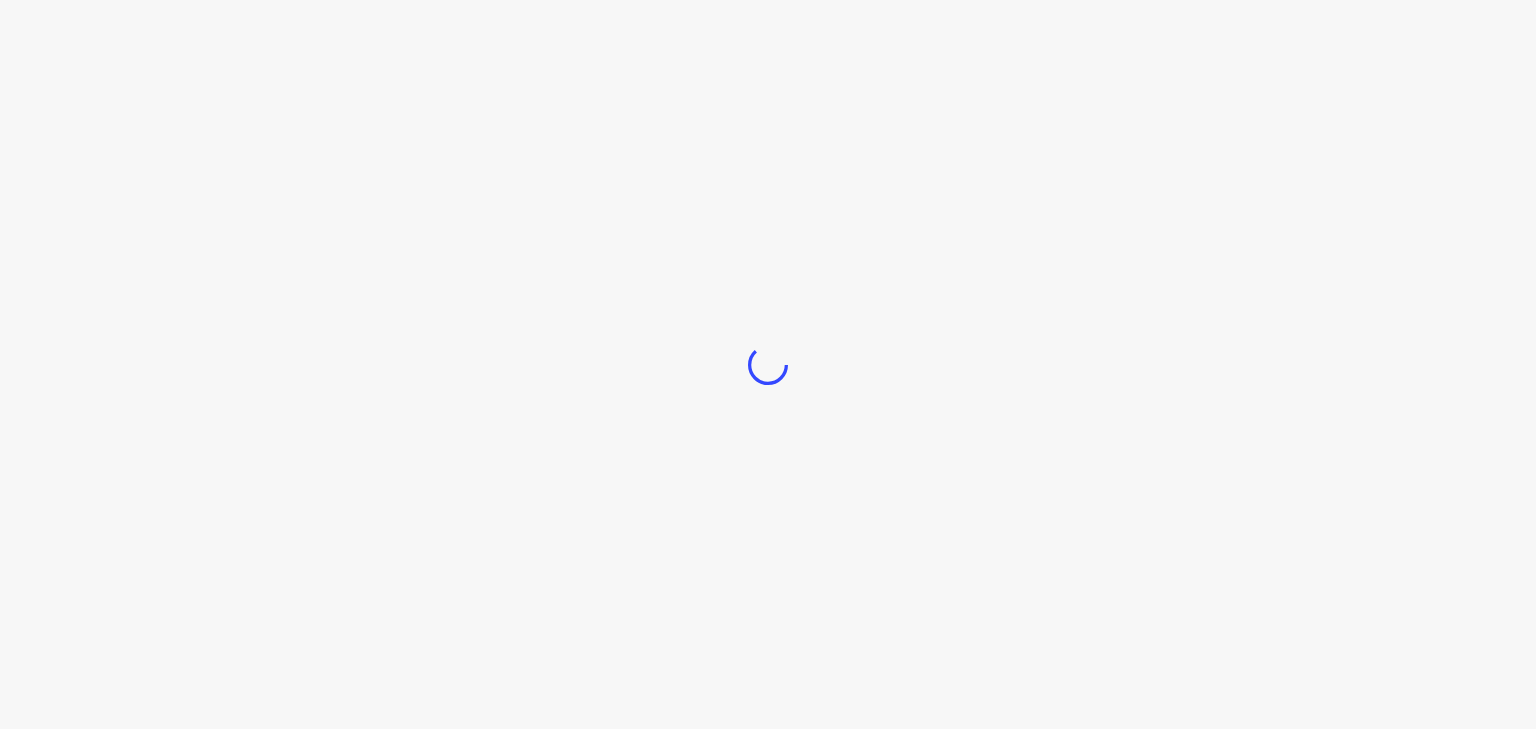 scroll, scrollTop: 0, scrollLeft: 0, axis: both 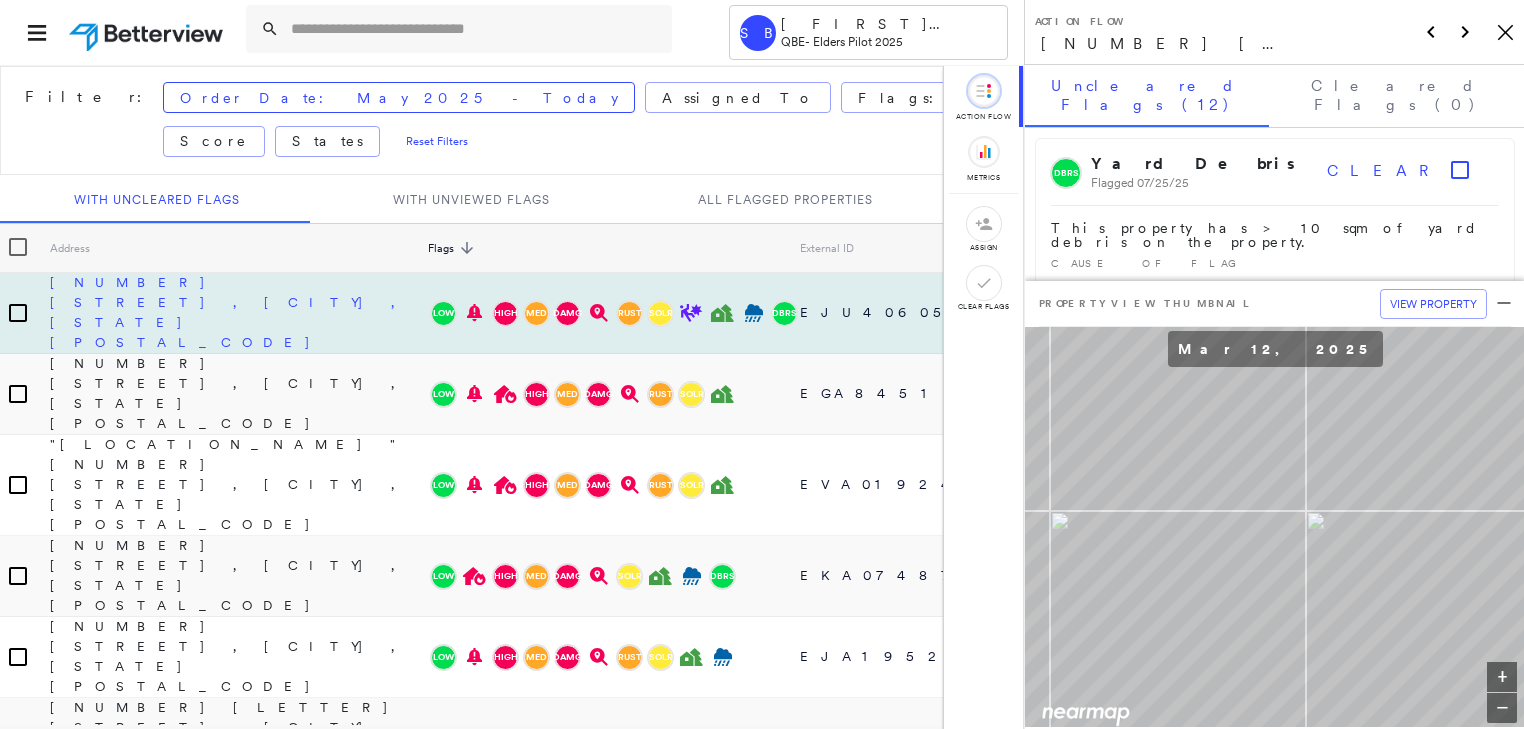 click on "184 PFEIFFER HILL ROAD, MANNUM, SA 5238" at bounding box center (228, 312) 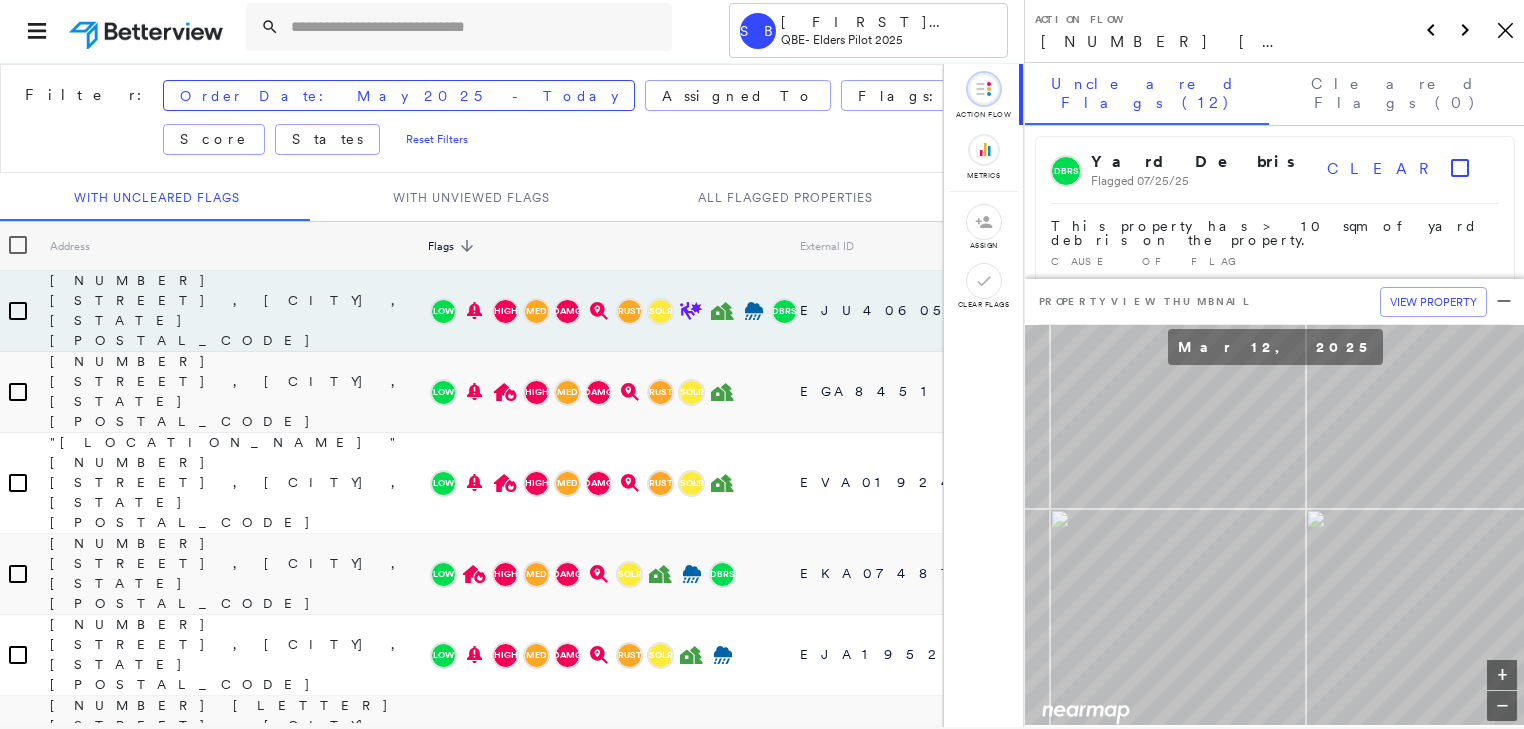 scroll, scrollTop: 0, scrollLeft: 0, axis: both 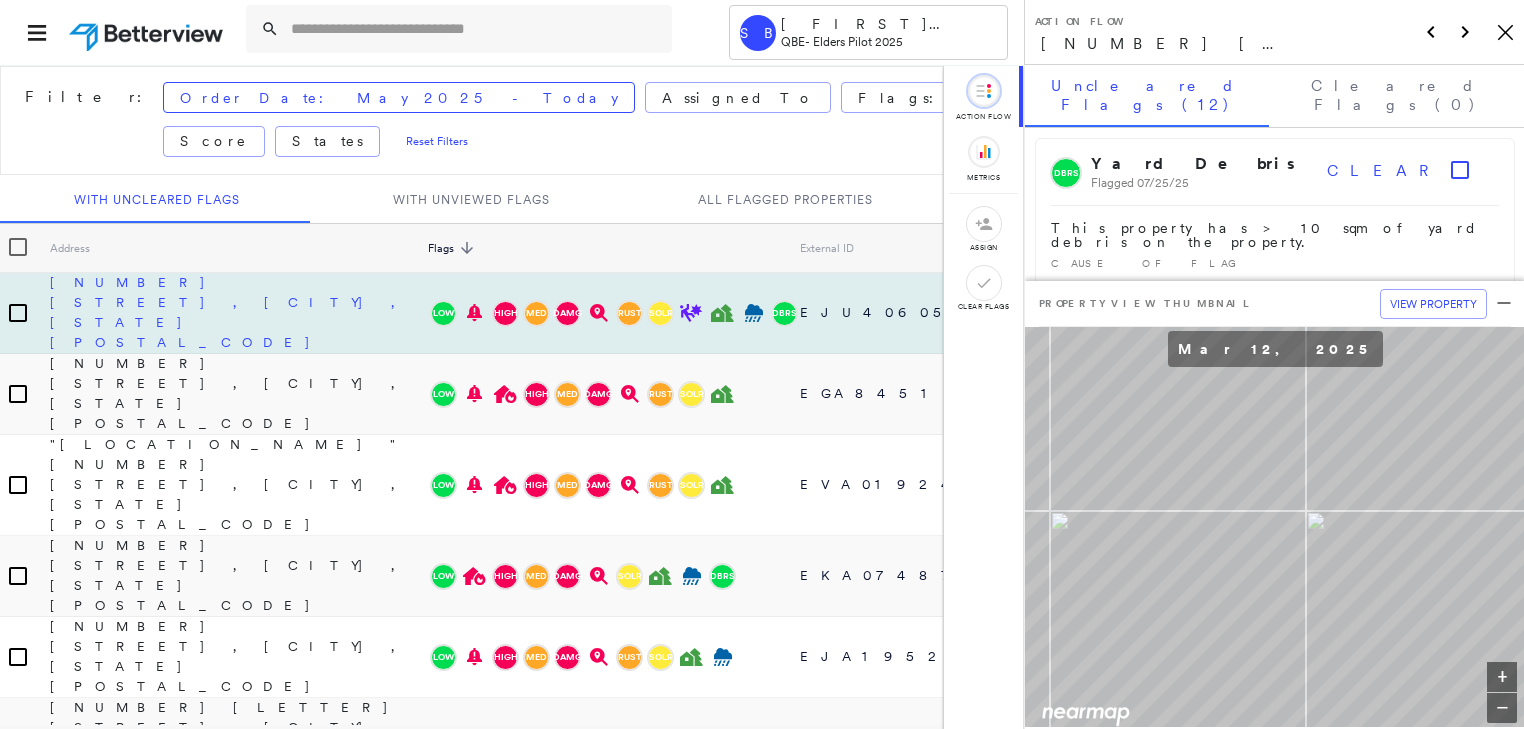click on "184 PFEIFFER HILL ROAD, MANNUM, SA 5238" at bounding box center [228, 312] 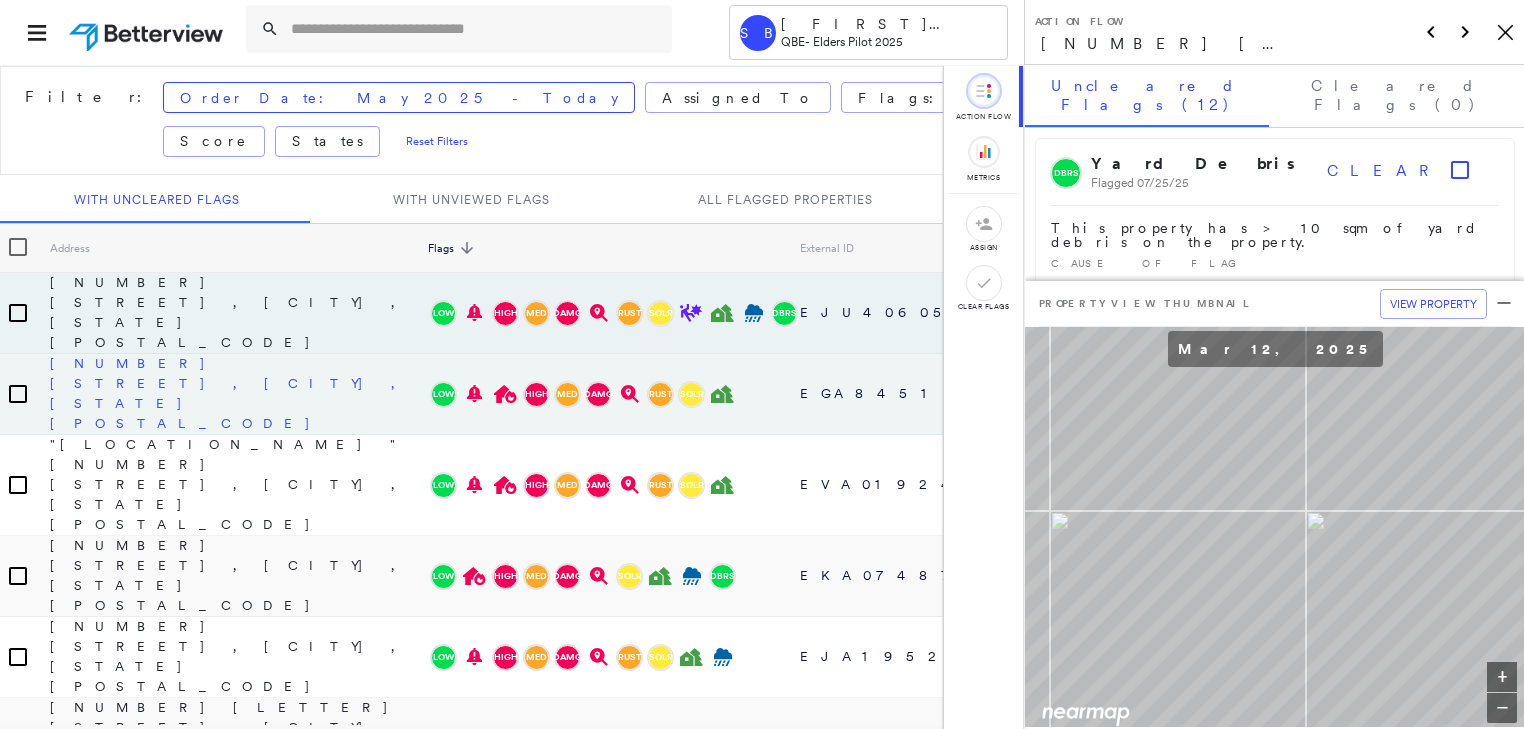 click on "[NUMBER] [STREET], [CITY], [STATE] [POSTAL_CODE]" at bounding box center [228, 393] 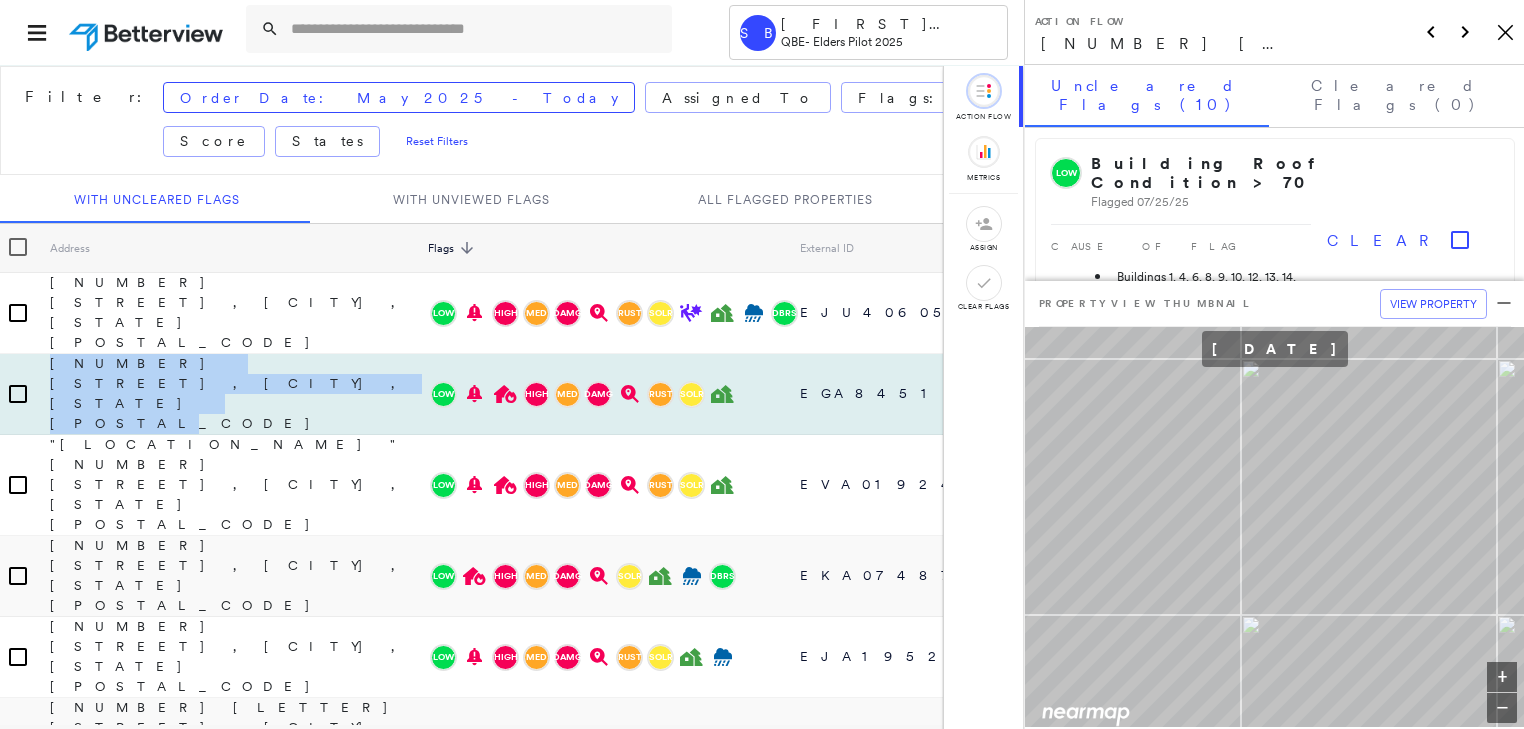 click on "22623 BRUCE HIGHWAY, MARYBOROUGH, QLD 4650 Low High Med DAMG RUST SOLR EGA845134BPK - 7-96 07/25/25 07/25/2025 -" at bounding box center (856, 394) 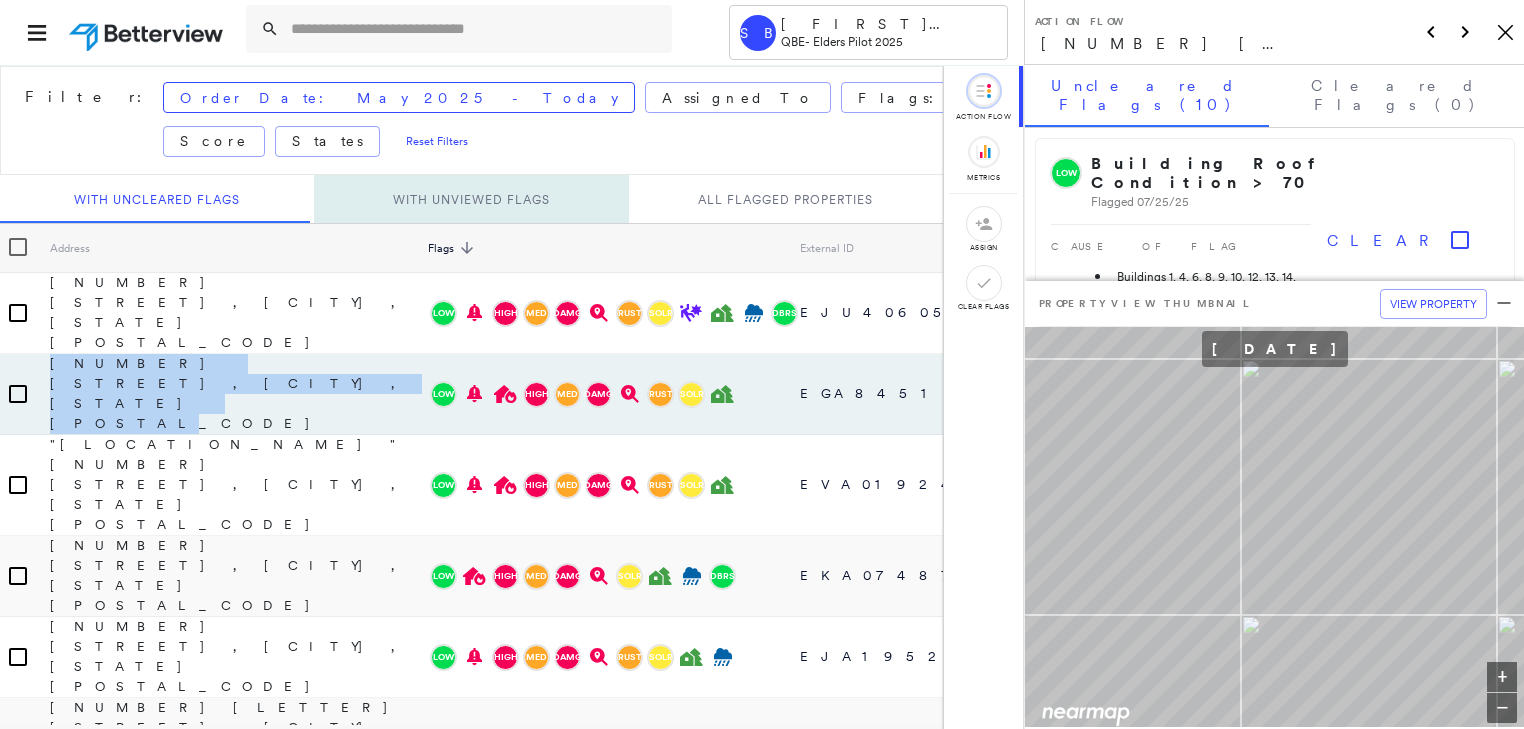 copy on "[NUMBER] [STREET], [CITY], [STATE] [POSTAL_CODE]" 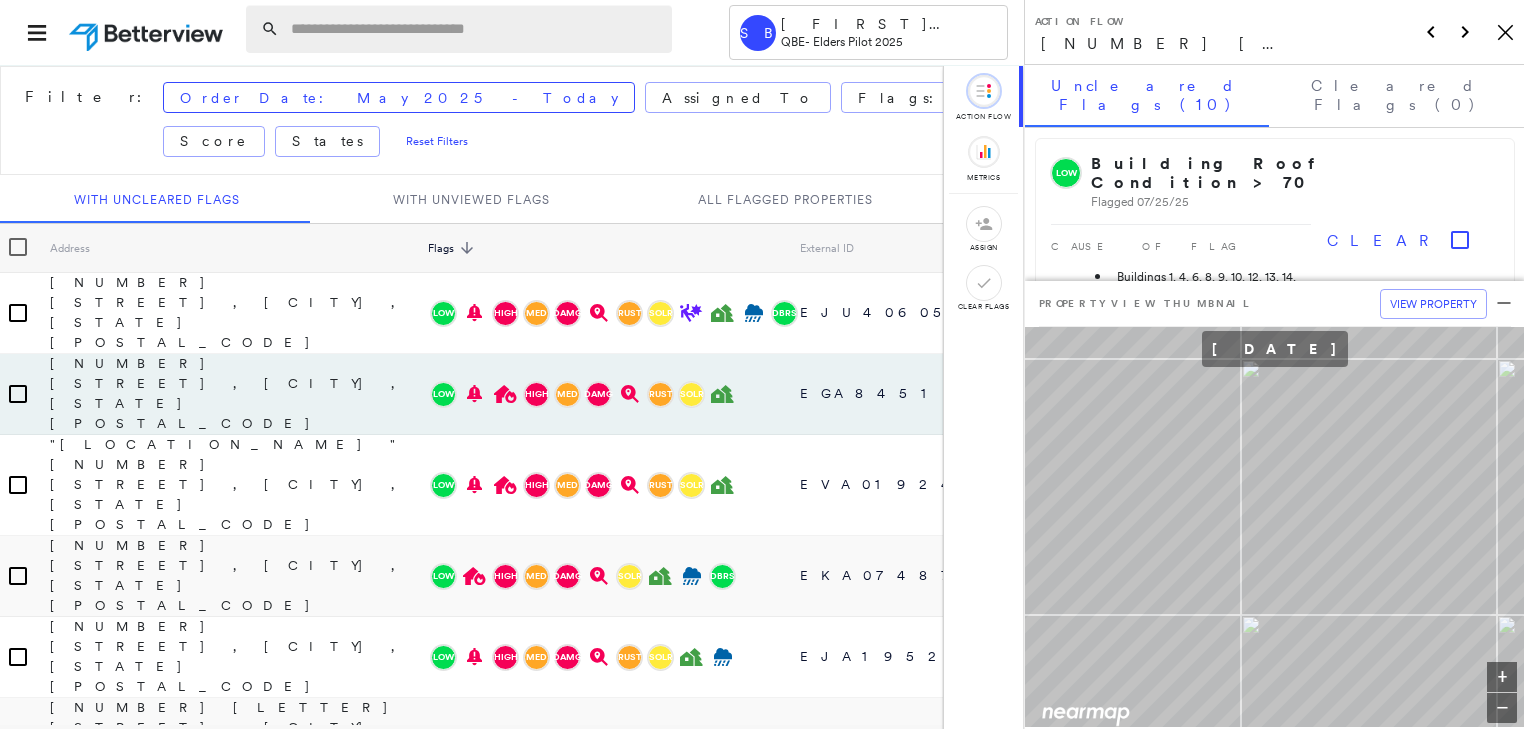 click at bounding box center [475, 29] 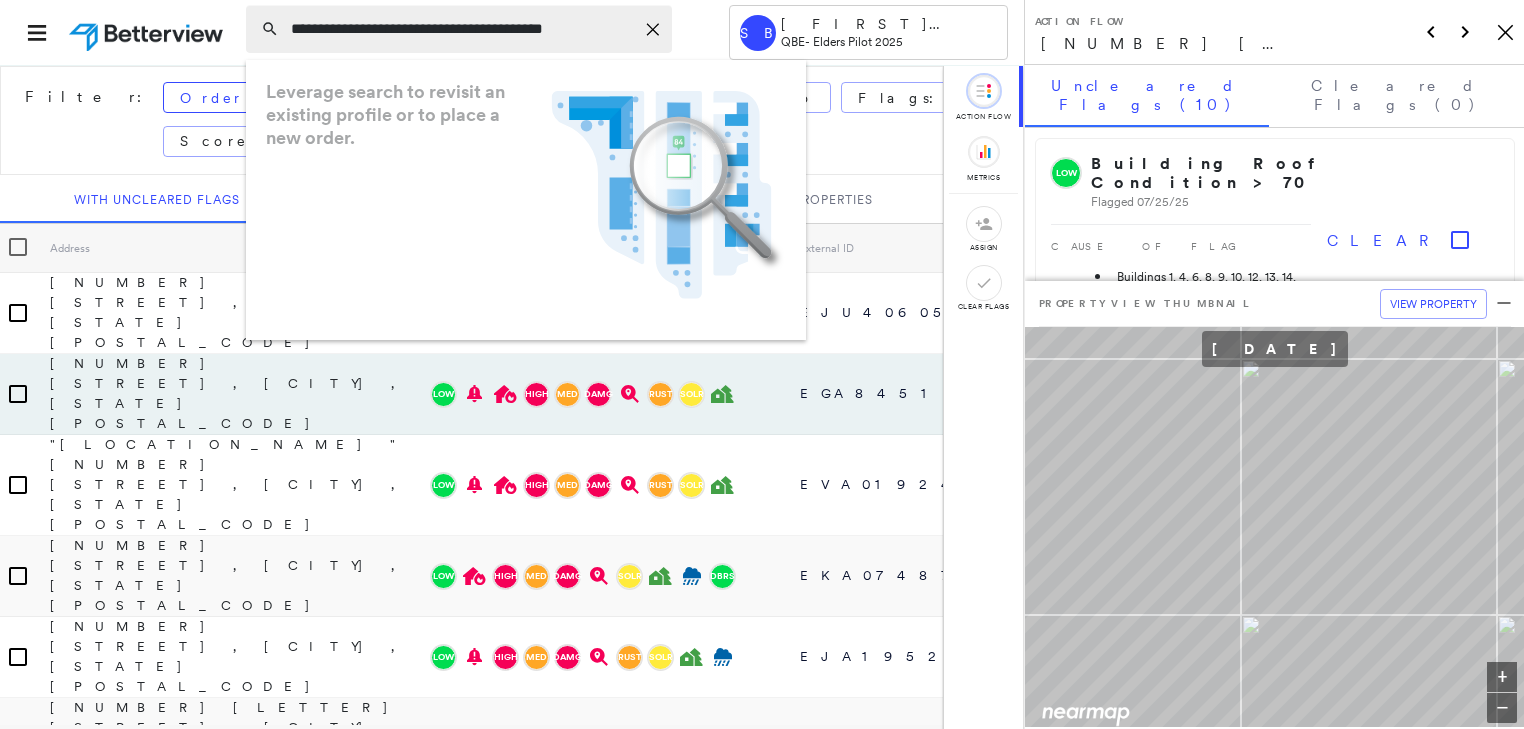 scroll, scrollTop: 0, scrollLeft: 28, axis: horizontal 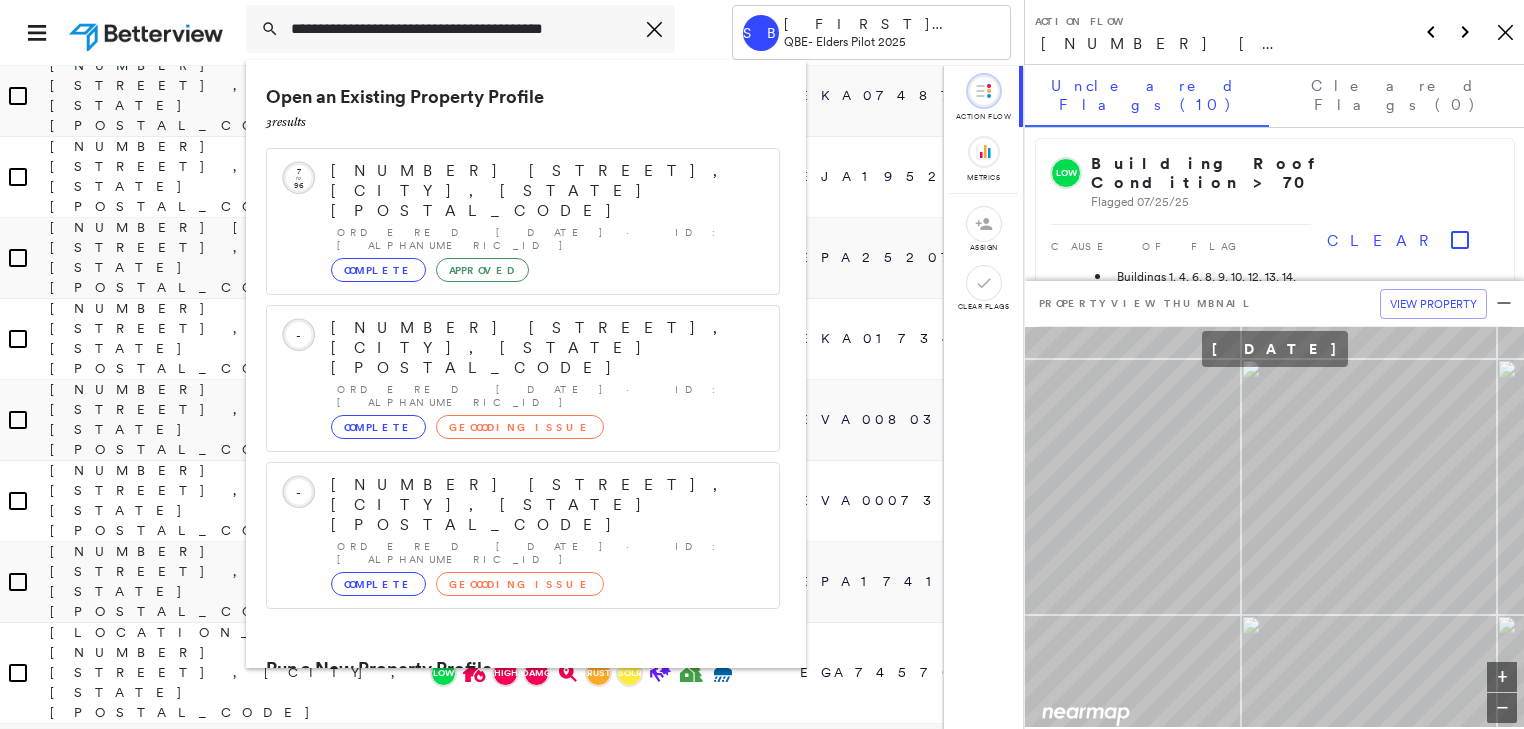 type on "**********" 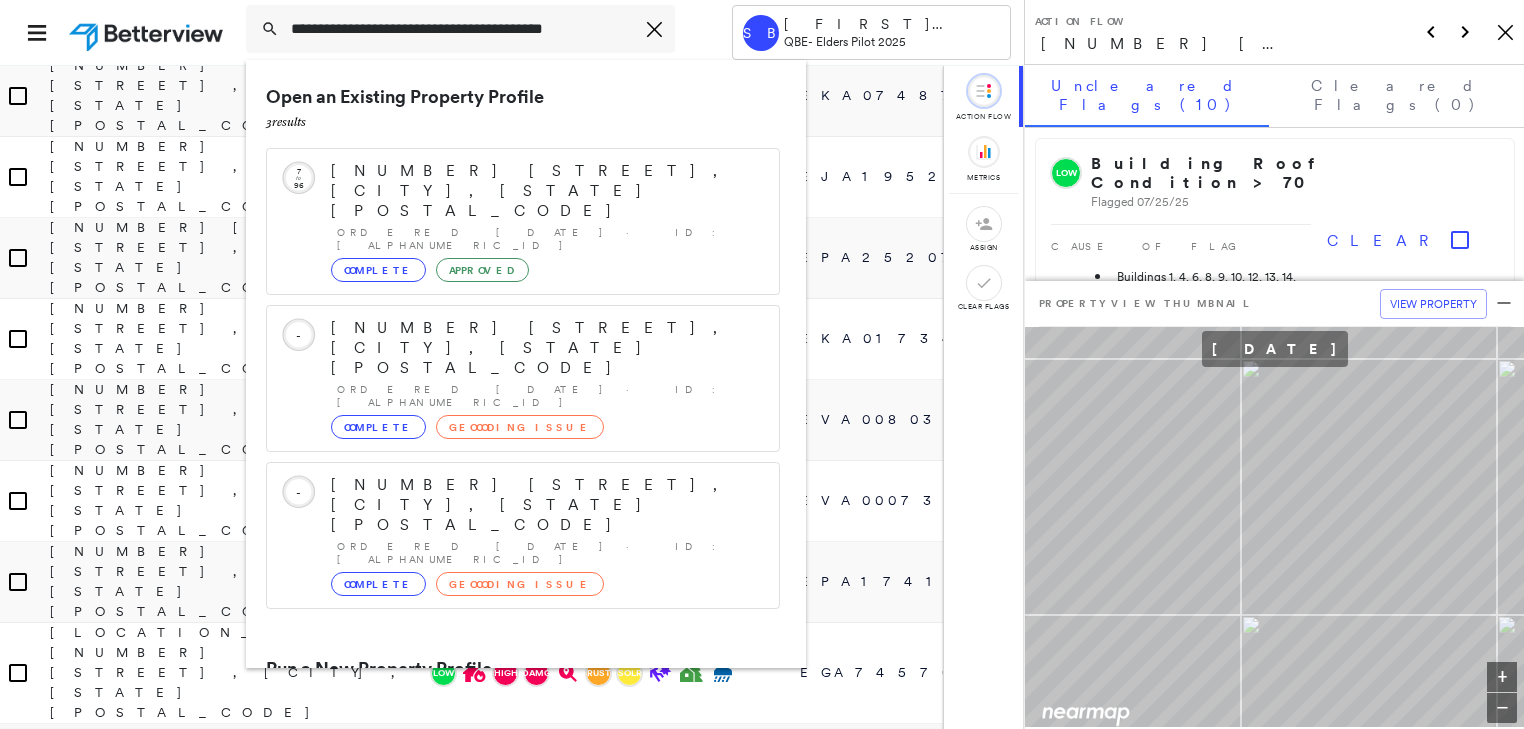 click on "[NUMBER] [STREET], [CITY] [STATE] [POSTAL_CODE], [COUNTRY]" at bounding box center [501, 745] 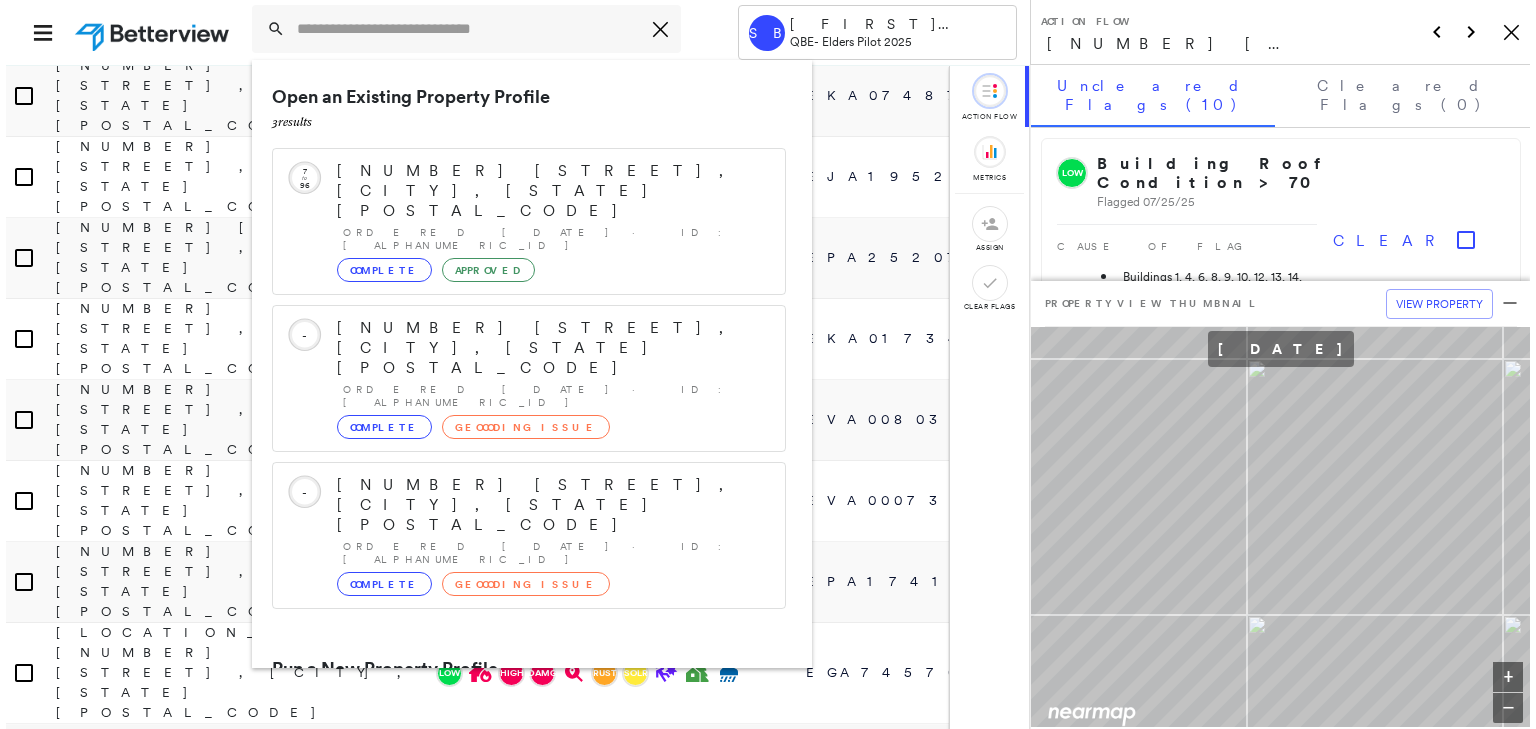 scroll, scrollTop: 0, scrollLeft: 0, axis: both 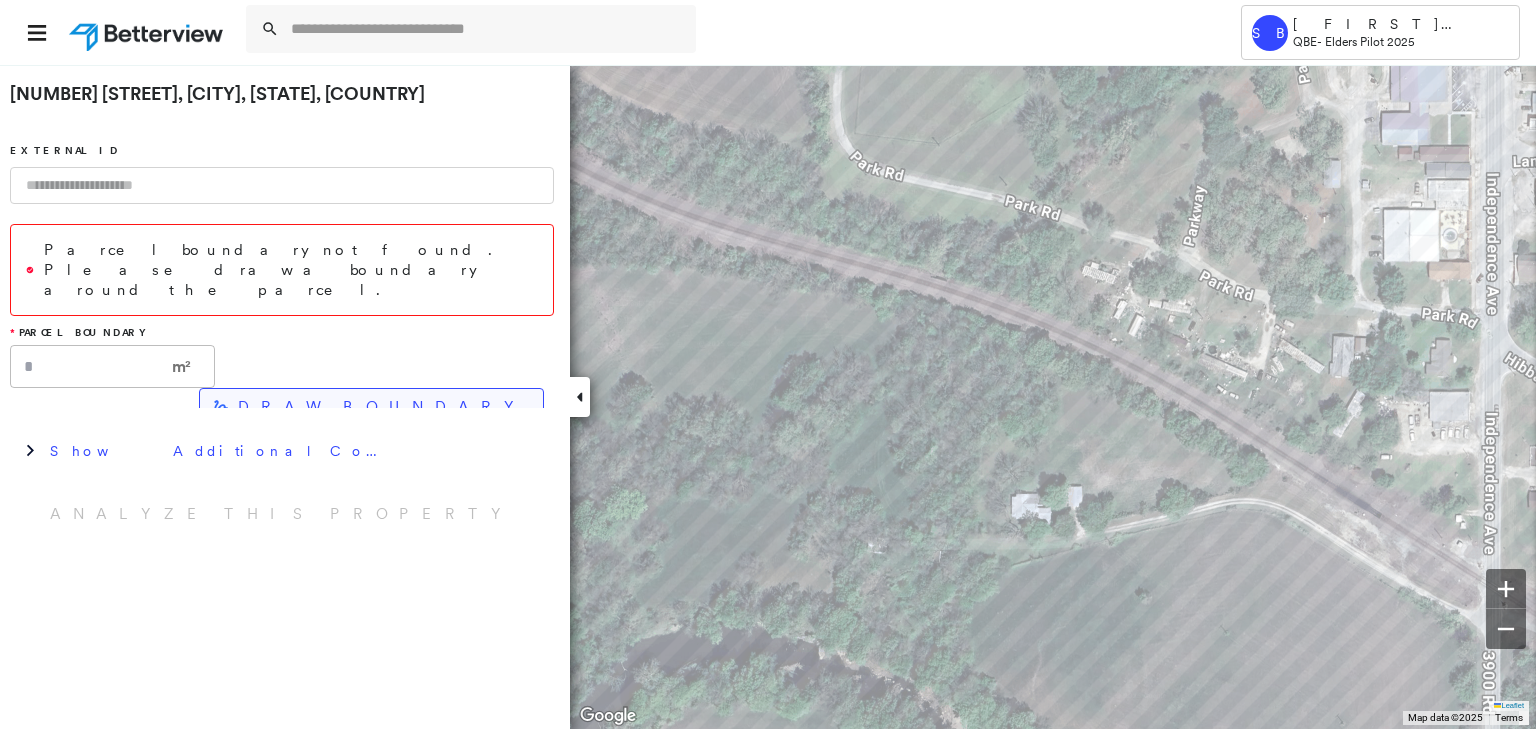 click on "DRAW BOUNDARY" at bounding box center [371, 407] 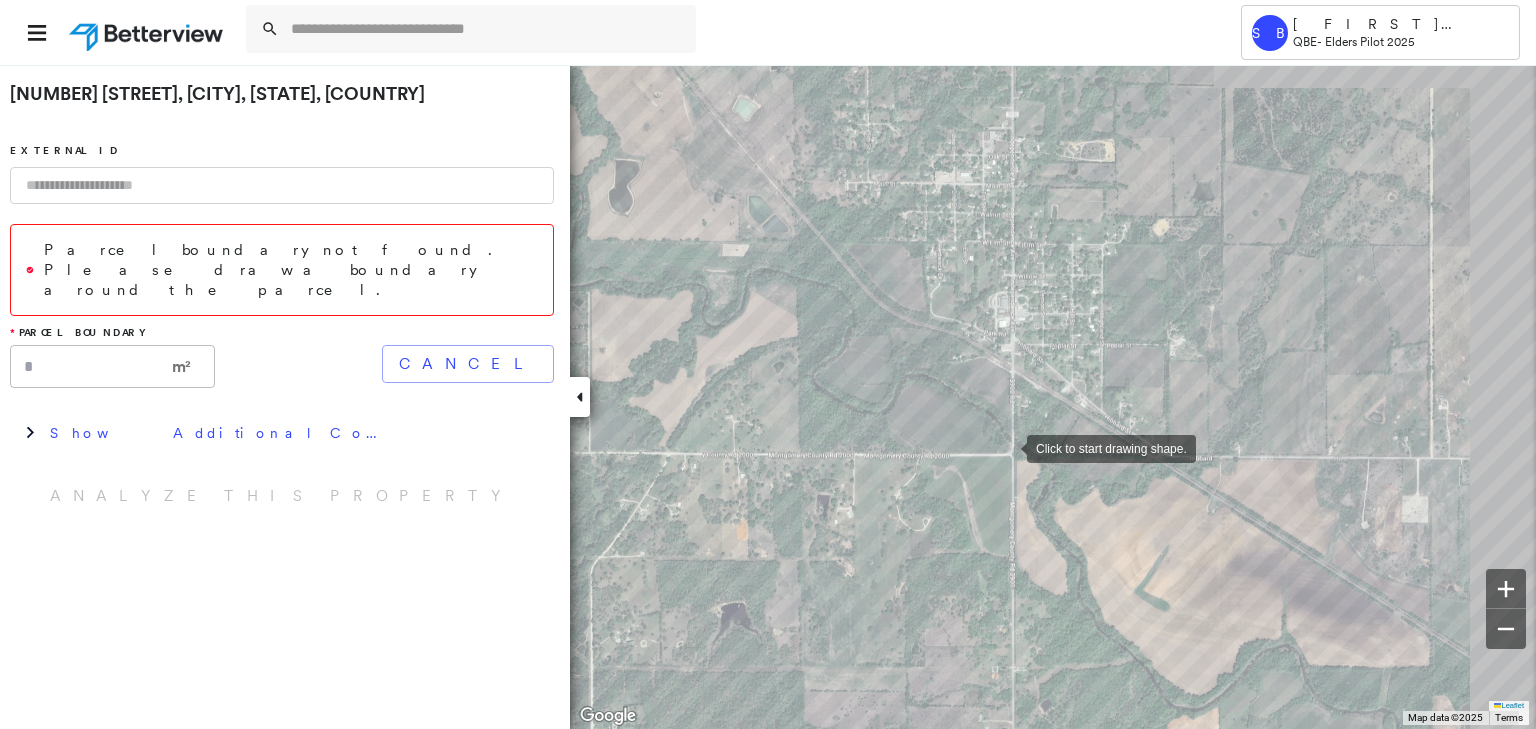click at bounding box center [1007, 447] 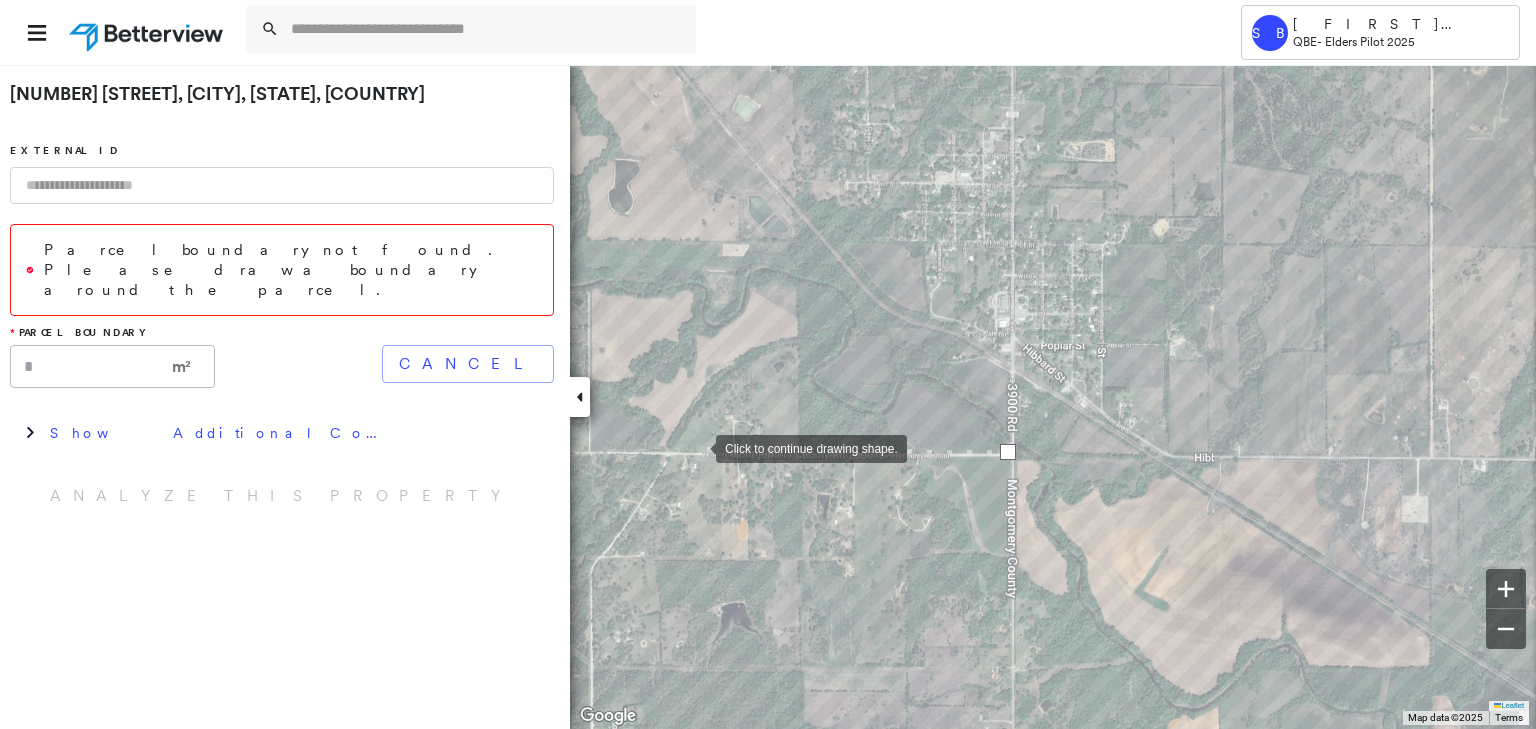 click at bounding box center [696, 447] 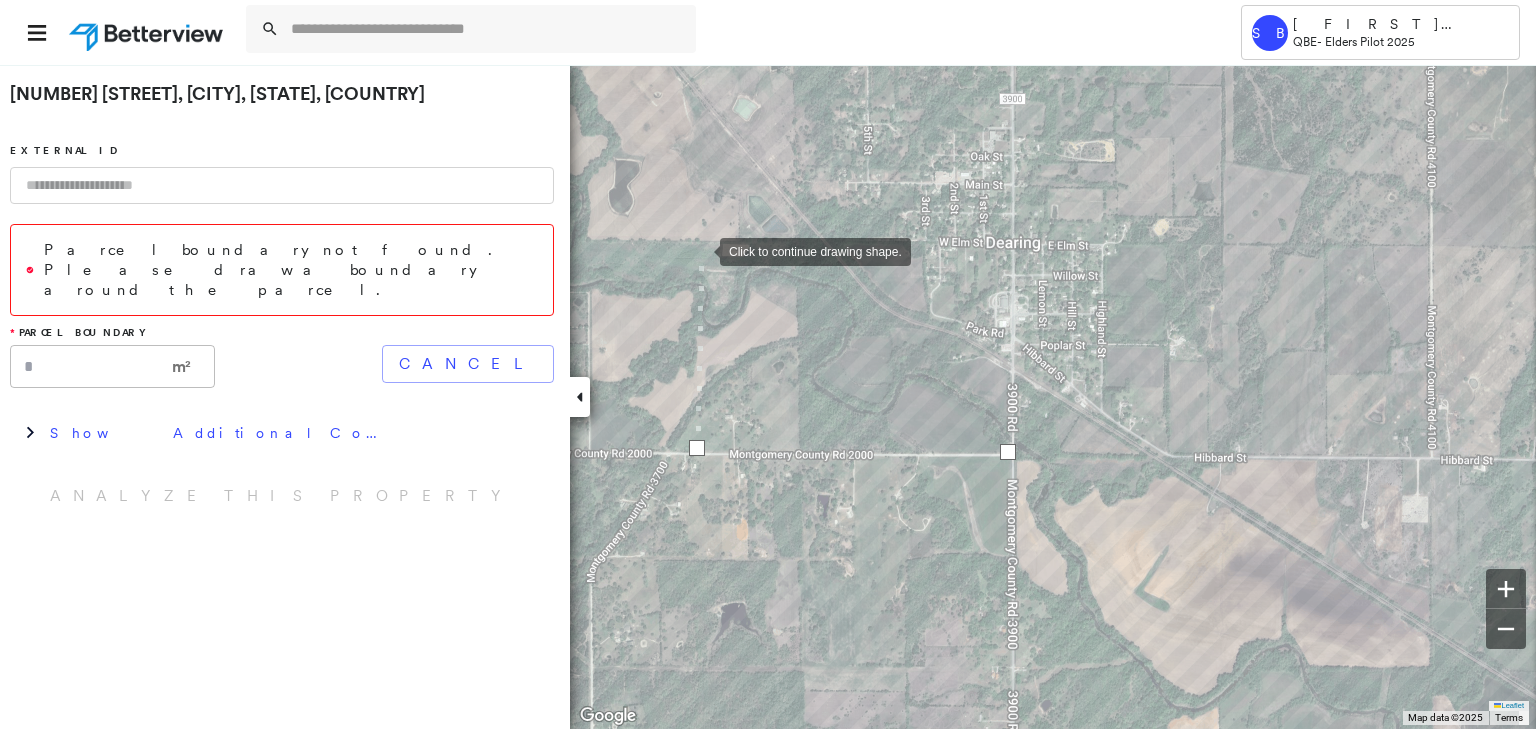click at bounding box center [700, 250] 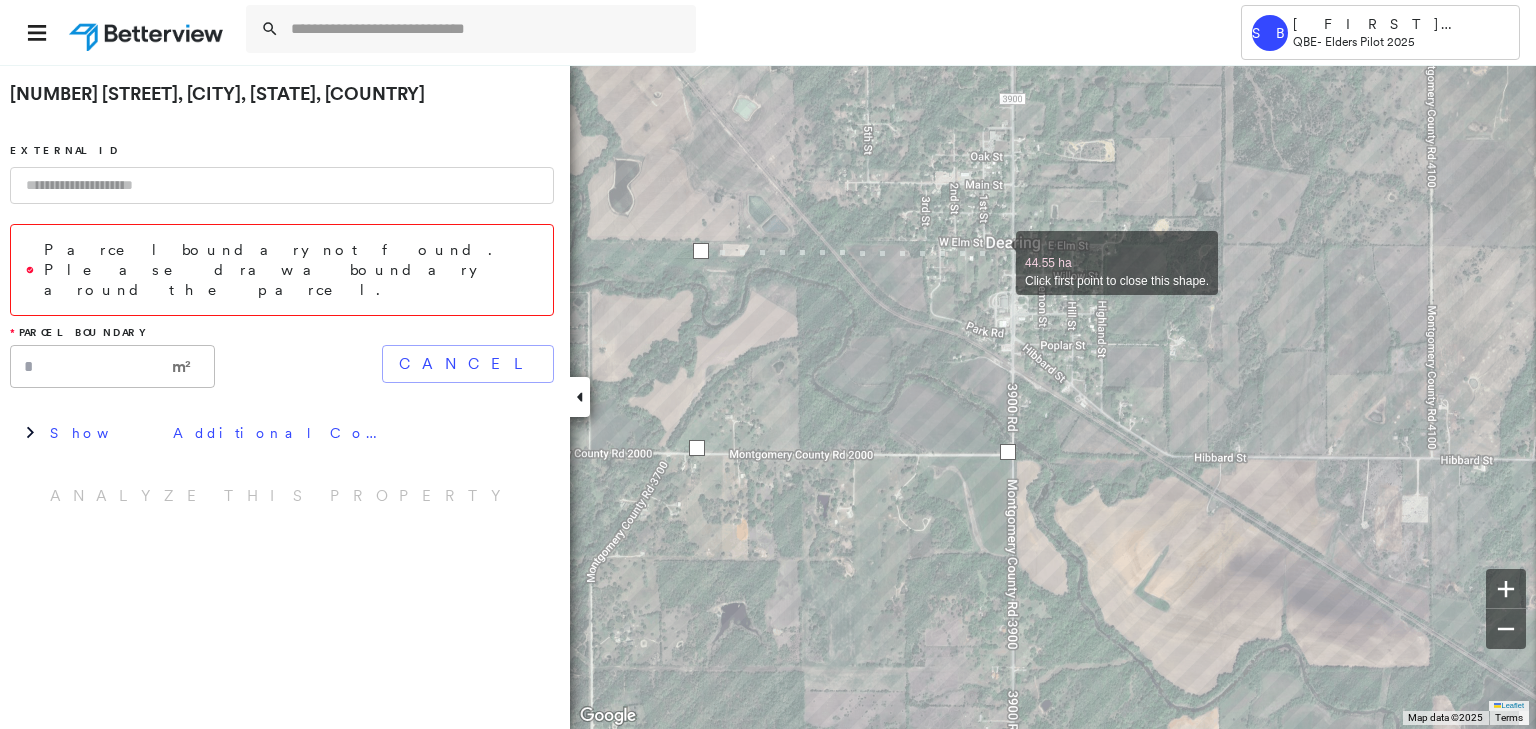 click at bounding box center [996, 252] 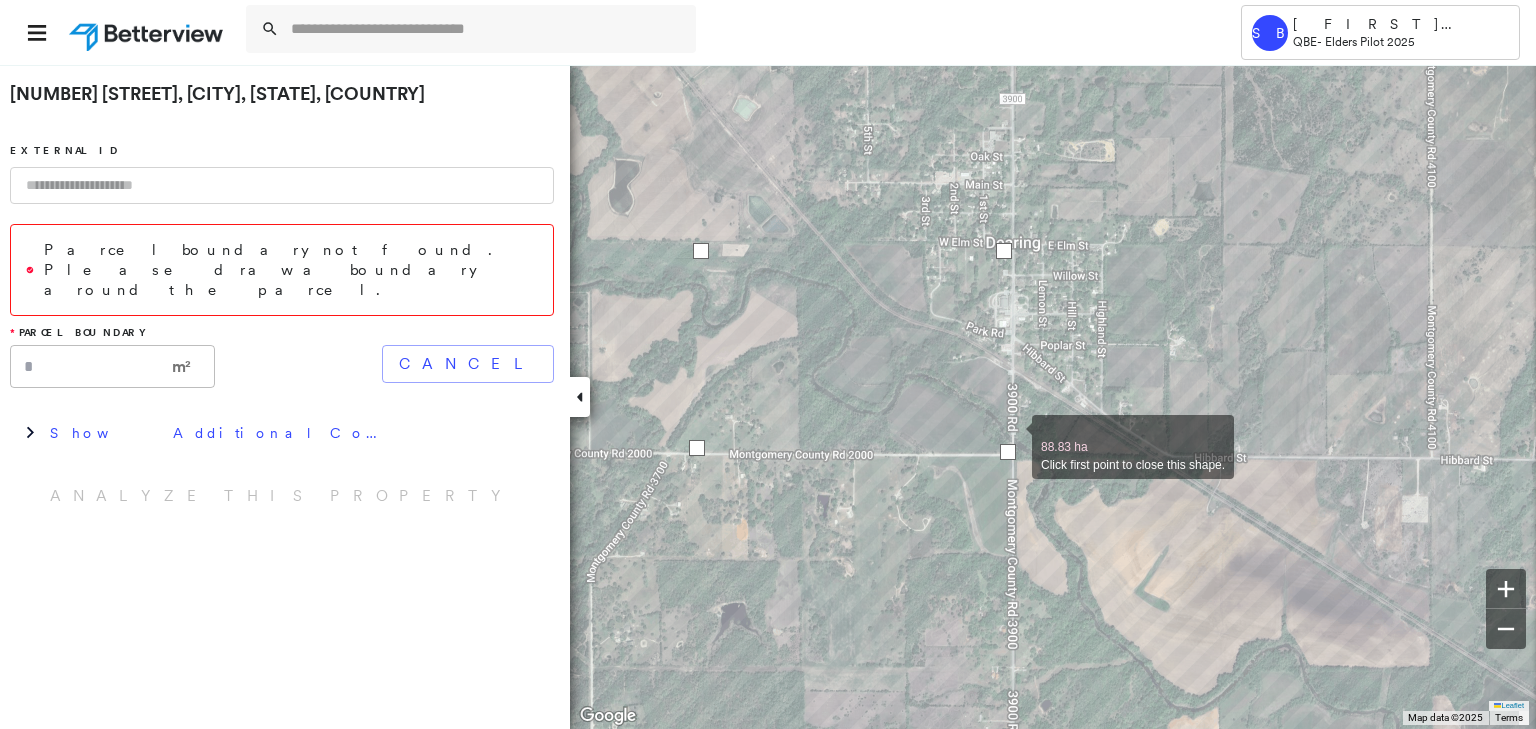 click at bounding box center [1012, 436] 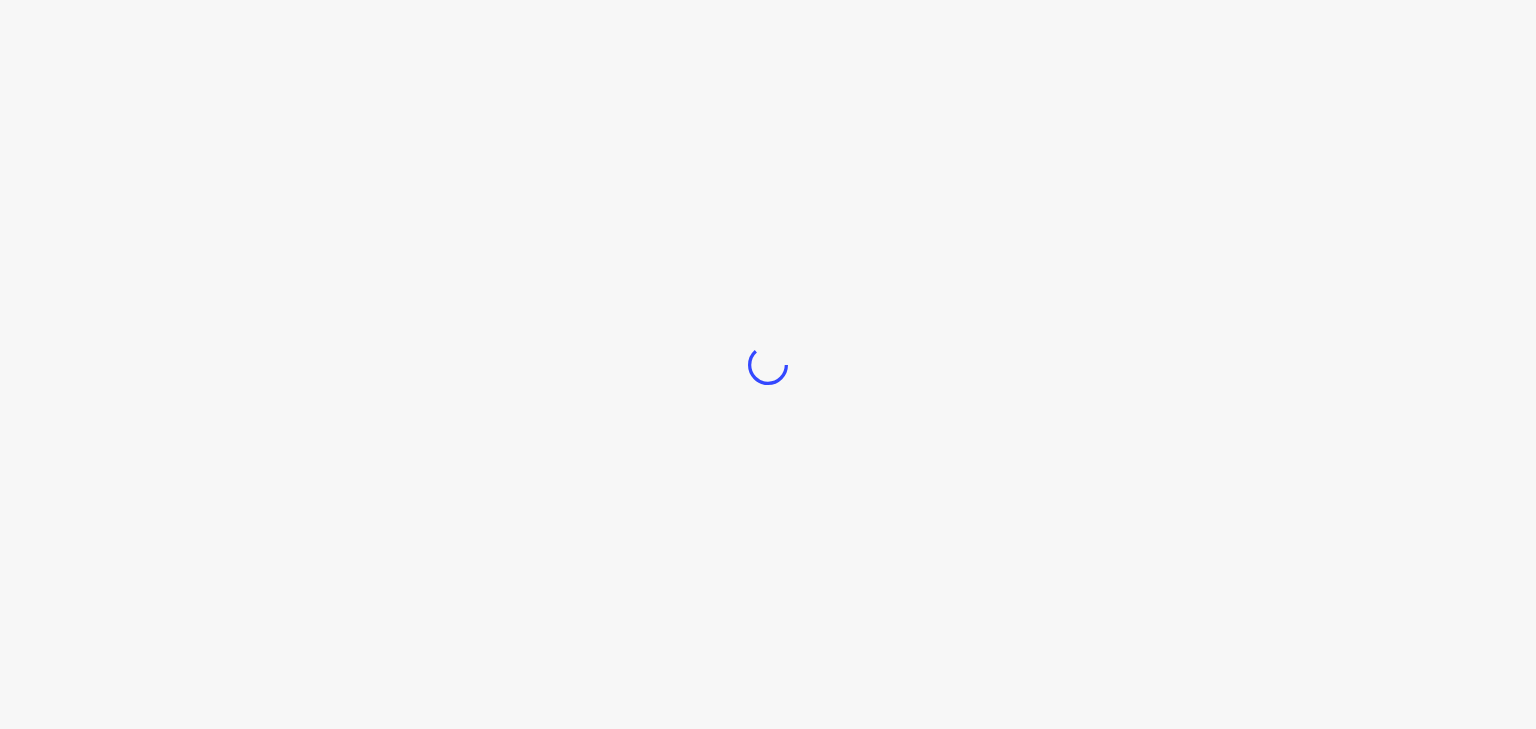 scroll, scrollTop: 0, scrollLeft: 0, axis: both 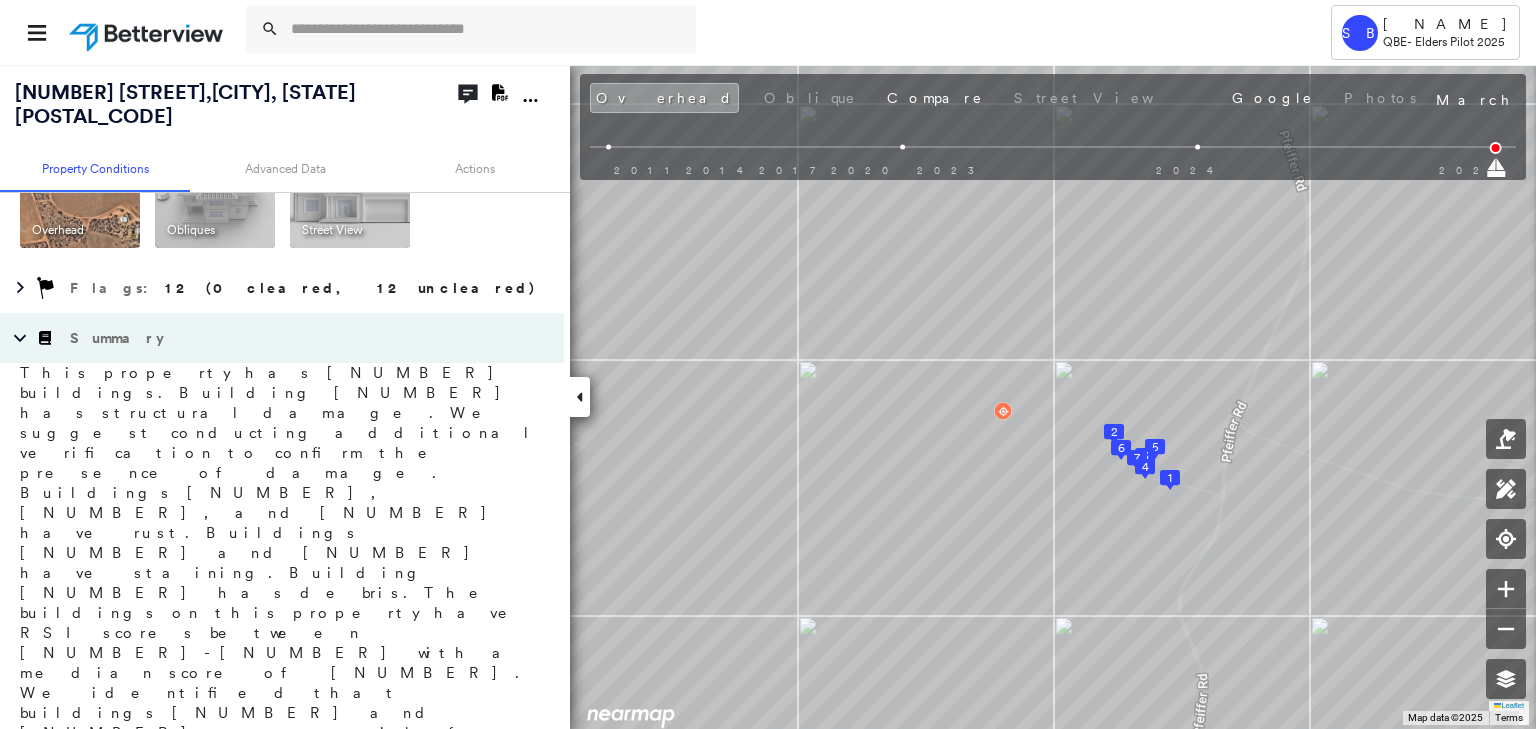 drag, startPoint x: 356, startPoint y: 52, endPoint x: 368, endPoint y: 53, distance: 12.0415945 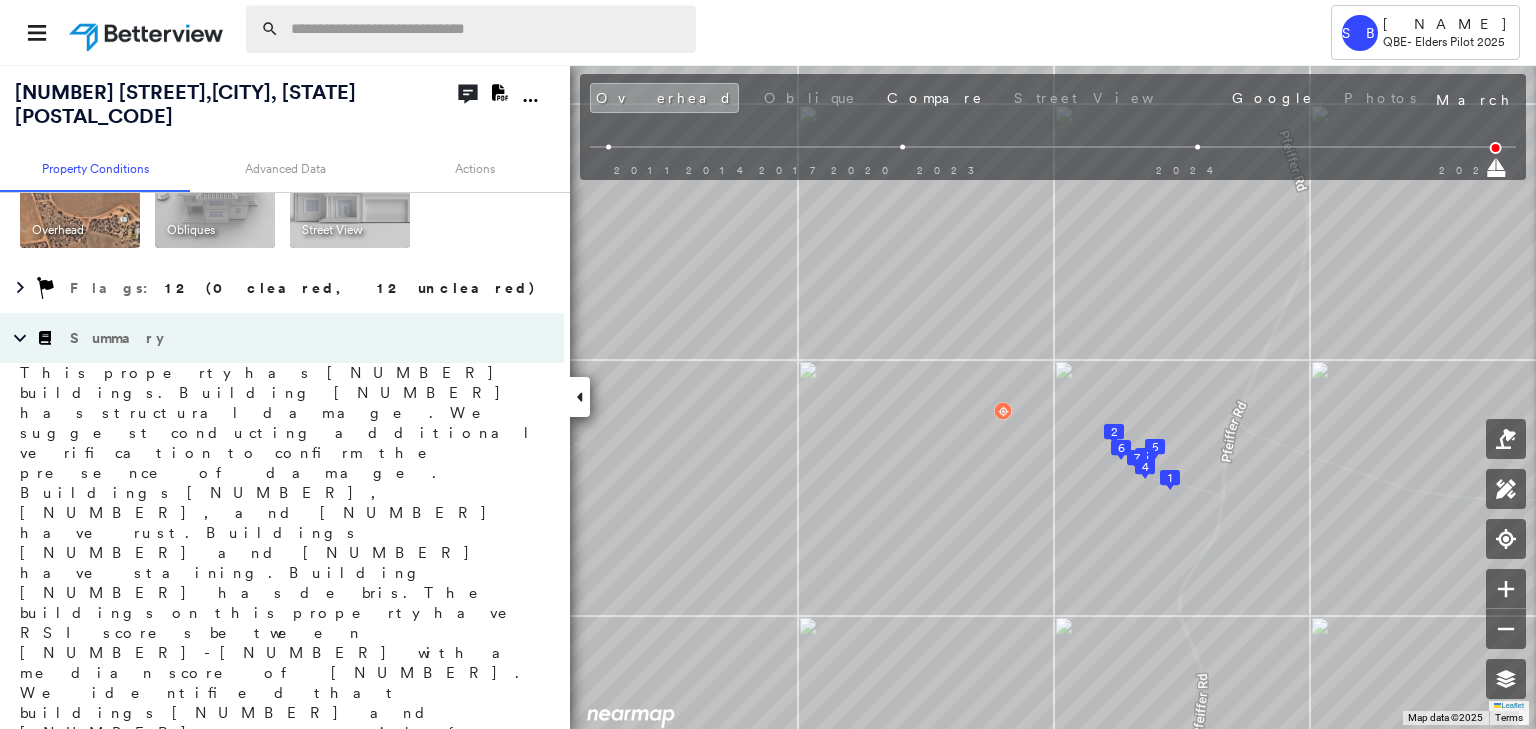 click at bounding box center (487, 29) 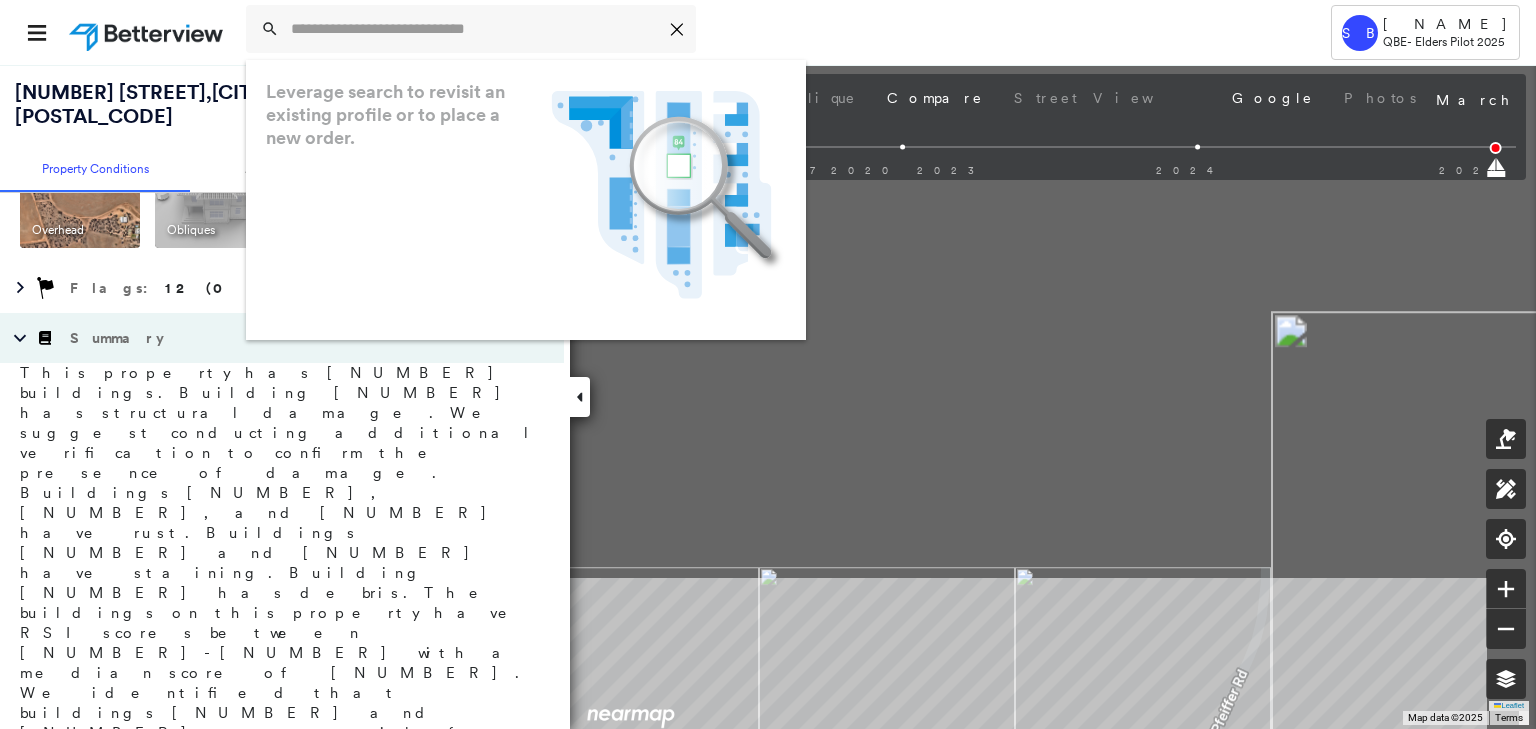 click on "Tower Icon_Closemodal Leverage search to revisit an existing profile or to place a new order. .landscape-no-results-icon_svg__cls-3{fill:#5bafe7}.landscape-no-results-icon_svg__cls-4{fill:#90c5ee}.landscape-no-results-icon_svg__cls-12{fill:#33a4e3}.landscape-no-results-icon_svg__cls-13{fill:#fff}.landscape-no-results-icon_svg__cls-15{opacity:.3;mix-blend-mode:multiply}.landscape-no-results-icon_svg__cls-17{fill:#00a74f} SB Shayne Briffa QBE  -   Elders Pilot 2025 184 PFEIFFER HILL ROAD ,  MANNUM, SA 5238 EJU406051BPK Assigned to:  - Assigned to:  - EJU406051BPK Assigned to:  - Open Comments Download PDF Report Property Conditions Advanced Data Actions Overhead Obliques Not Available ; Street View Flags :  12 (0 cleared, 12 uncleared) Summary Copilot * ​ Roof Spotlight™ Index :  6-98 out of 100 0 100 25 1 6 50 75 4 2 3 5 7 Building Roof Scores 7 Buildings Roof Spotlights :  Structural Damage, Rust, Staining, Overhang, Roof Debris and 3 more Property Spotlight Index :  74 out of 100 Property Features :" at bounding box center (768, 364) 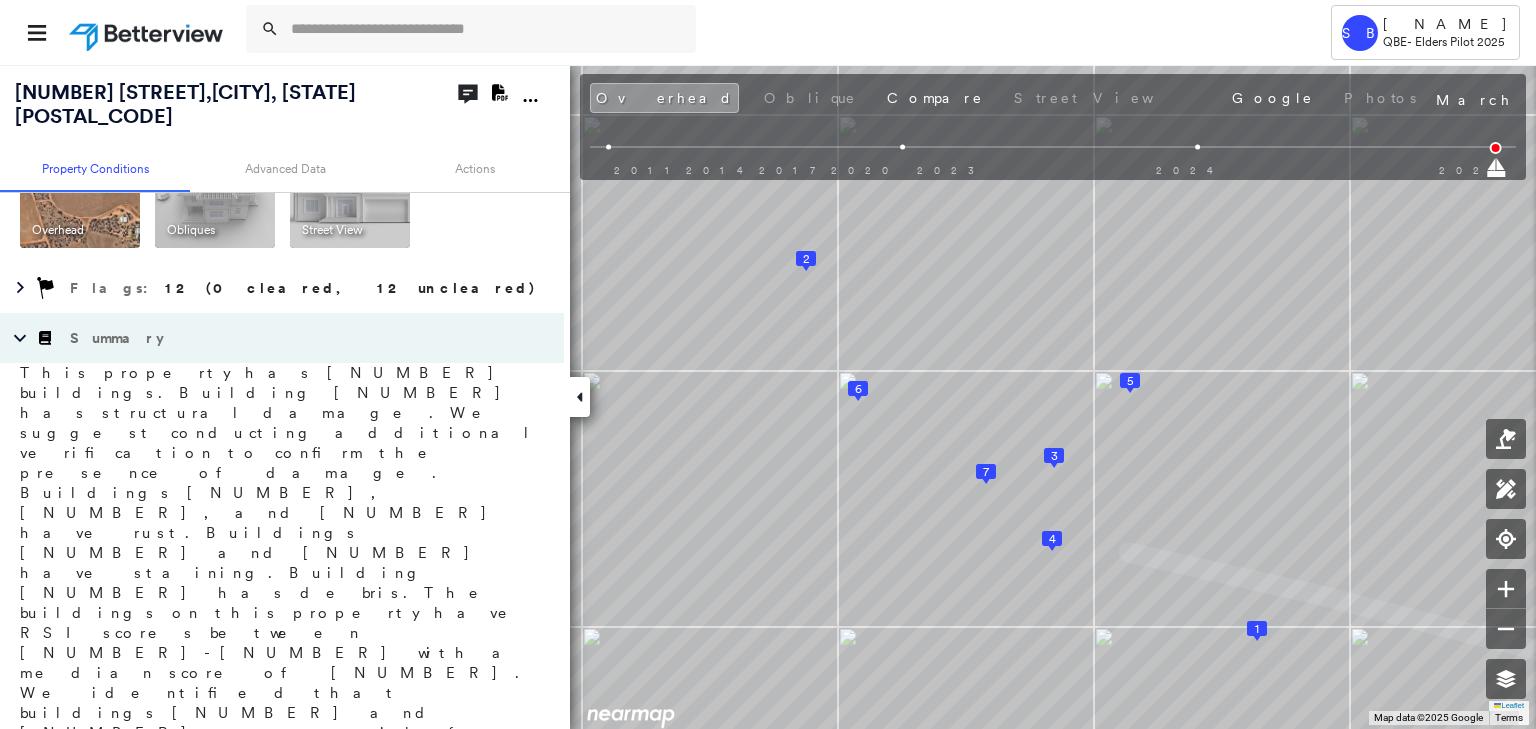 click at bounding box center (148, 32) 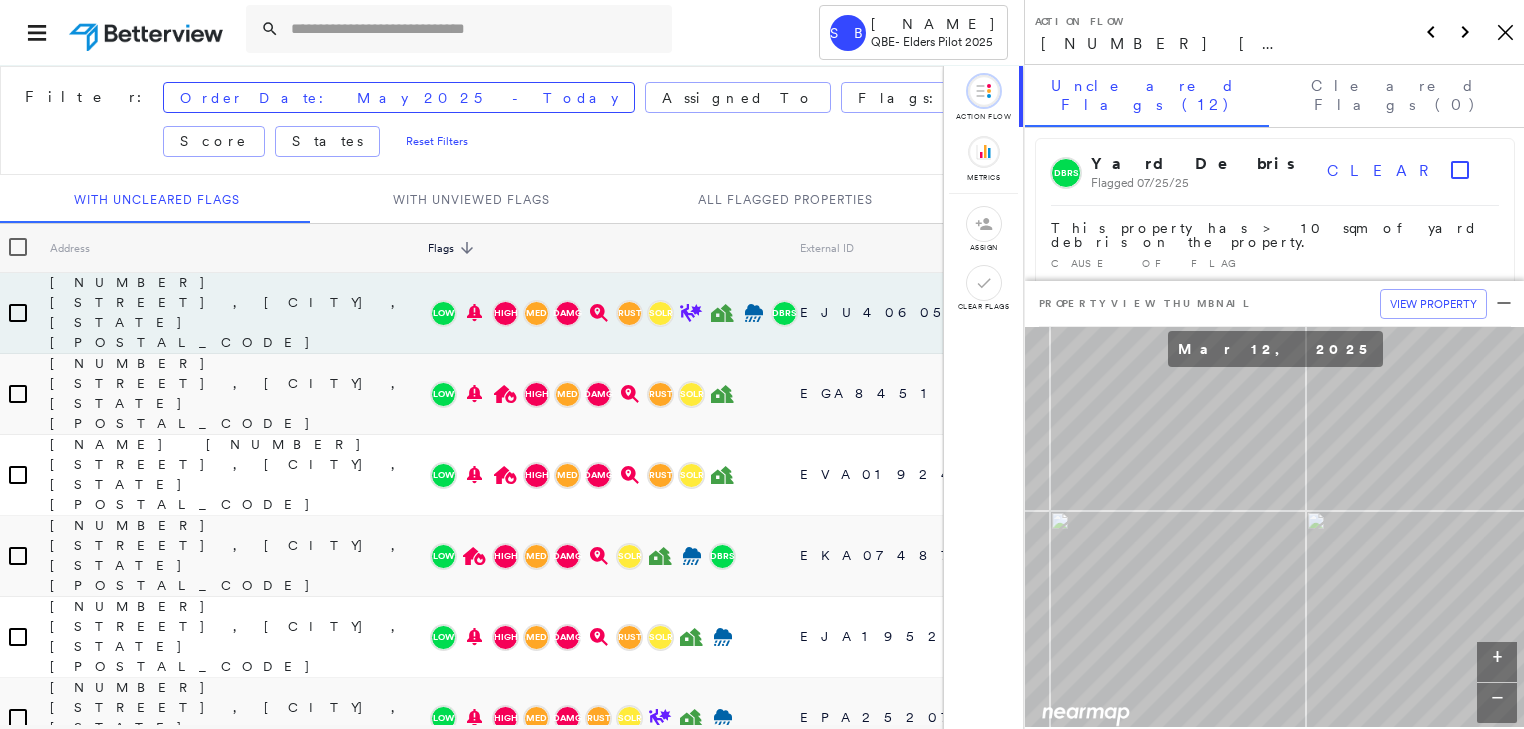 click on "+" at bounding box center (1497, 662) 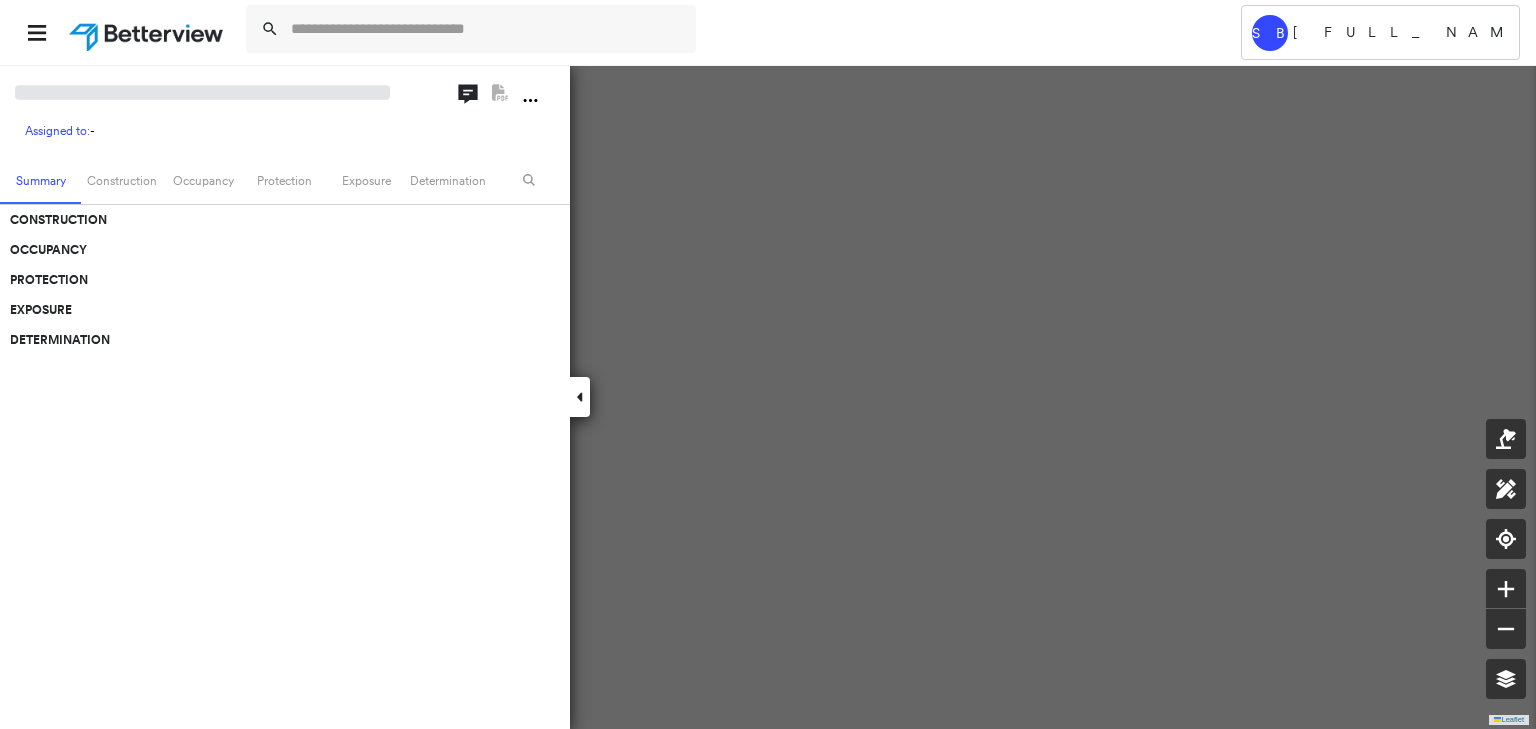 scroll, scrollTop: 0, scrollLeft: 0, axis: both 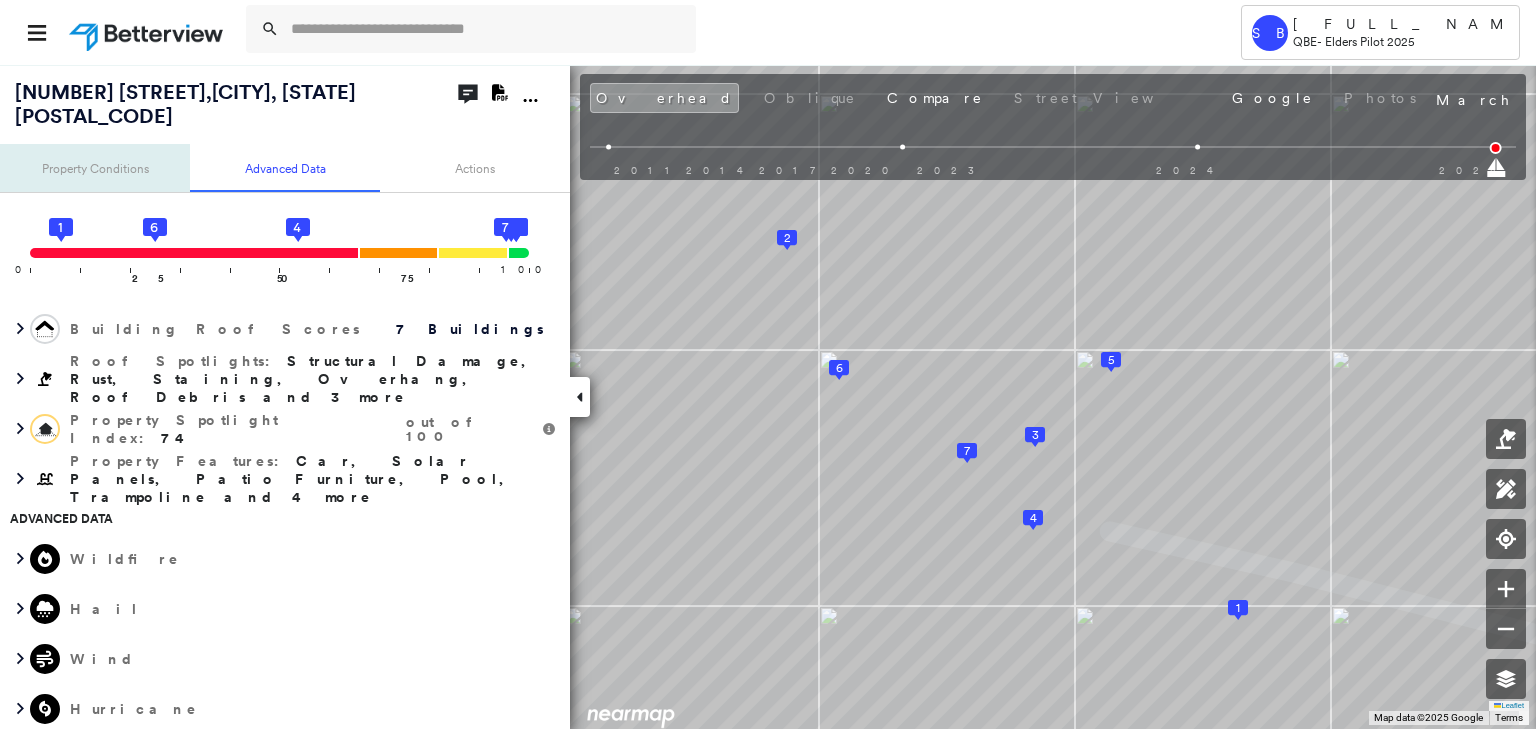drag, startPoint x: 101, startPoint y: 137, endPoint x: 101, endPoint y: 156, distance: 19 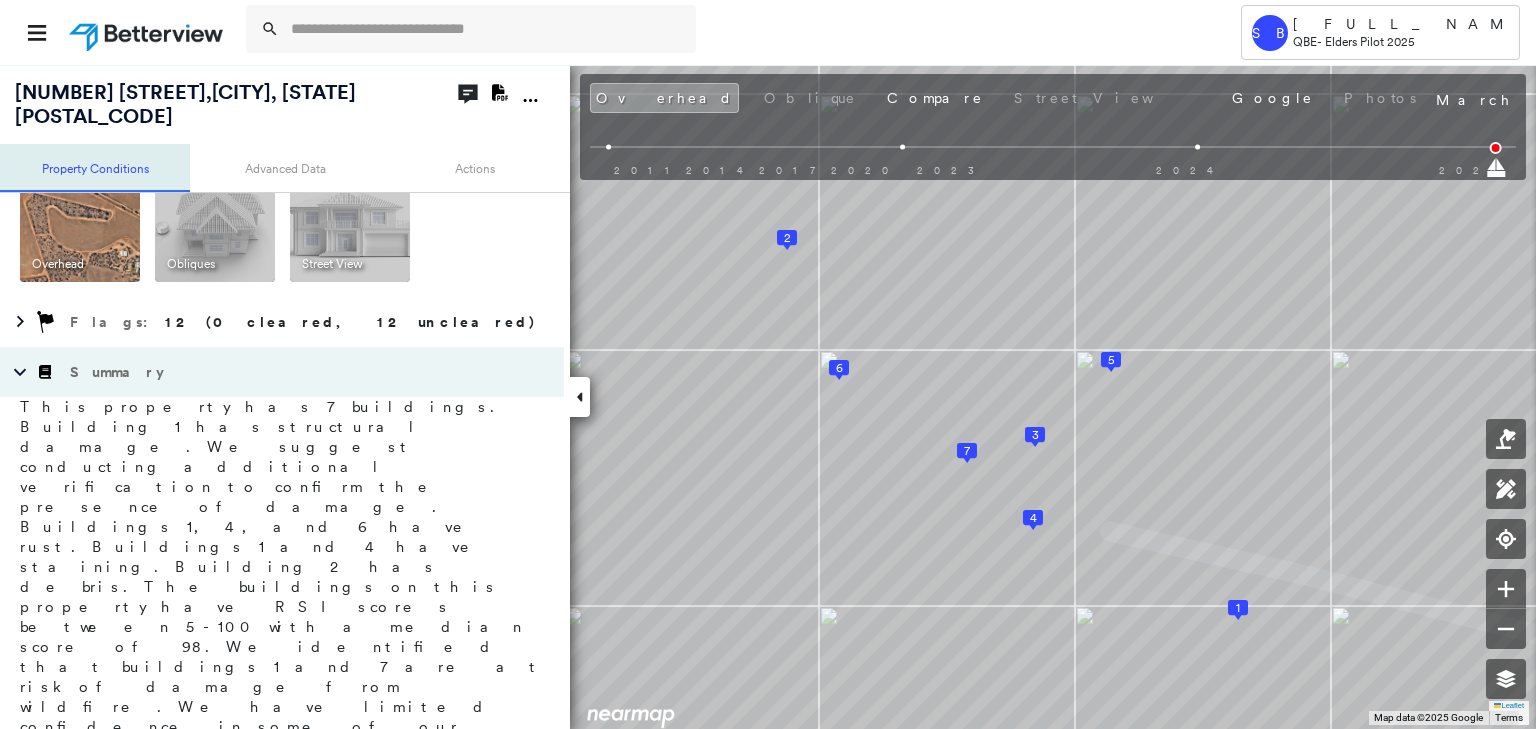 scroll, scrollTop: 35, scrollLeft: 0, axis: vertical 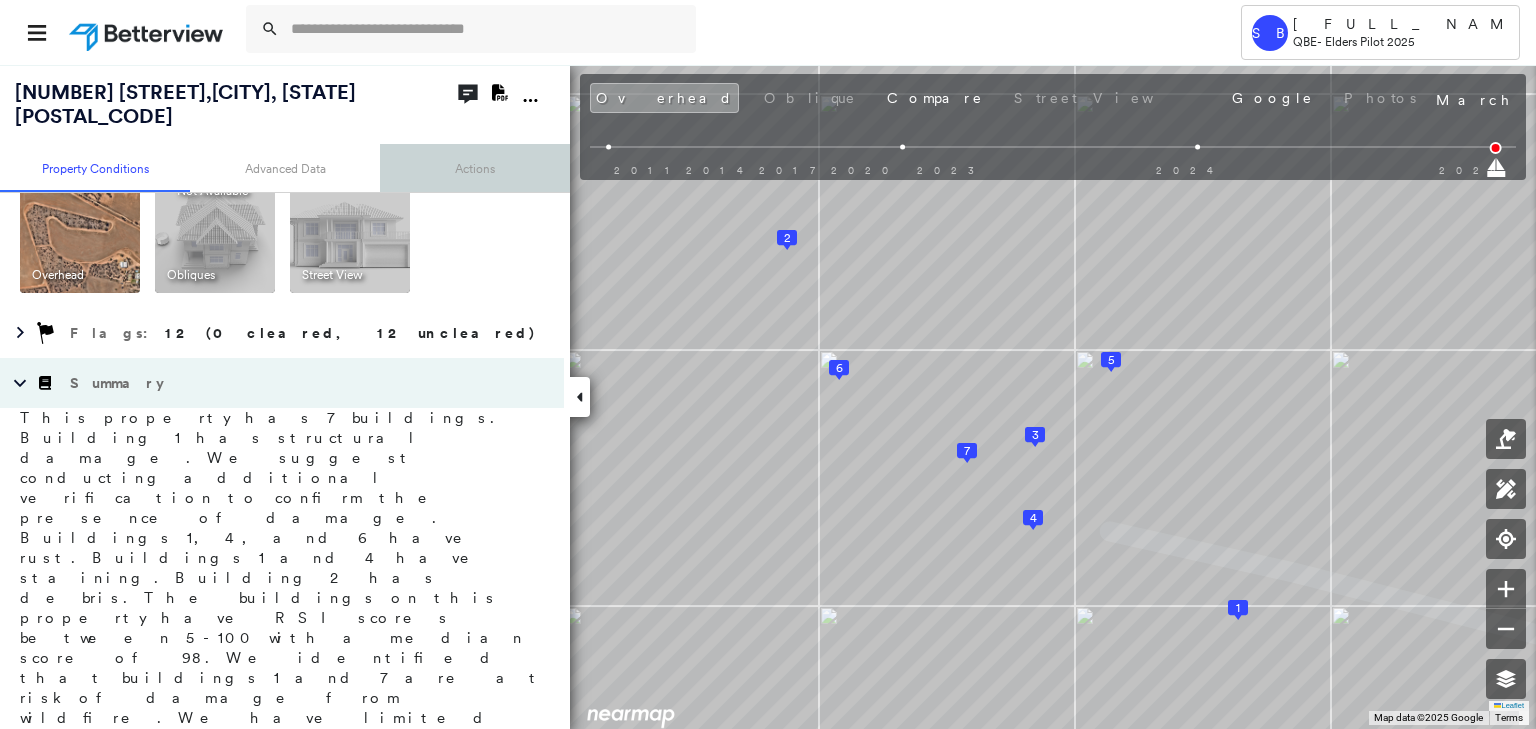 click on "Actions" at bounding box center (475, 168) 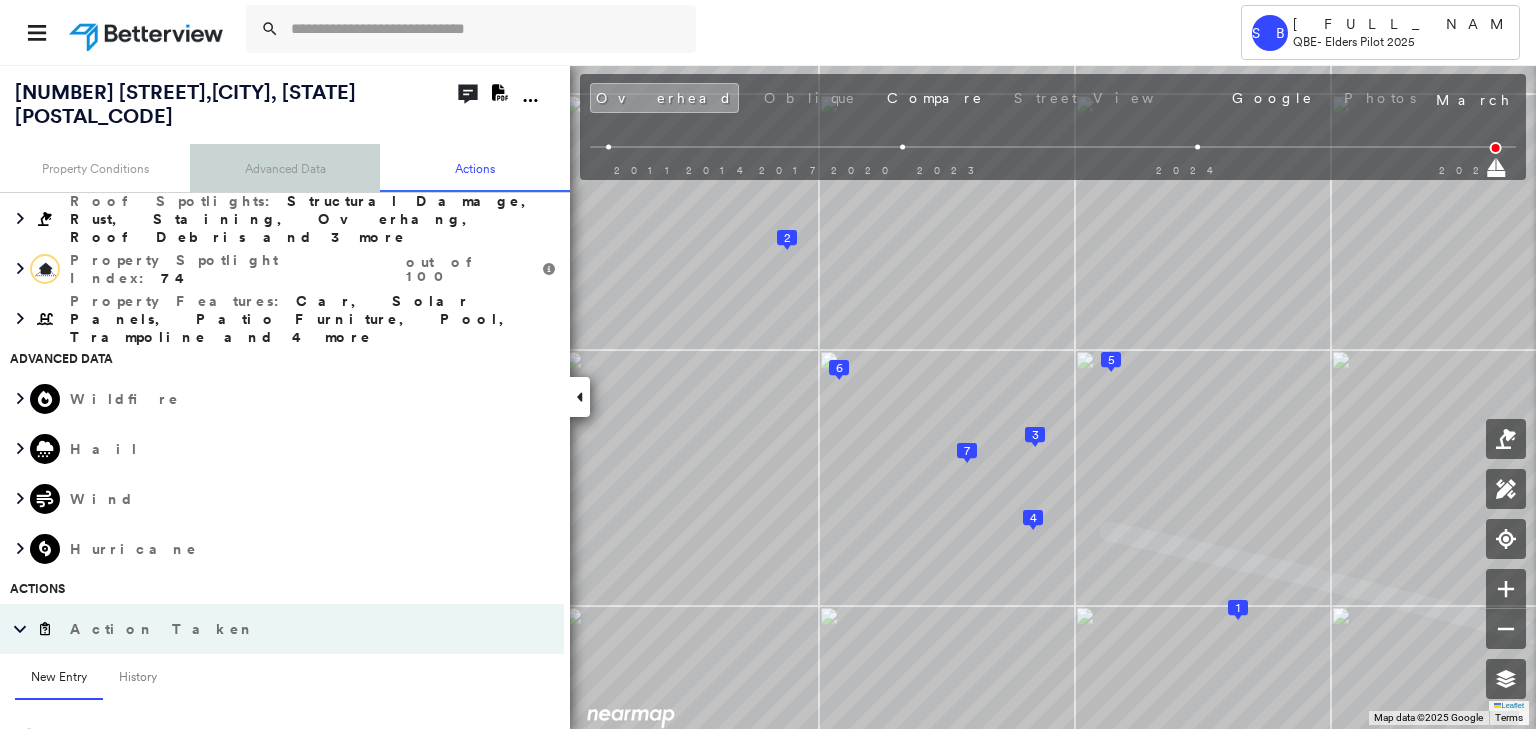click on "Advanced Data" at bounding box center (285, 168) 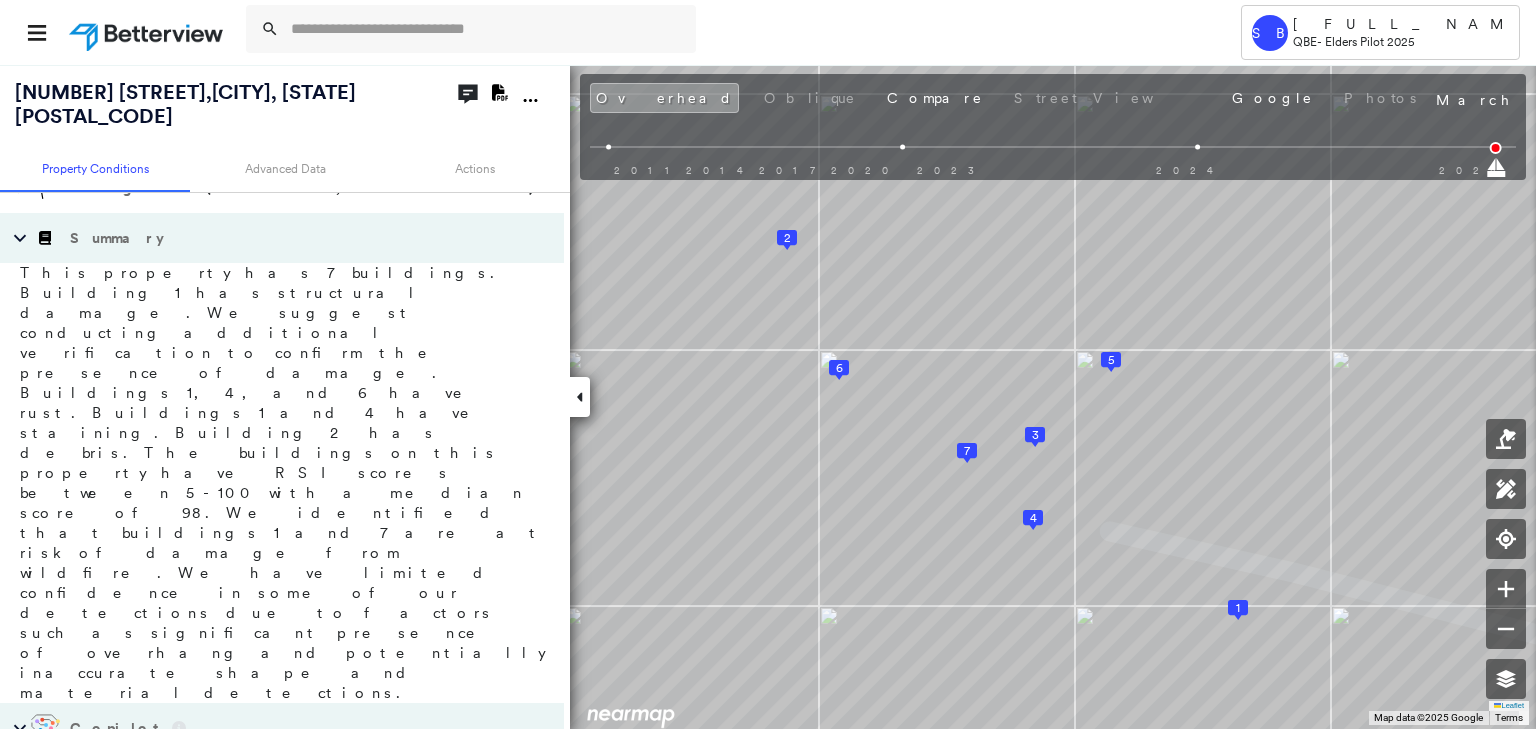 scroll, scrollTop: 160, scrollLeft: 0, axis: vertical 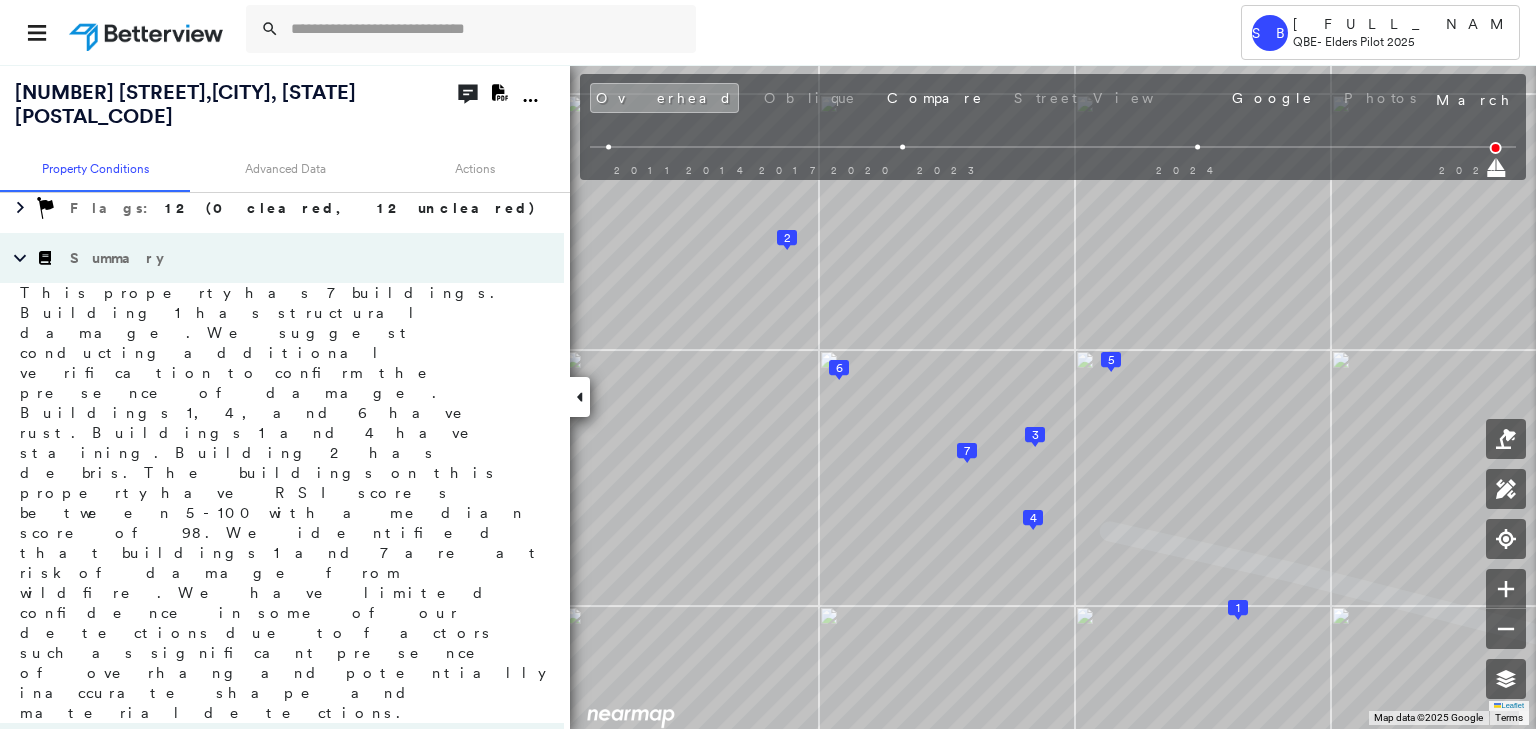 drag, startPoint x: 83, startPoint y: 460, endPoint x: 105, endPoint y: 463, distance: 22.203604 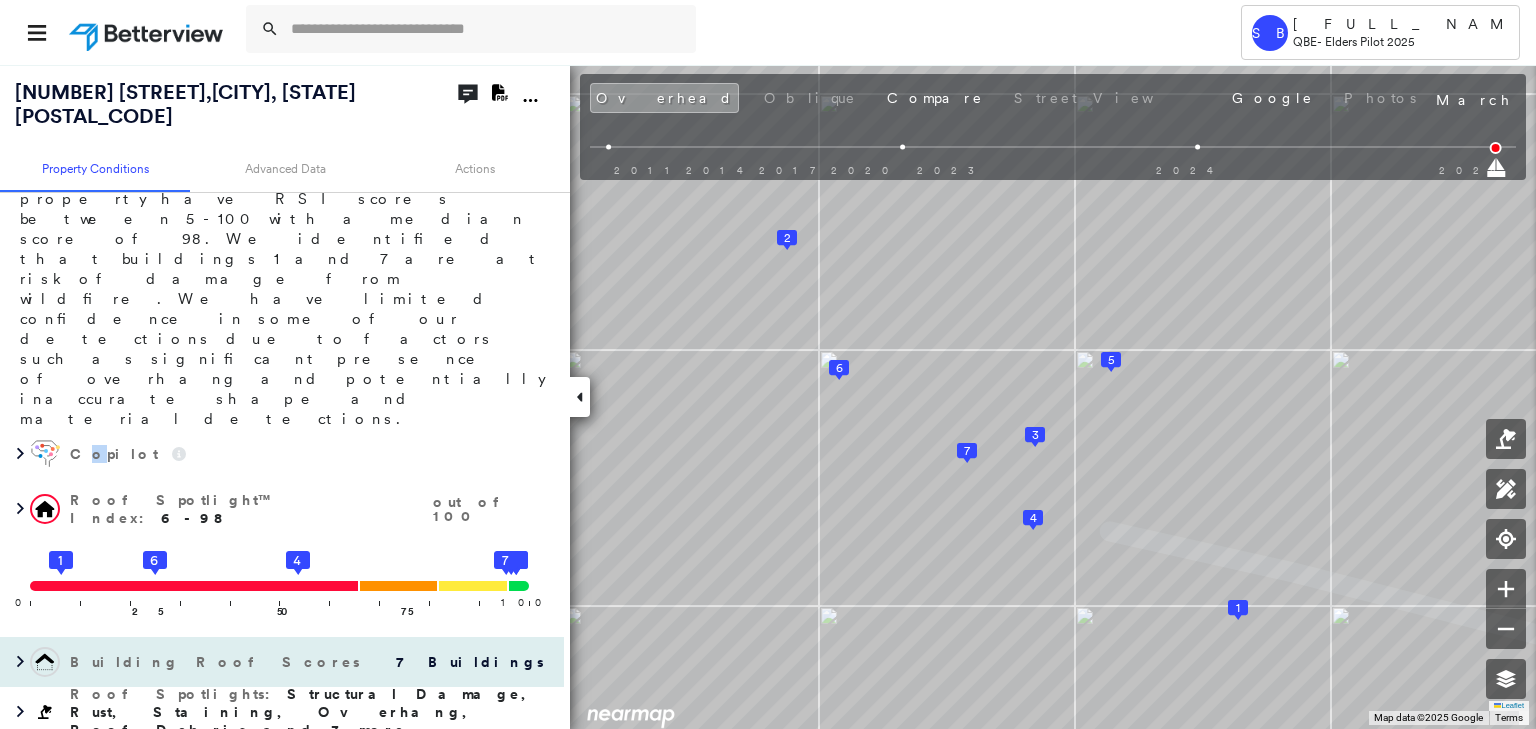 scroll, scrollTop: 400, scrollLeft: 0, axis: vertical 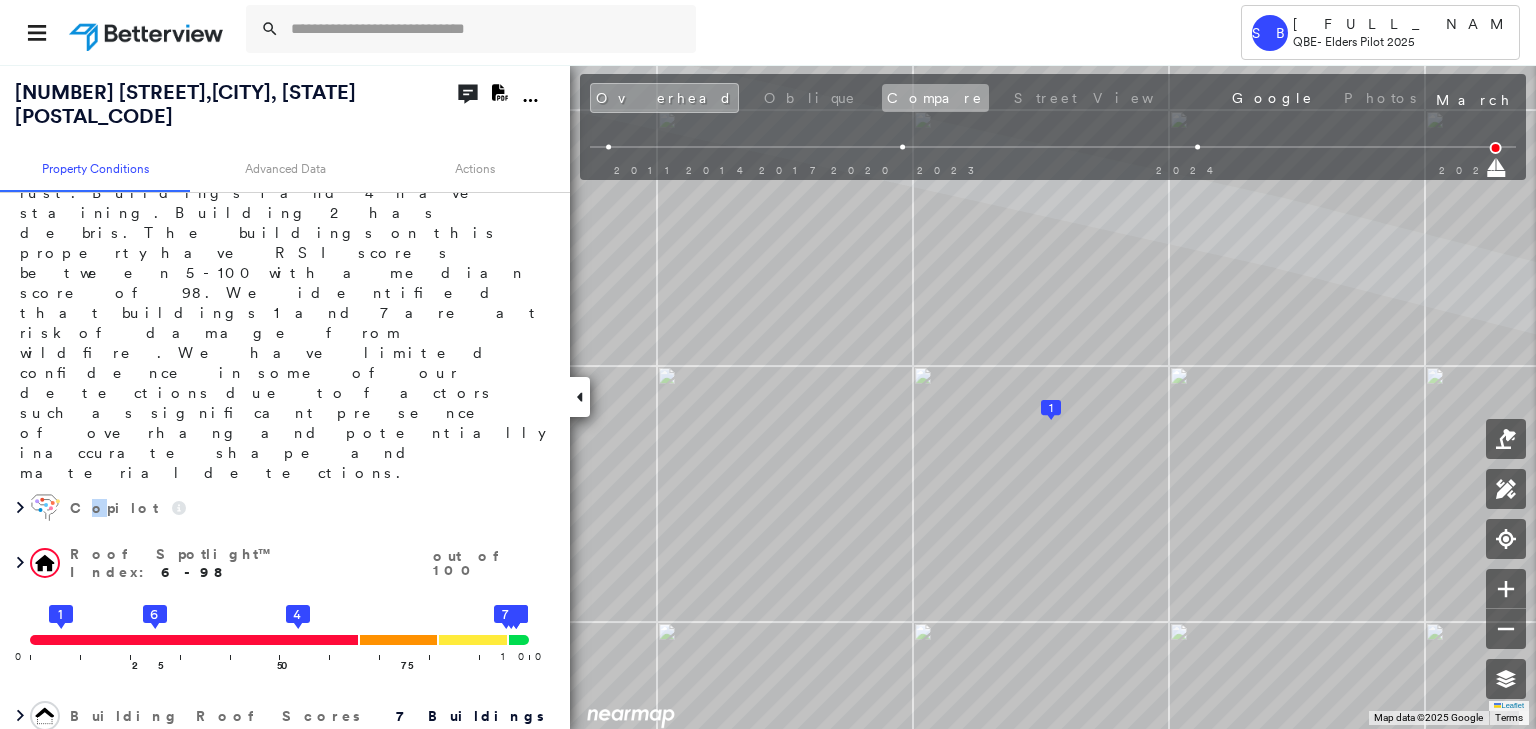 click on "Compare" at bounding box center [935, 98] 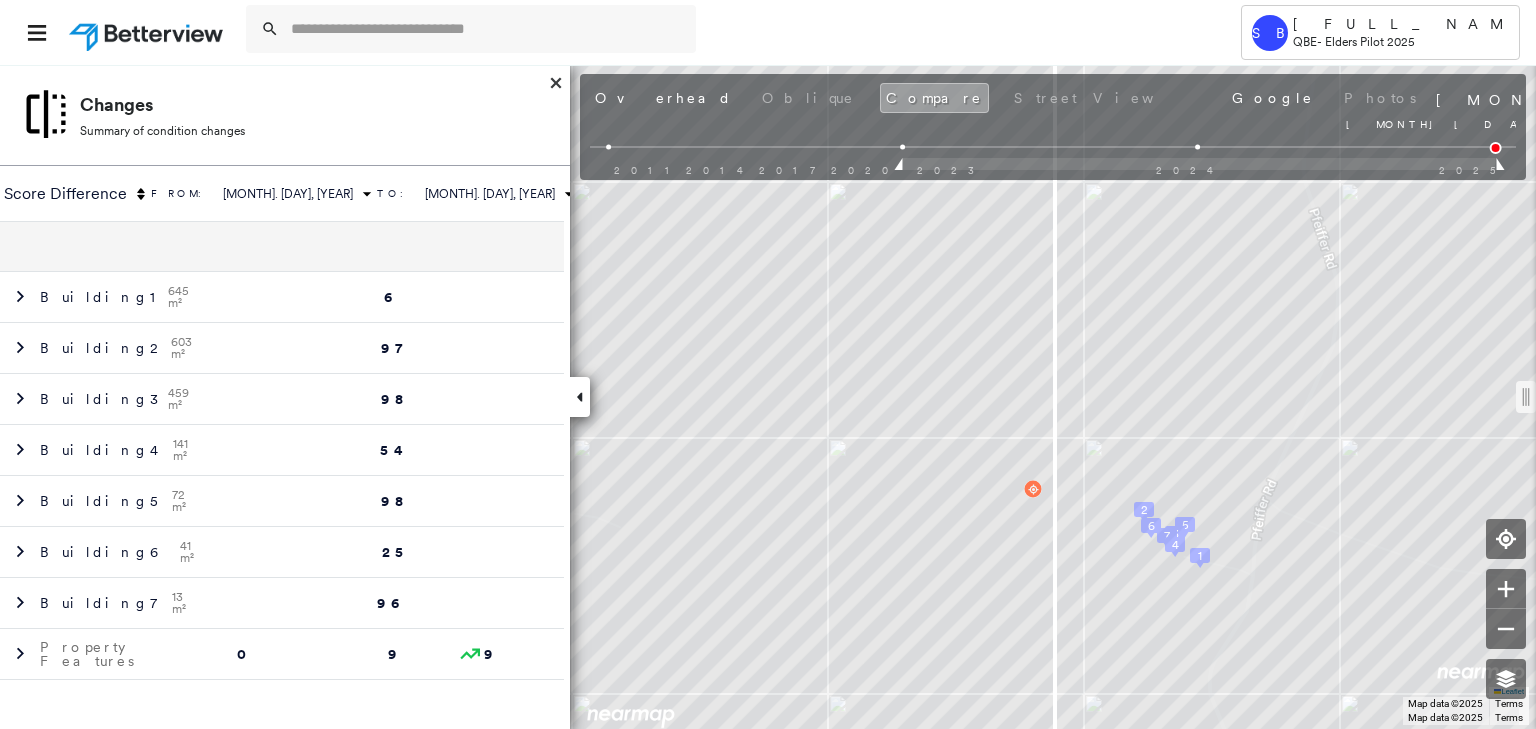 drag, startPoint x: 1192, startPoint y: 168, endPoint x: 786, endPoint y: 168, distance: 406 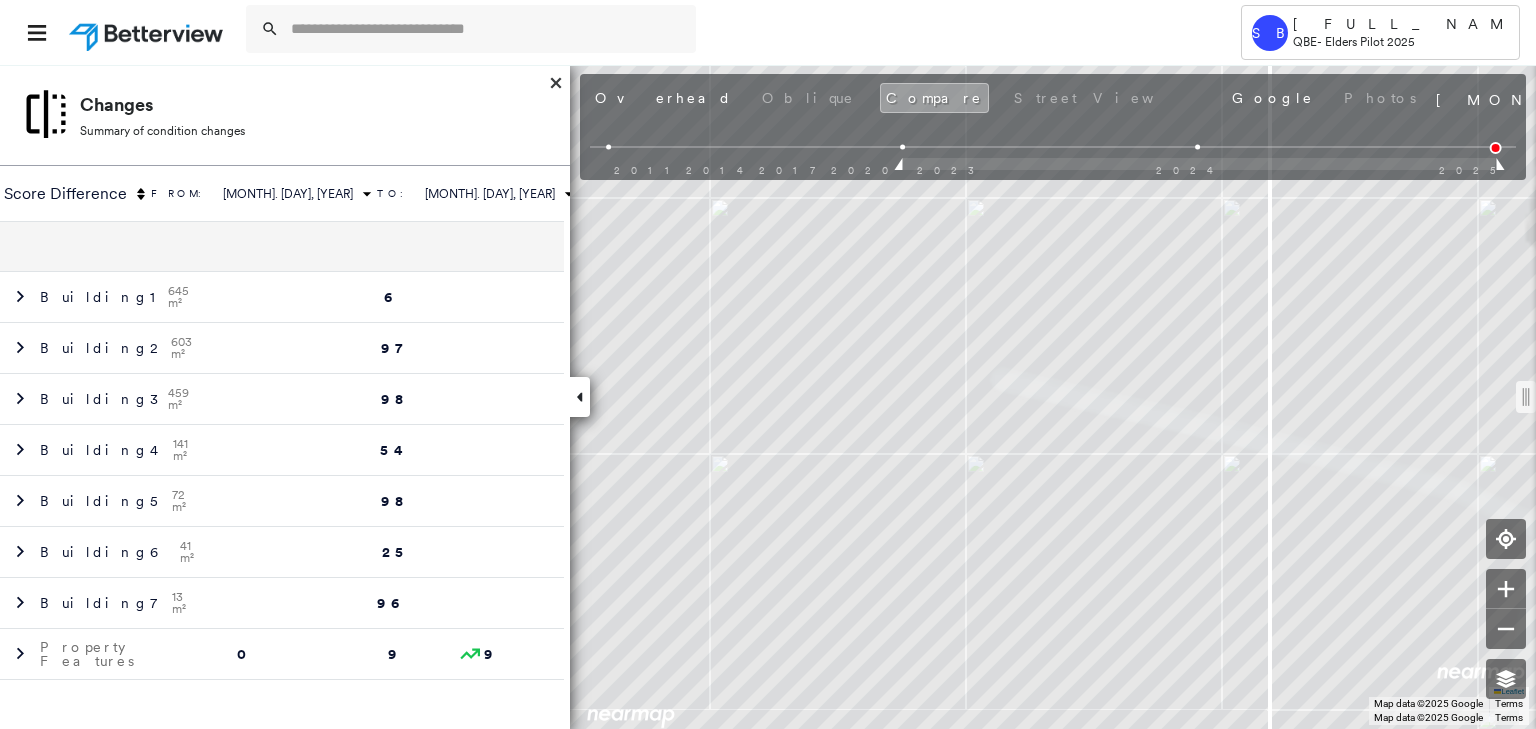 drag, startPoint x: 1047, startPoint y: 396, endPoint x: 1272, endPoint y: 406, distance: 225.2221 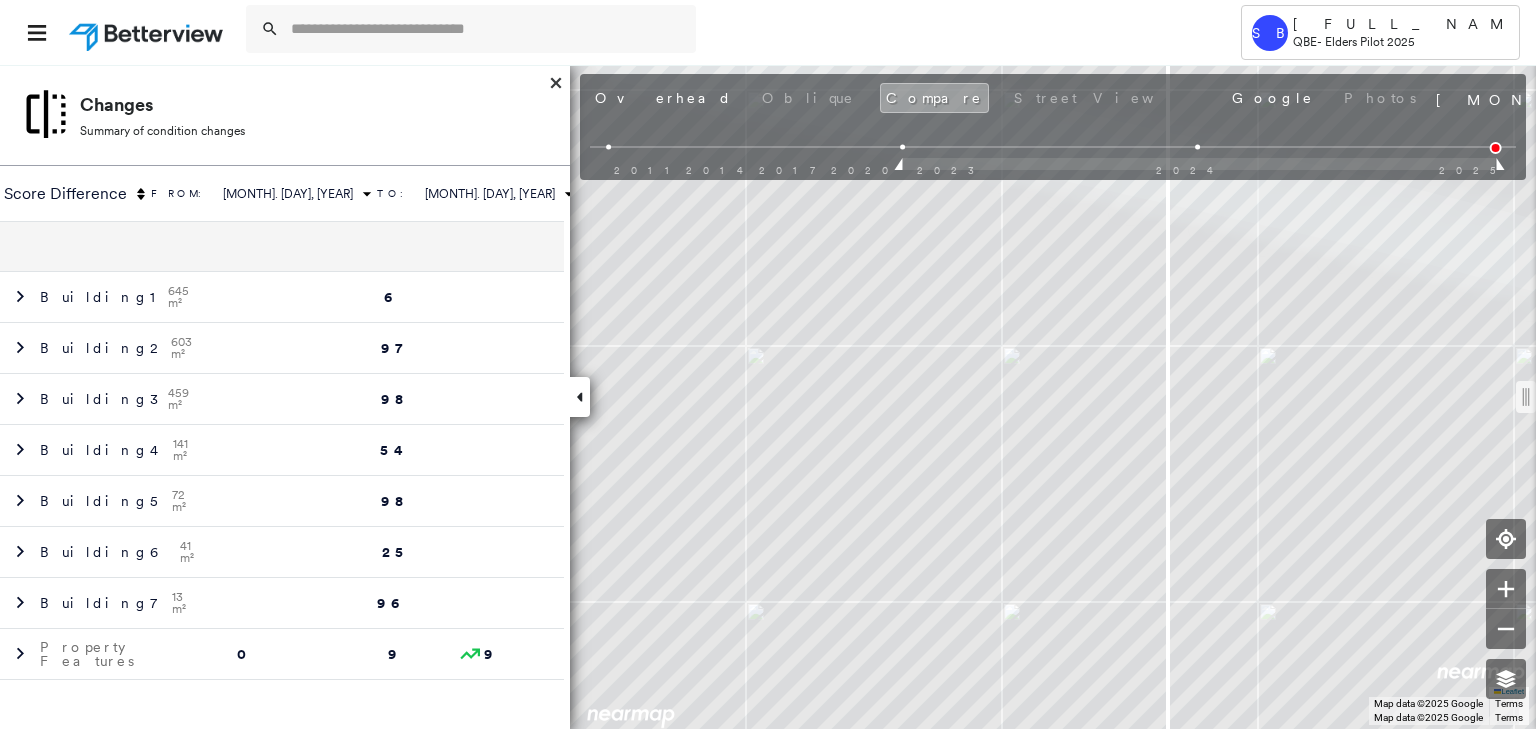 drag, startPoint x: 1272, startPoint y: 396, endPoint x: 1153, endPoint y: 351, distance: 127.22421 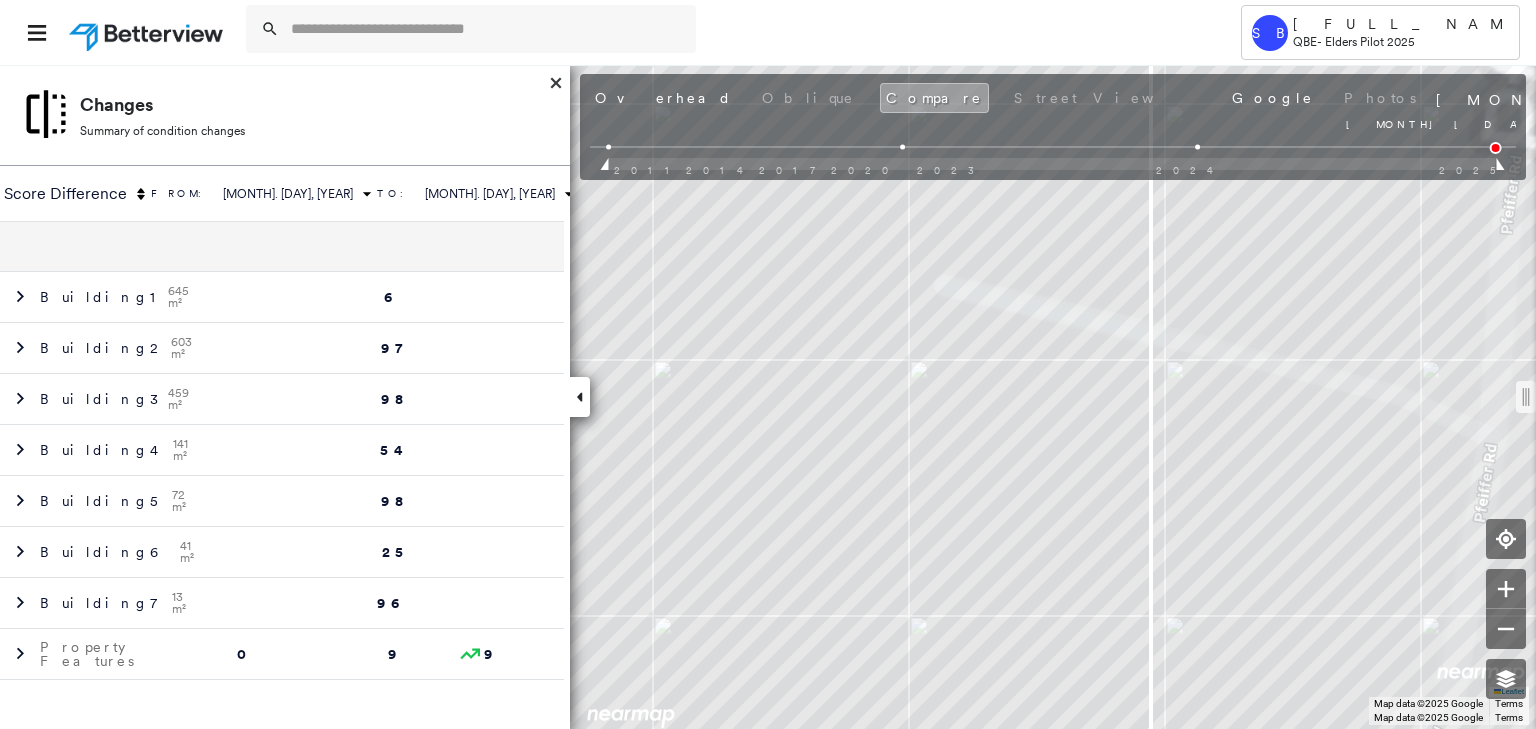 drag, startPoint x: 892, startPoint y: 162, endPoint x: 671, endPoint y: 151, distance: 221.27359 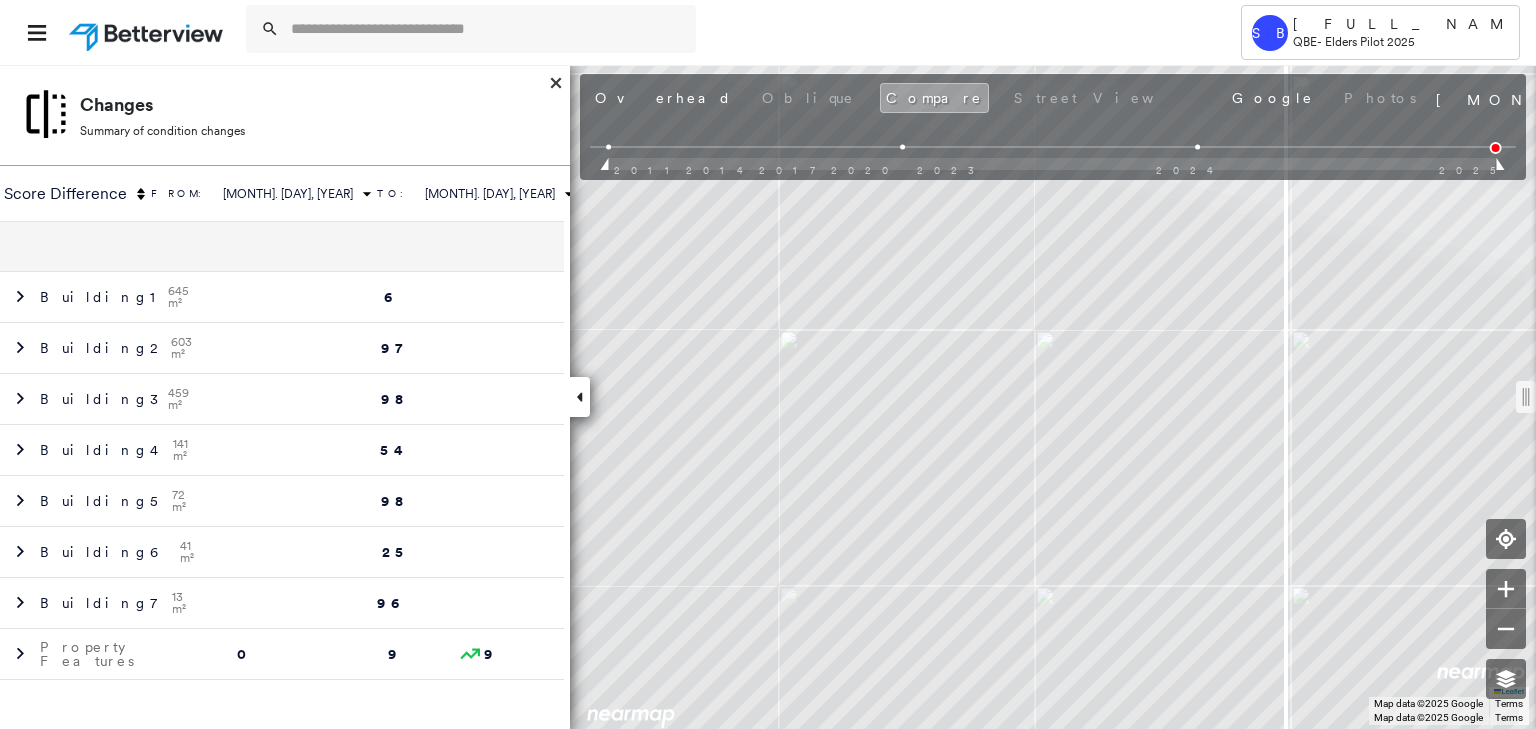 drag, startPoint x: 1050, startPoint y: 400, endPoint x: 1290, endPoint y: 408, distance: 240.1333 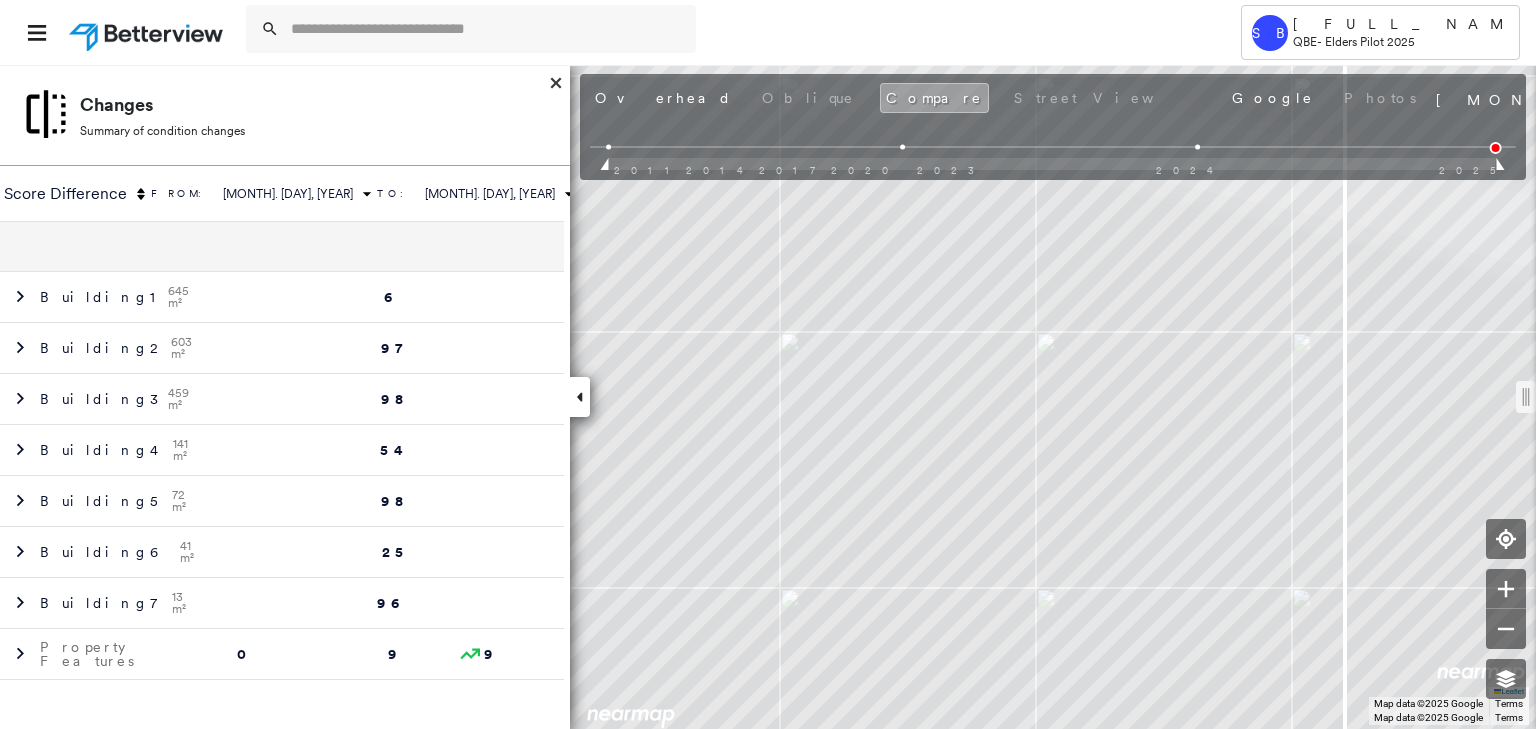 drag, startPoint x: 1289, startPoint y: 397, endPoint x: 1341, endPoint y: 471, distance: 90.44335 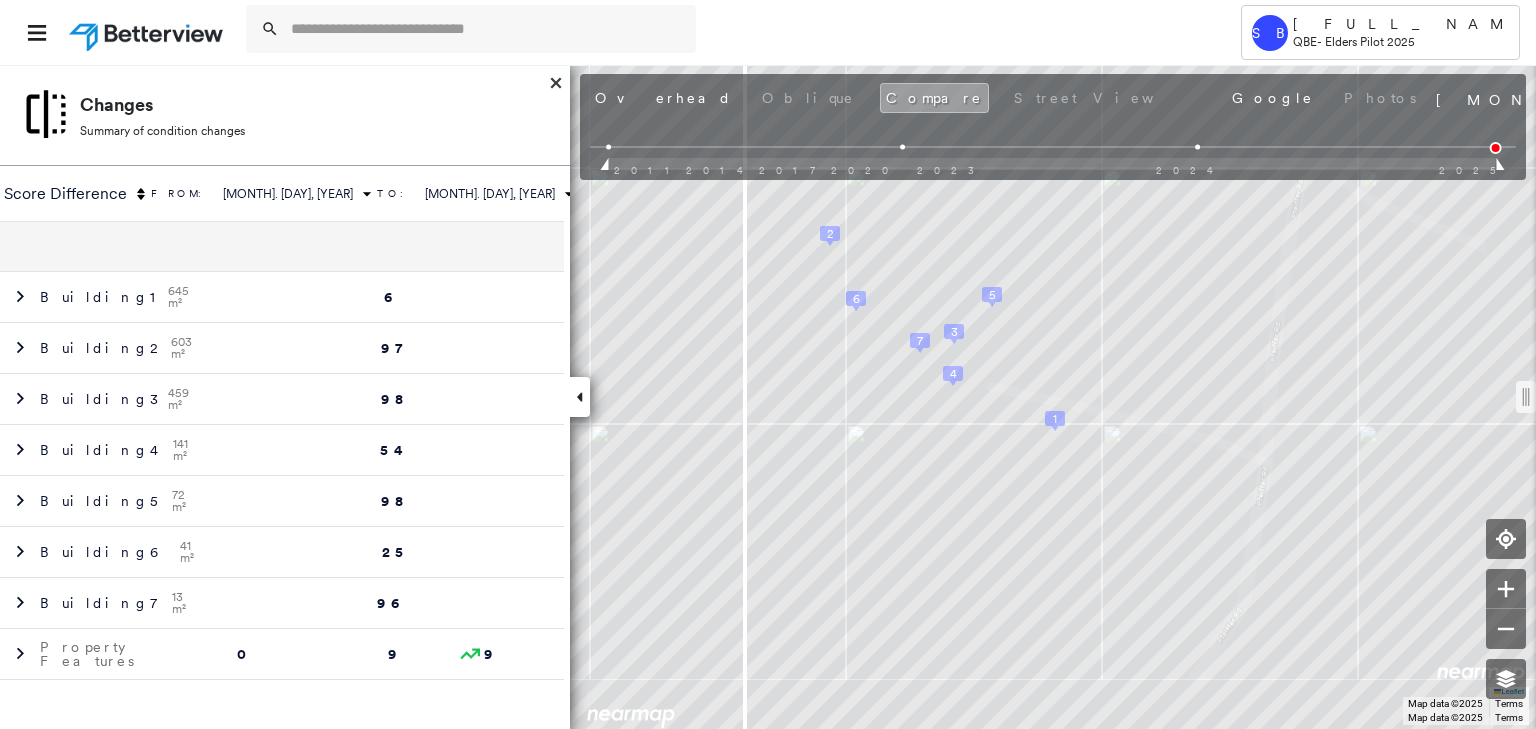 drag, startPoint x: 1343, startPoint y: 400, endPoint x: 727, endPoint y: 364, distance: 617.051 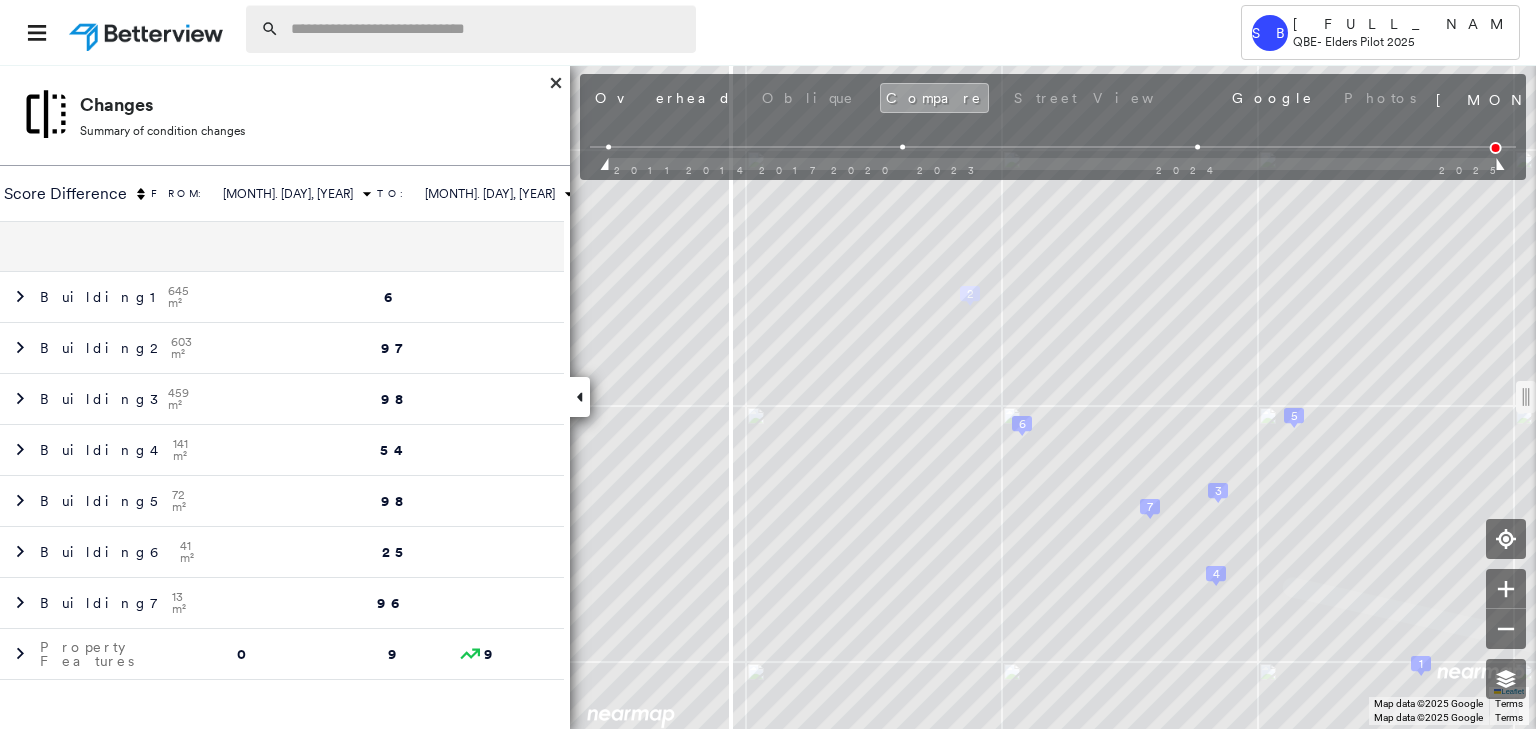 click at bounding box center [487, 29] 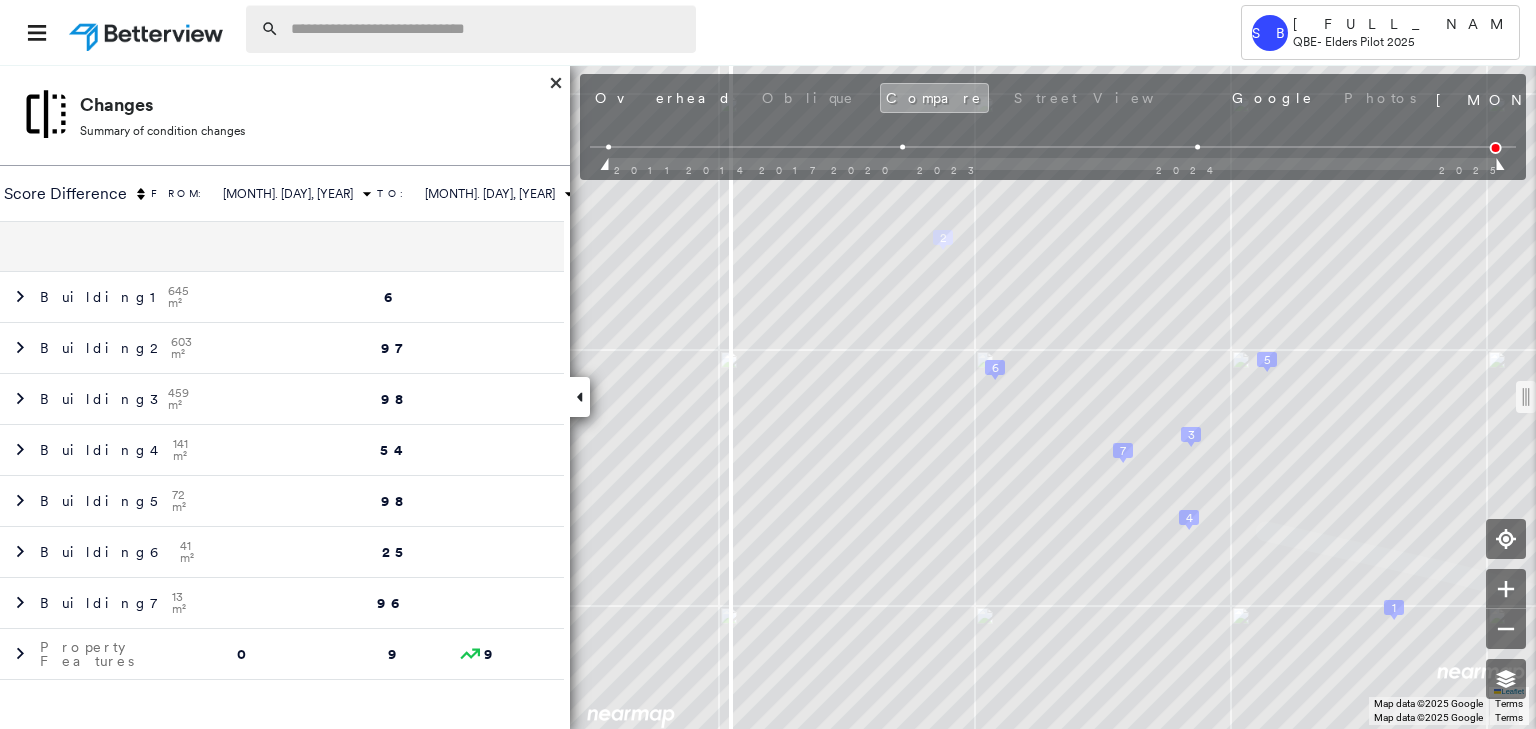 click at bounding box center [487, 29] 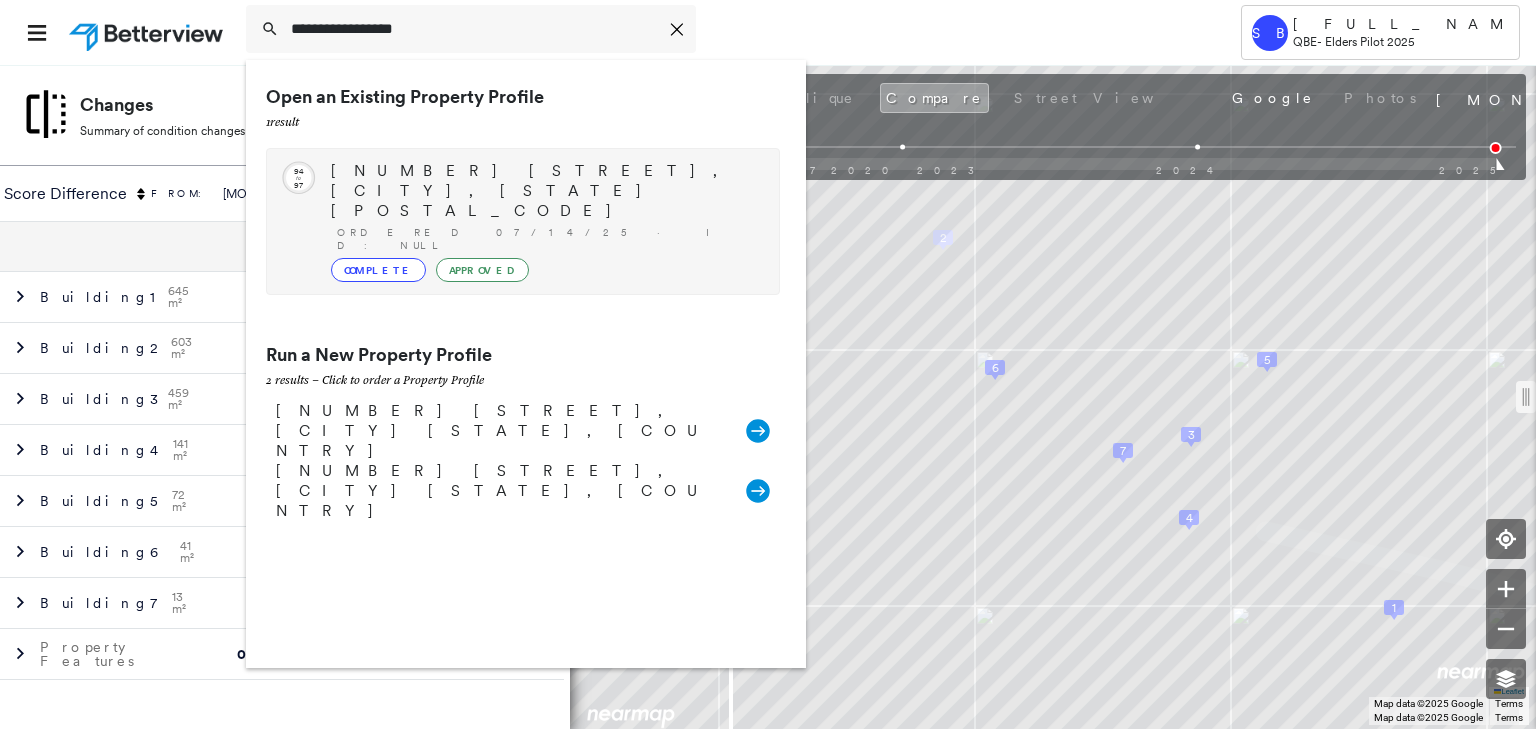 type on "**********" 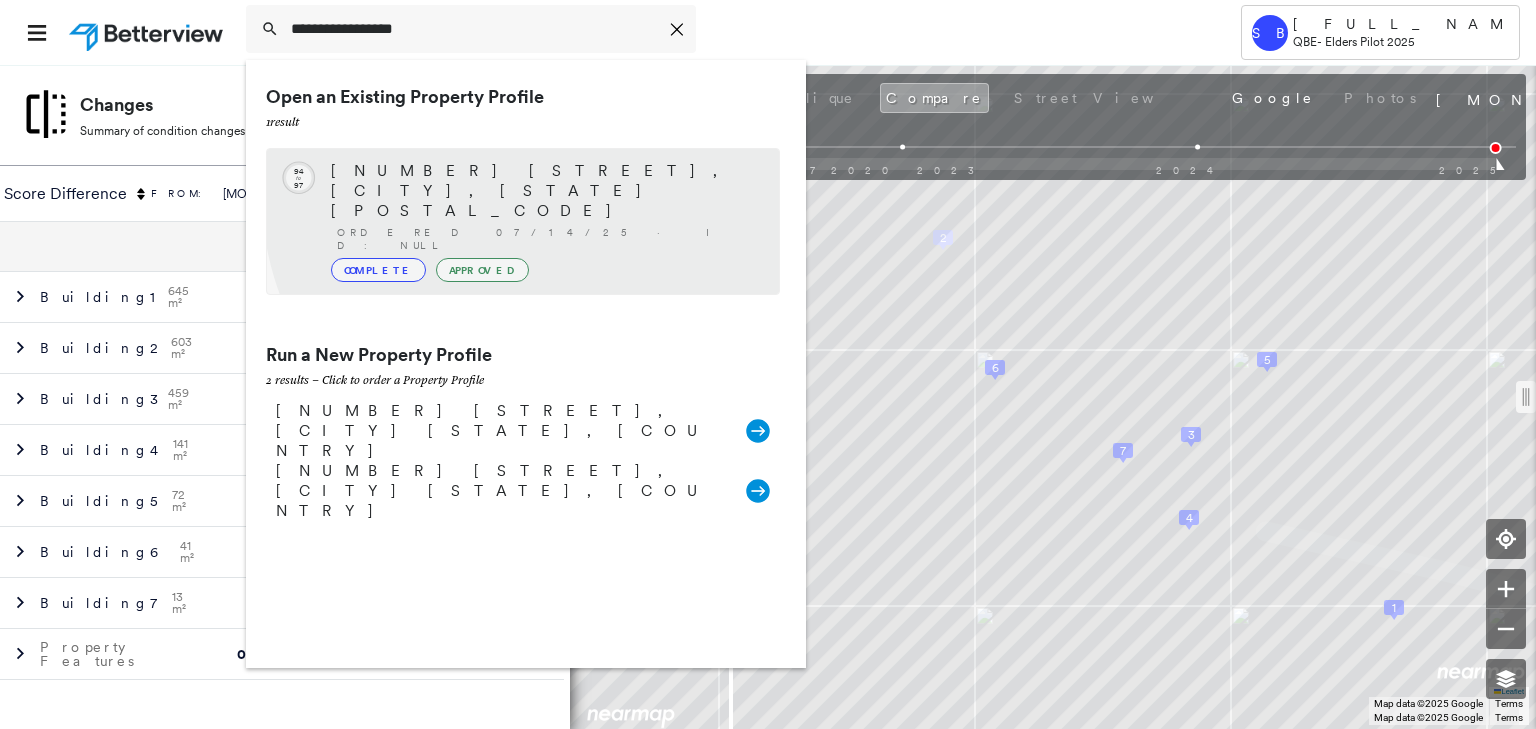 click on "Ordered 07/14/25 · ID: null" at bounding box center [548, 239] 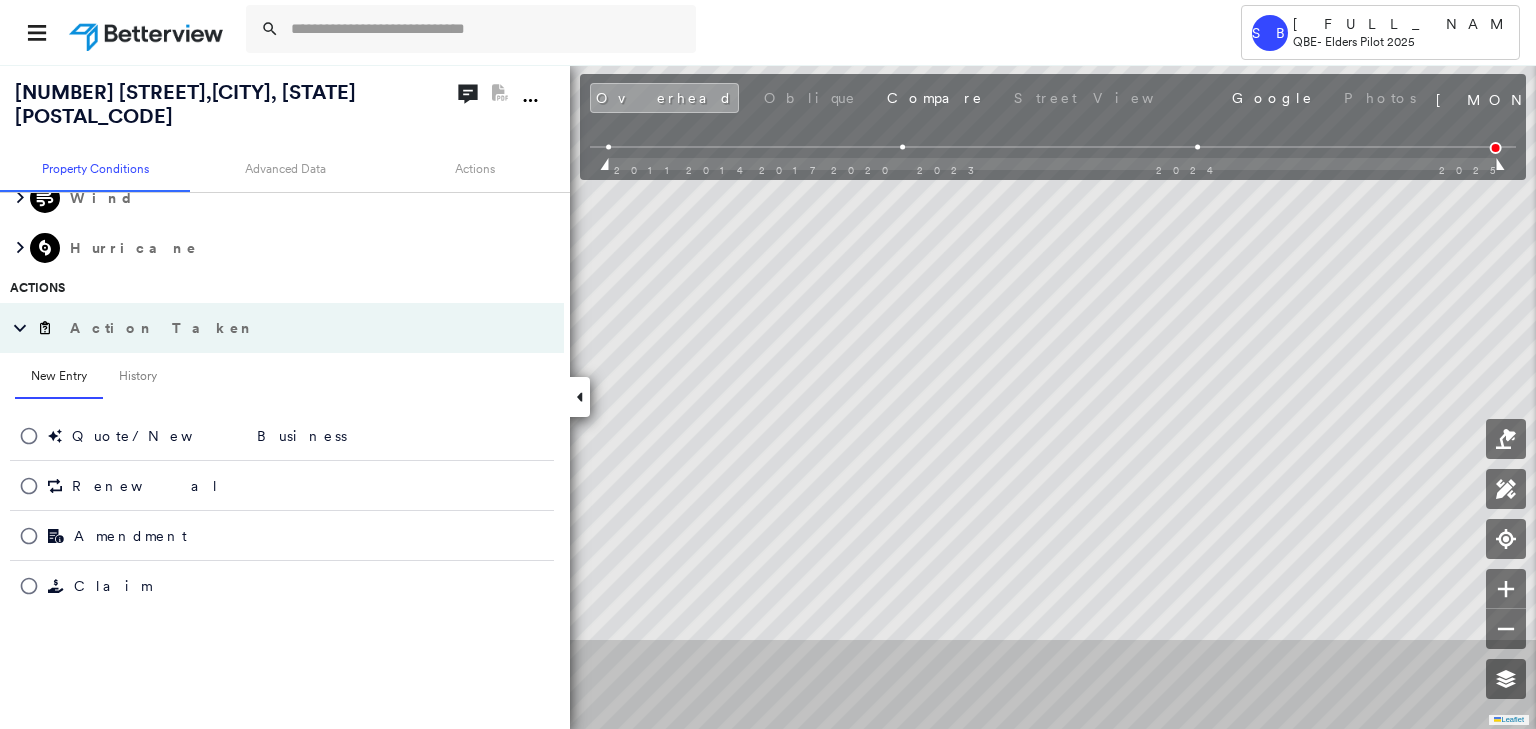 scroll, scrollTop: 278, scrollLeft: 0, axis: vertical 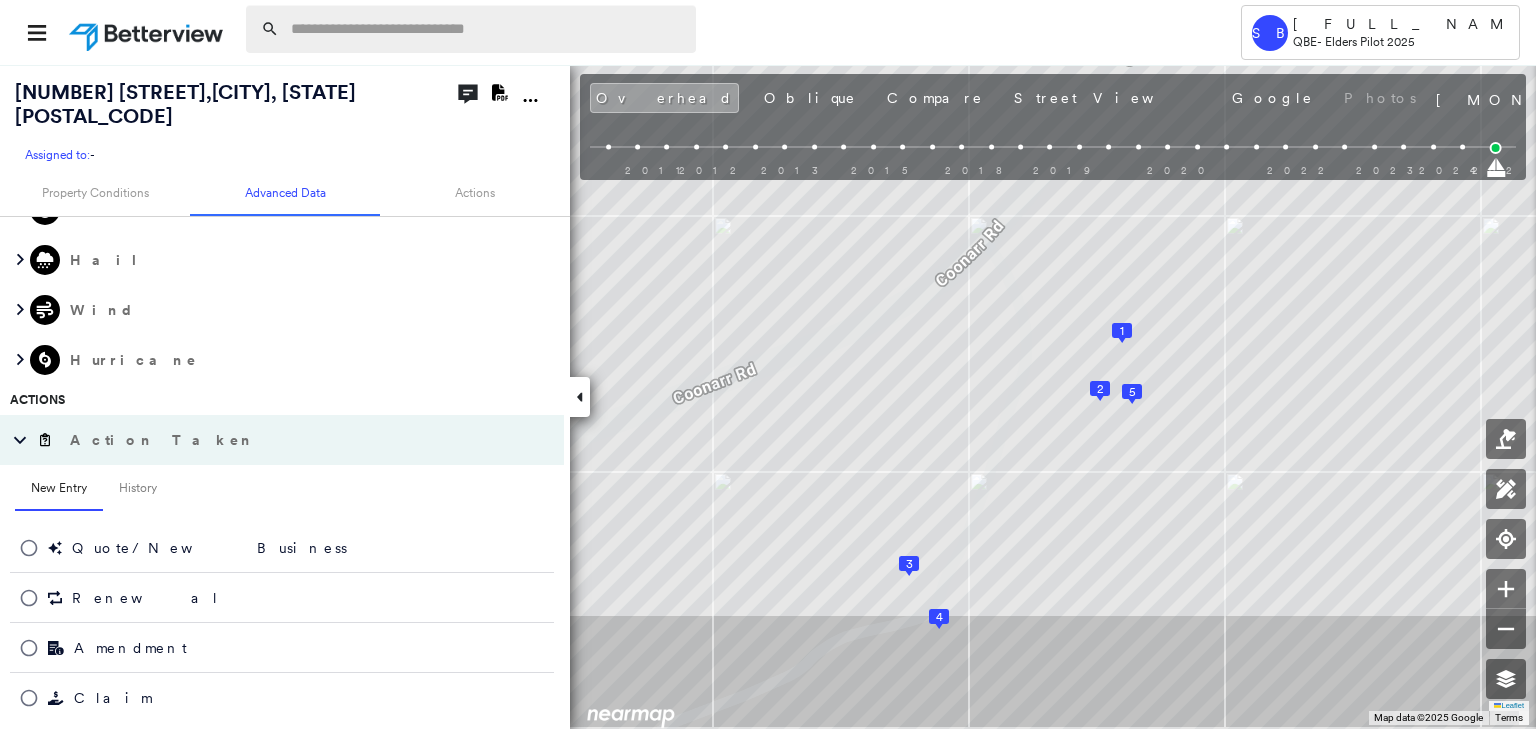 click at bounding box center (487, 29) 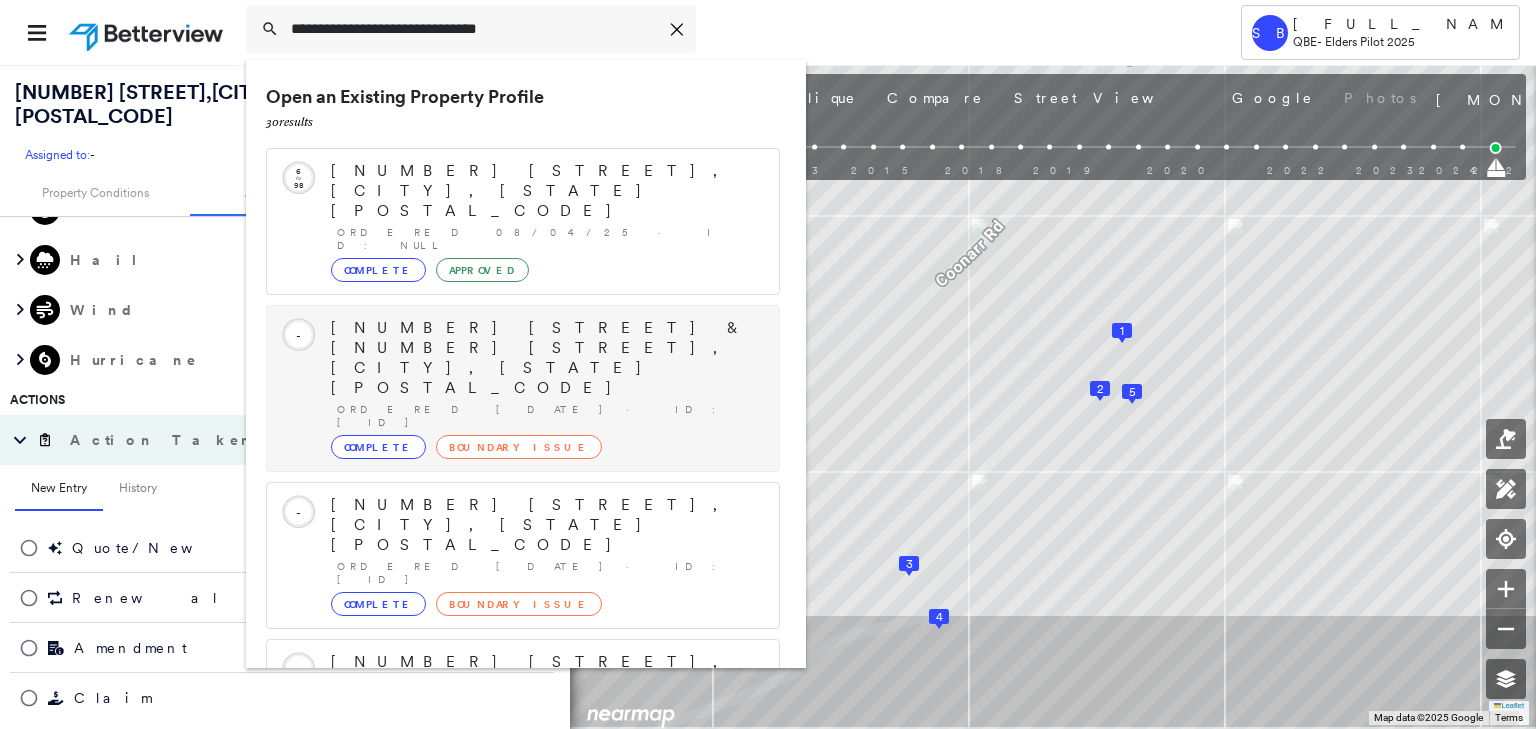 type on "**********" 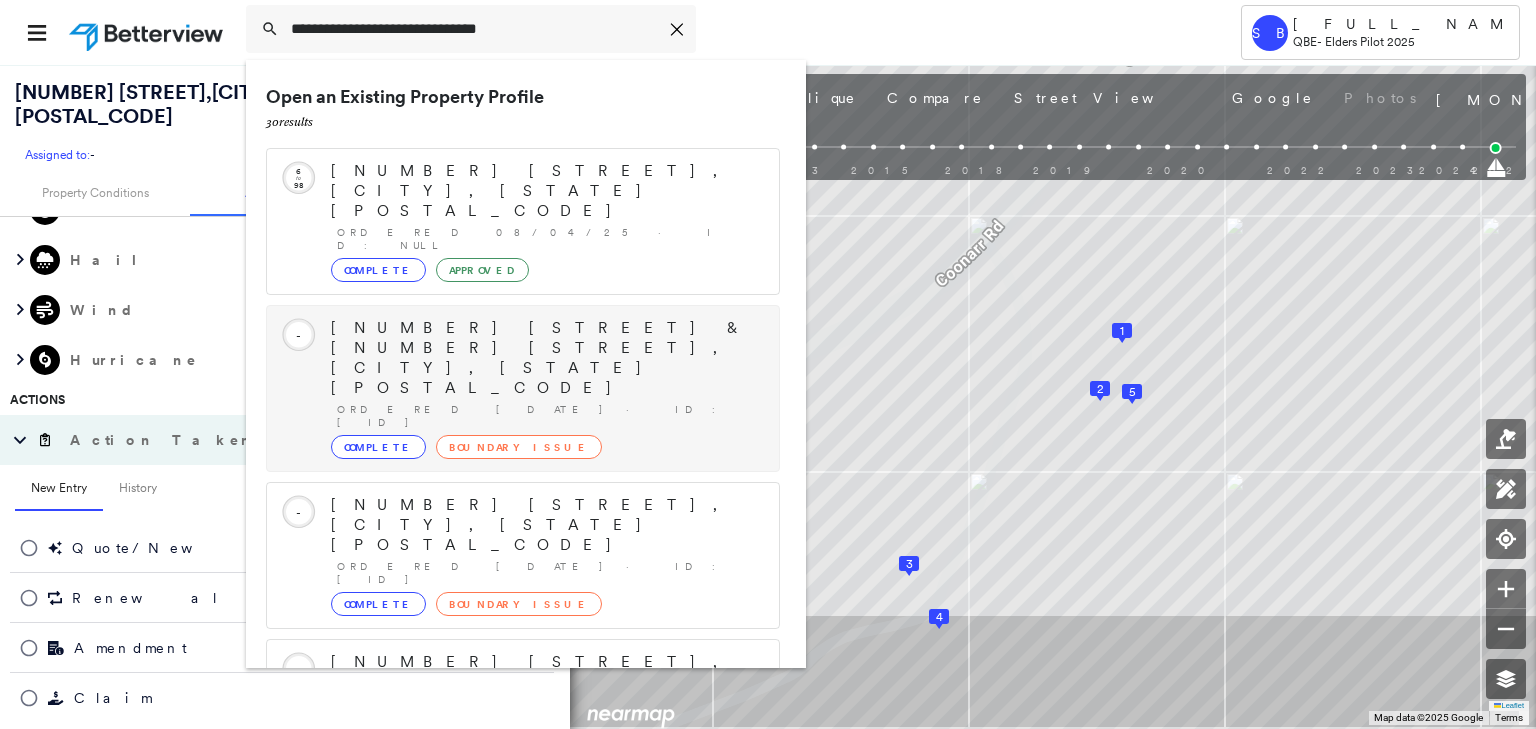 click on "Complete Boundary Issue" at bounding box center (545, 447) 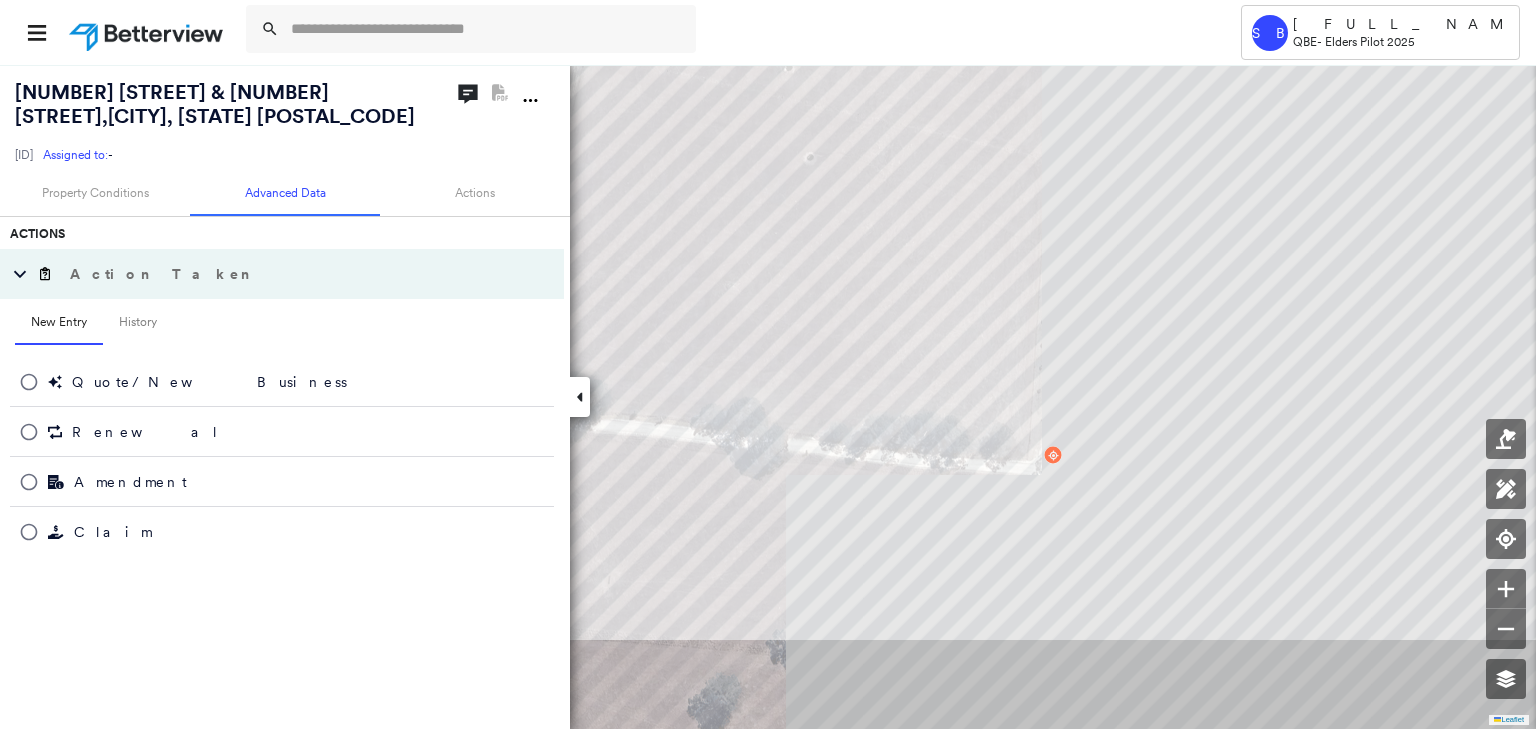 scroll, scrollTop: 278, scrollLeft: 0, axis: vertical 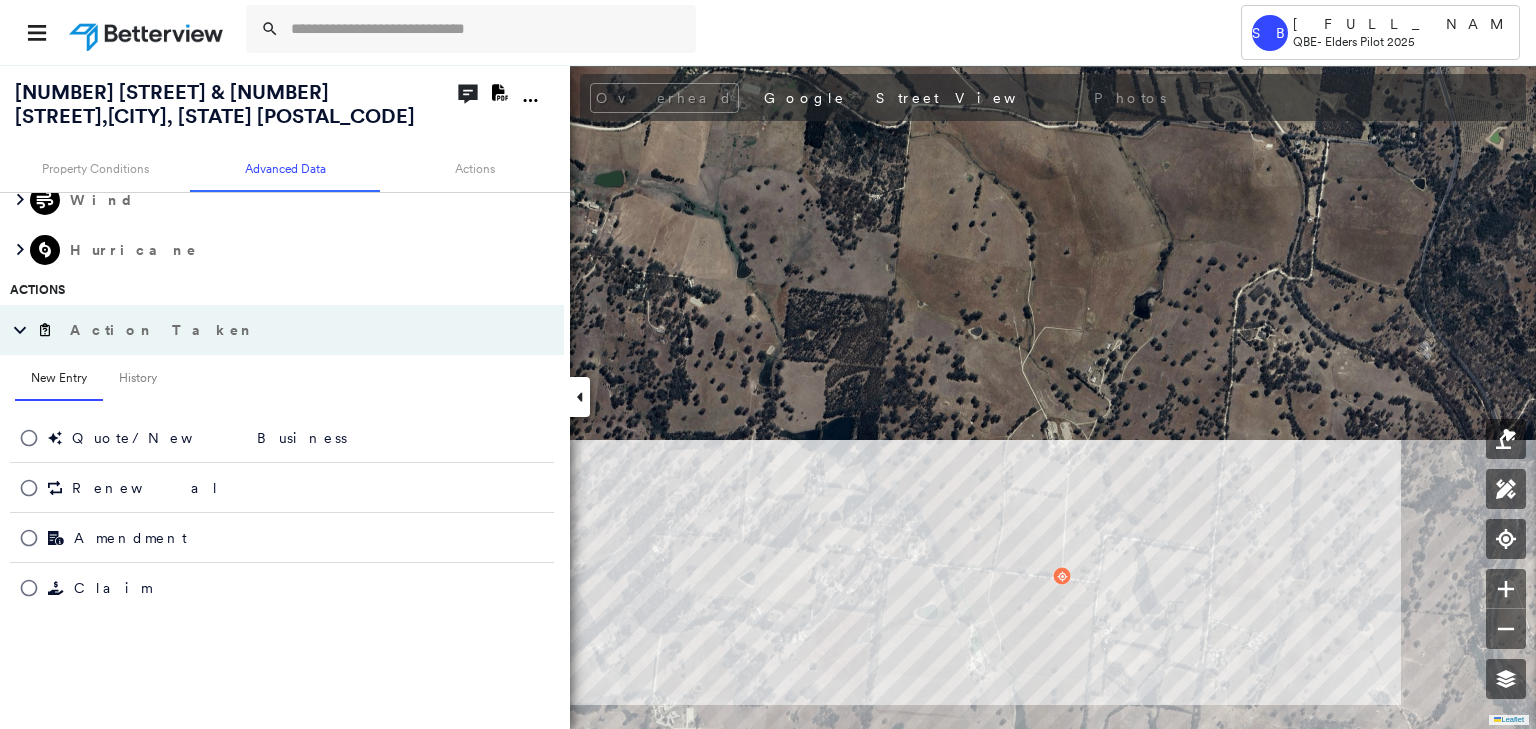 click on "Tower SB Shayne Briffa QBE  -   Elders Pilot 2025 267 PENNA RD & 218 PENNA RD ,  MACCLESFIELD, SA 5153 EVA139034FAR Assigned to:  - Assigned to:  - EVA139034FAR Assigned to:  - Non-productive  Open Comments Download PDF Report Property Conditions Advanced Data Actions Overhead Obliques Not Available ; Street View Copilot Building Roof Scores 0 Buildings Advanced Data Wildfire Hail Wind Hurricane Actions Action Taken New Entry History Quote/New Business Terms & Conditions Added ACV Endorsement Added Cosmetic Endorsement Inspection/Loss Control Report Information Added to Inspection Survey Onsite Inspection Ordered Determined No Inspection Needed General Used Report to Further Agent/Insured Discussion Reject/Decline - New Business Allowed to Proceed / Policy Bound Added/Updated Building Information Save Renewal Terms & Conditions Added Cosmetic Endorsement Deductible Change Premium Adjusted Added ACV Endorsement Inspection/Loss Control Determined No Inspection Needed Onsite Inspection Ordered General Save Save" at bounding box center (768, 364) 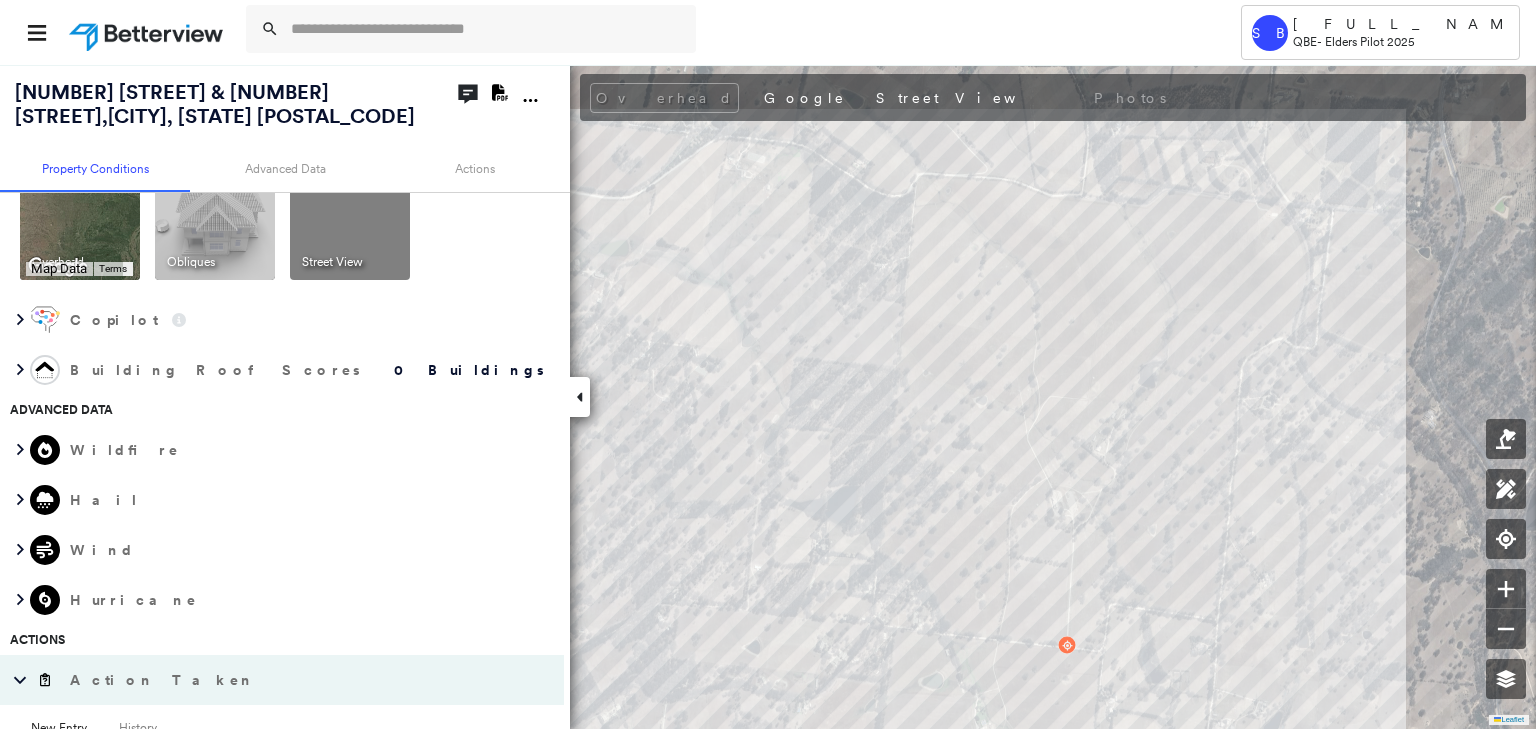 scroll, scrollTop: 0, scrollLeft: 0, axis: both 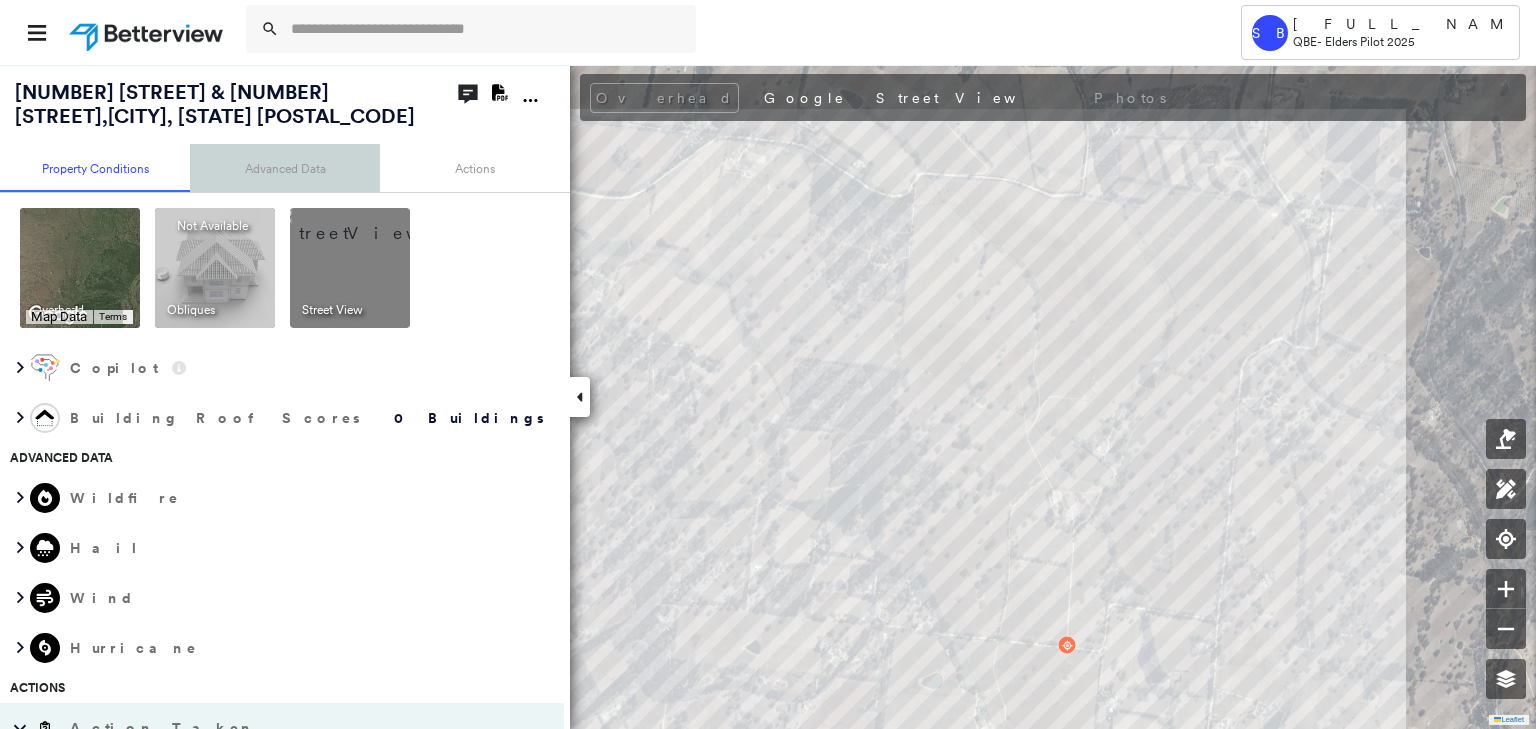 click on "Advanced Data" at bounding box center (285, 168) 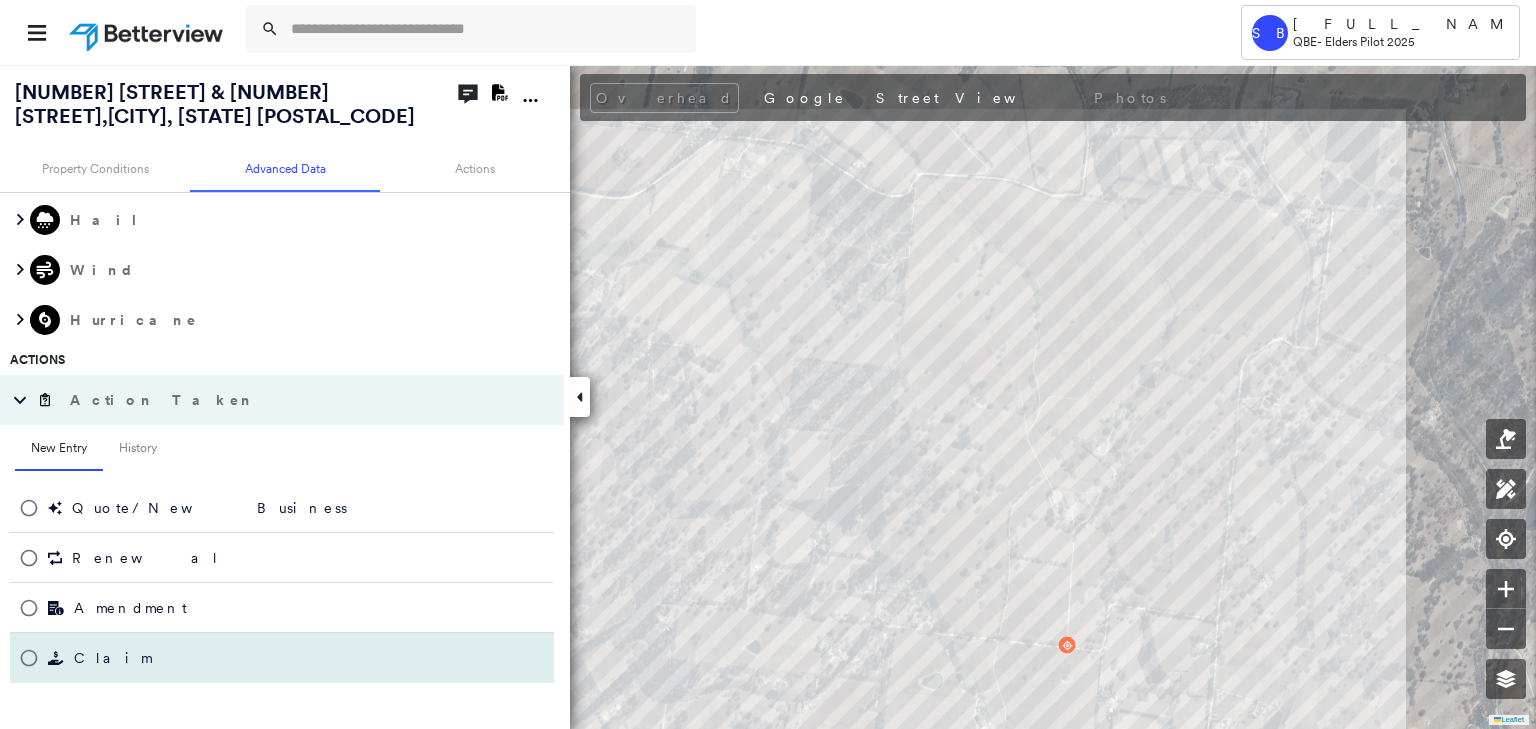 scroll, scrollTop: 318, scrollLeft: 0, axis: vertical 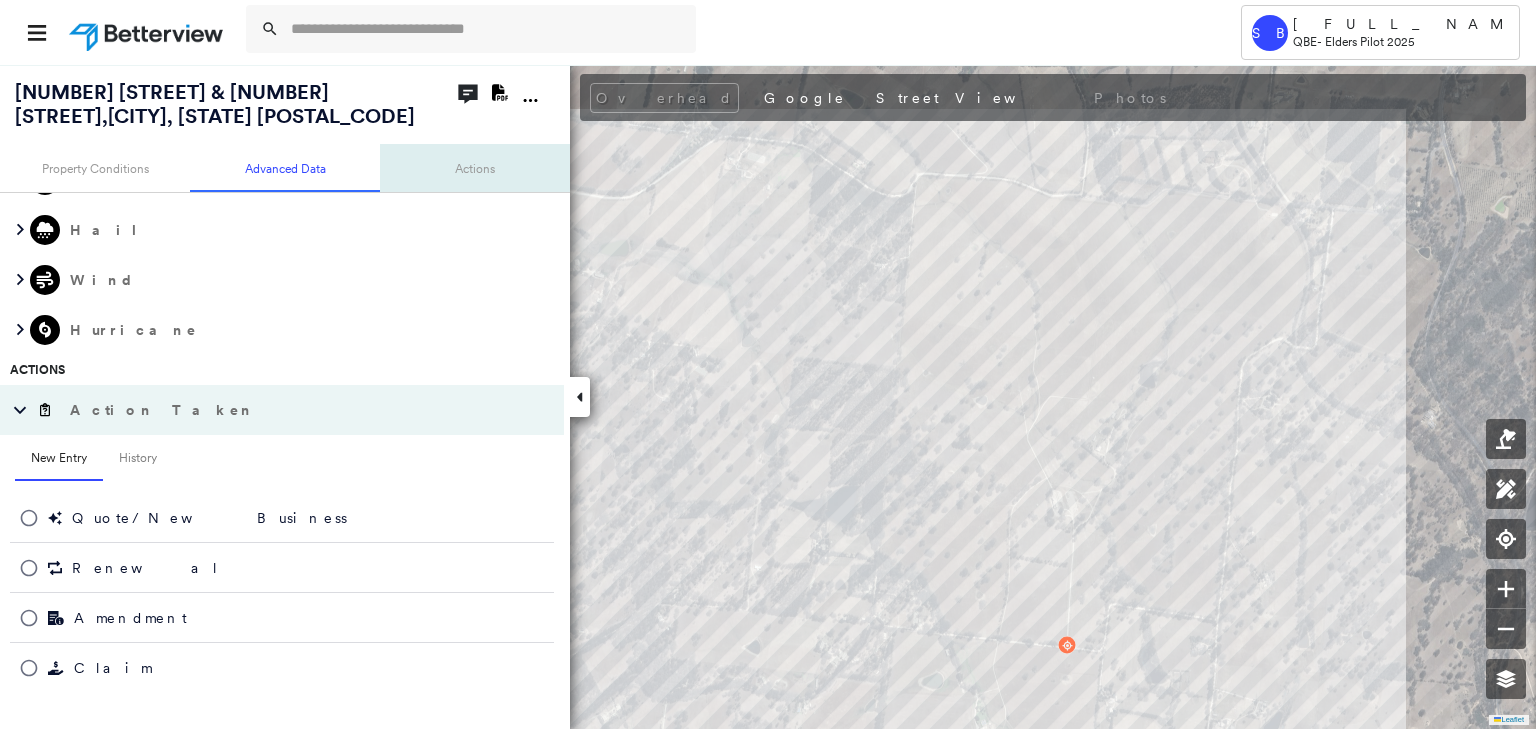 click on "Actions" at bounding box center [475, 168] 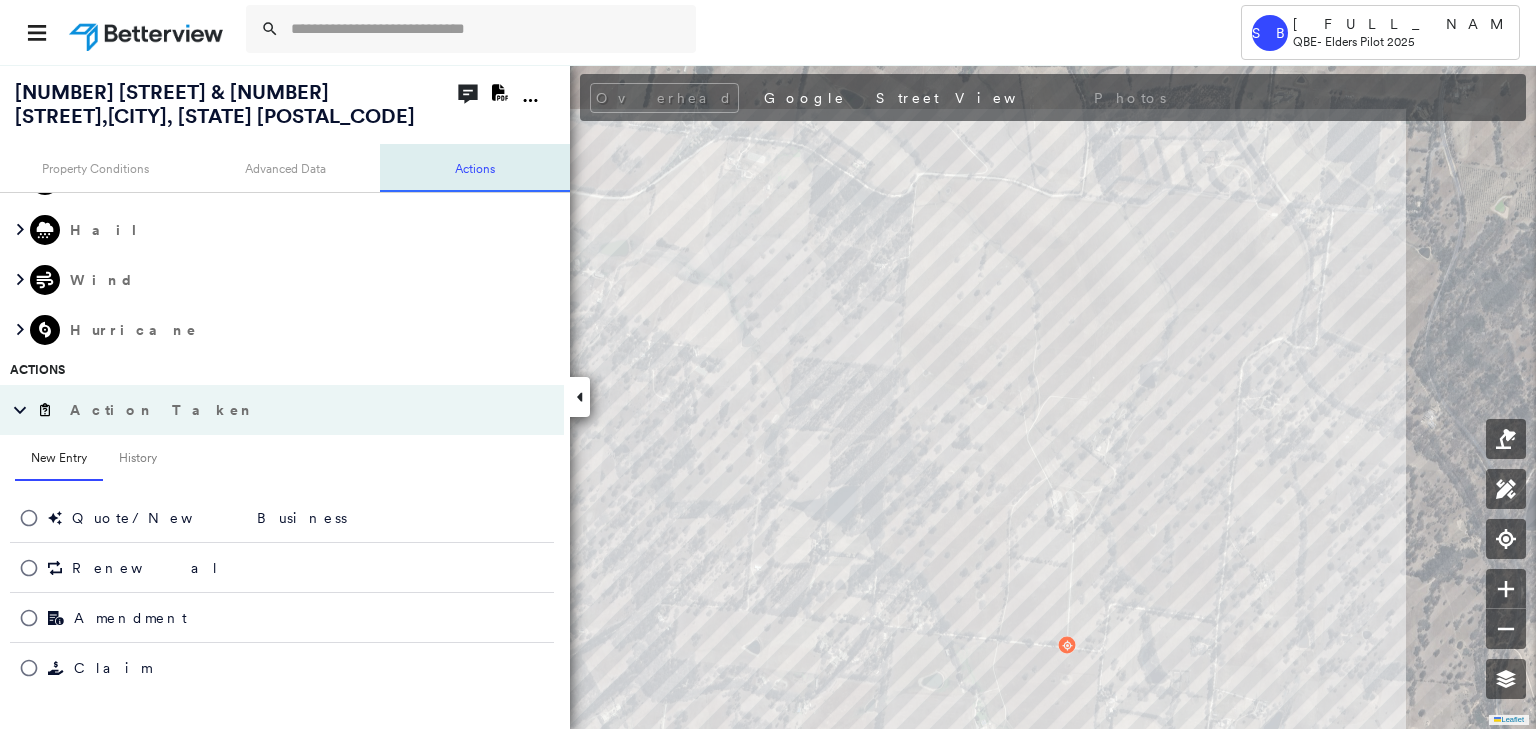 scroll, scrollTop: 478, scrollLeft: 0, axis: vertical 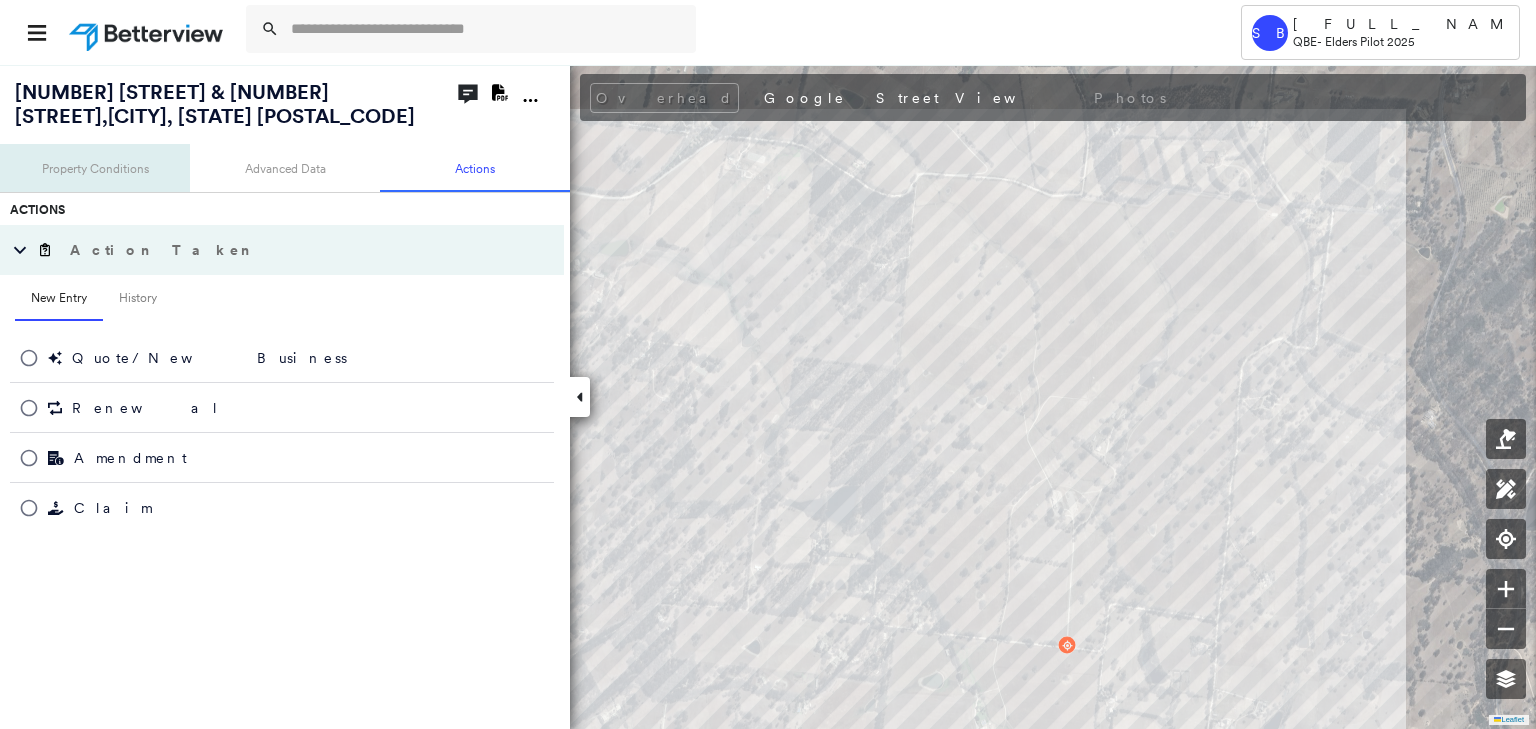 click on "Property Conditions" at bounding box center (95, 168) 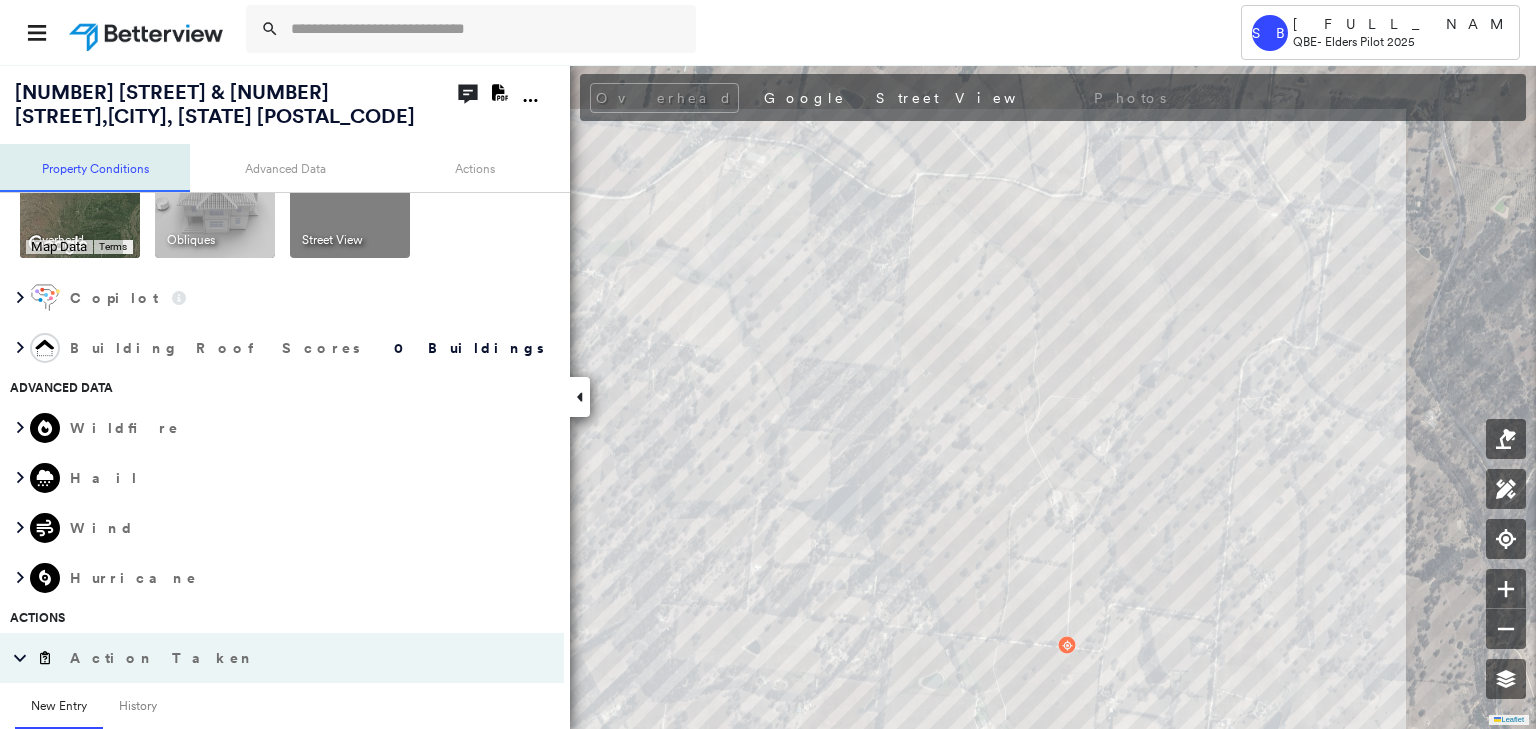 scroll, scrollTop: 35, scrollLeft: 0, axis: vertical 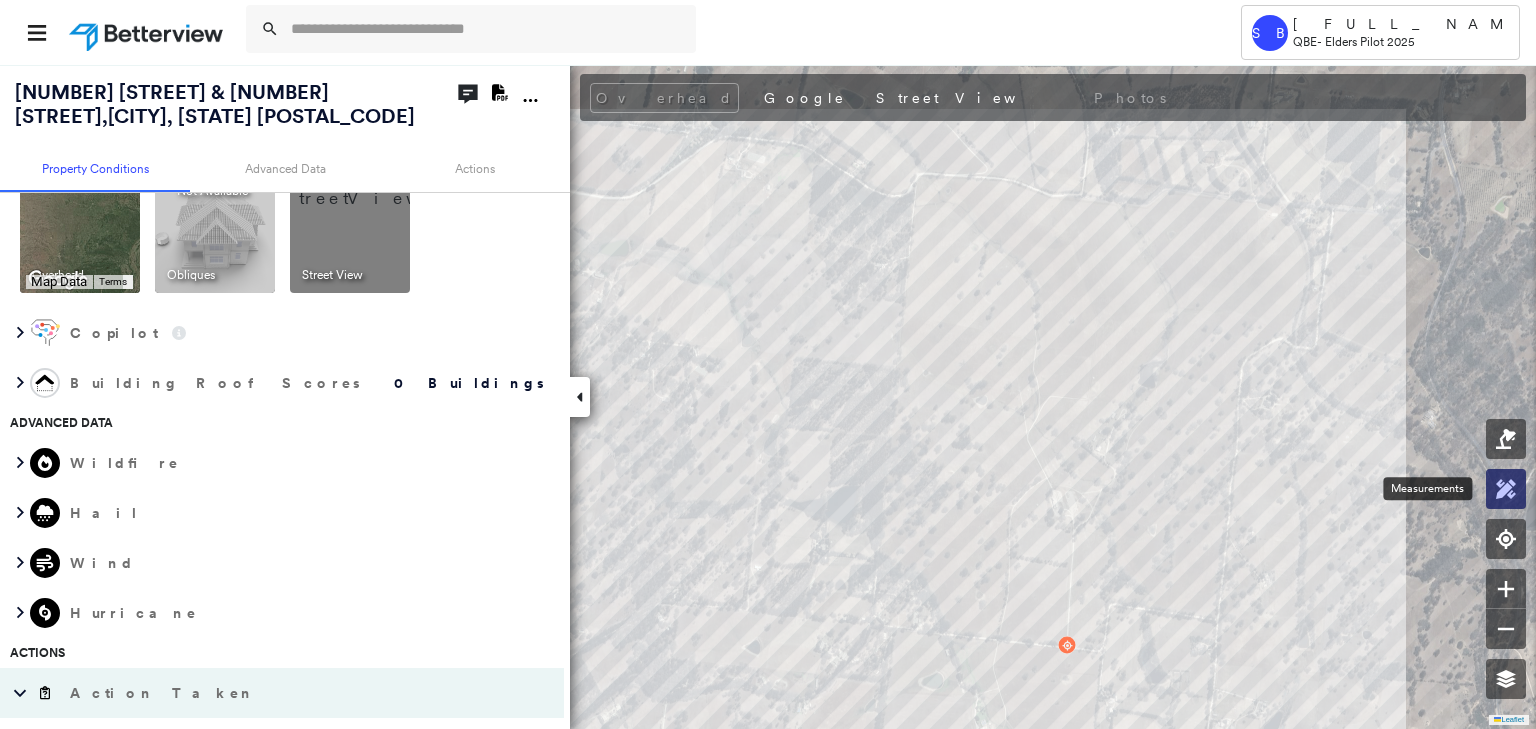 click 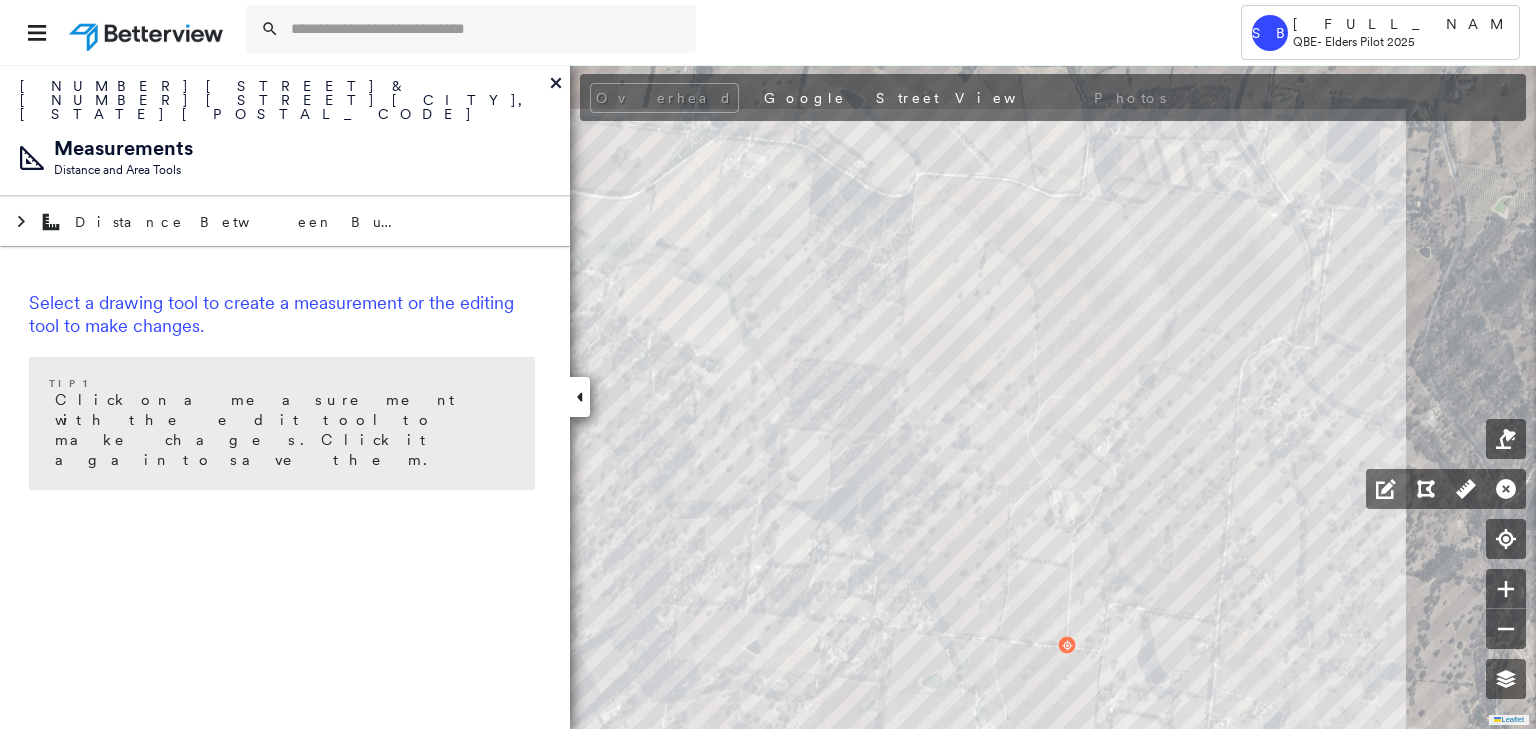 click 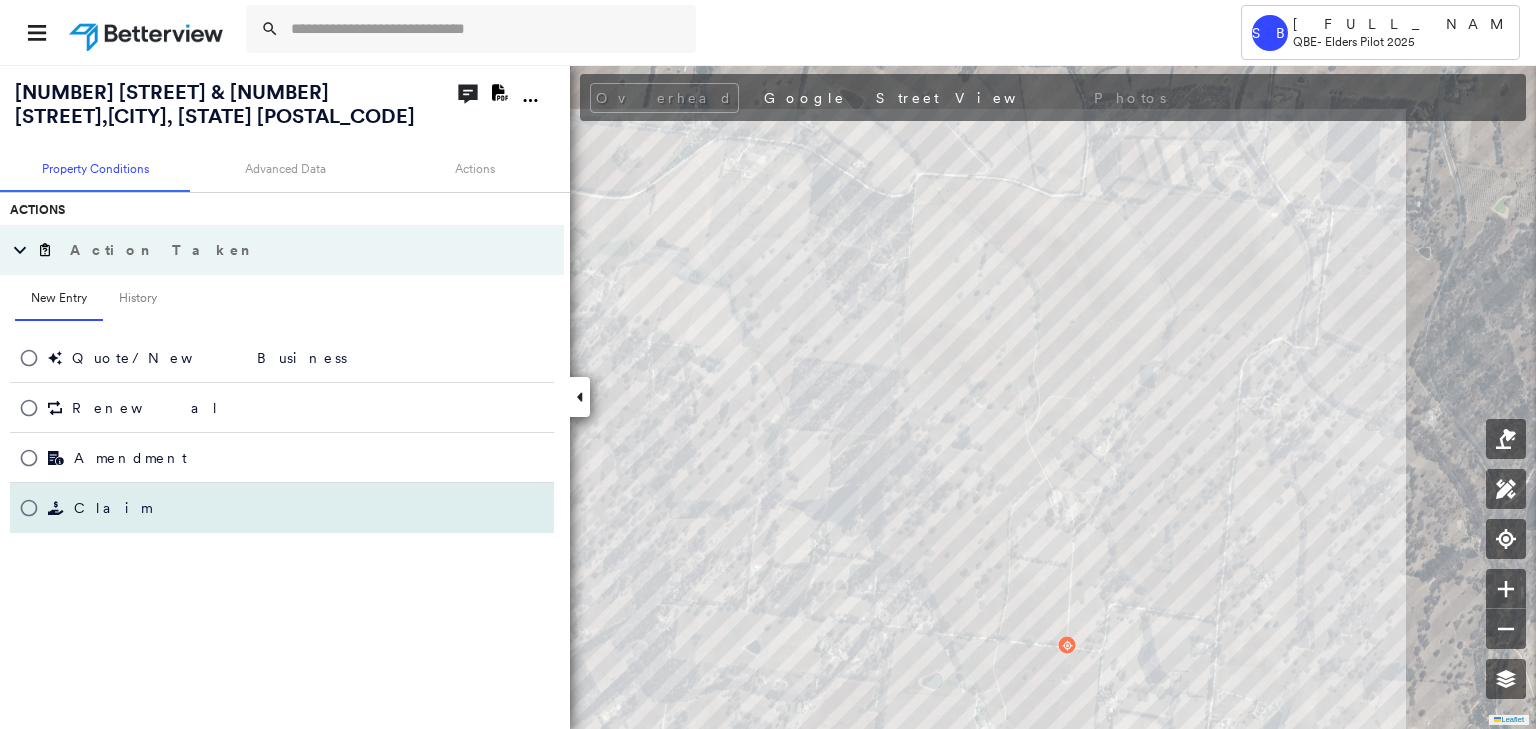 scroll, scrollTop: 478, scrollLeft: 0, axis: vertical 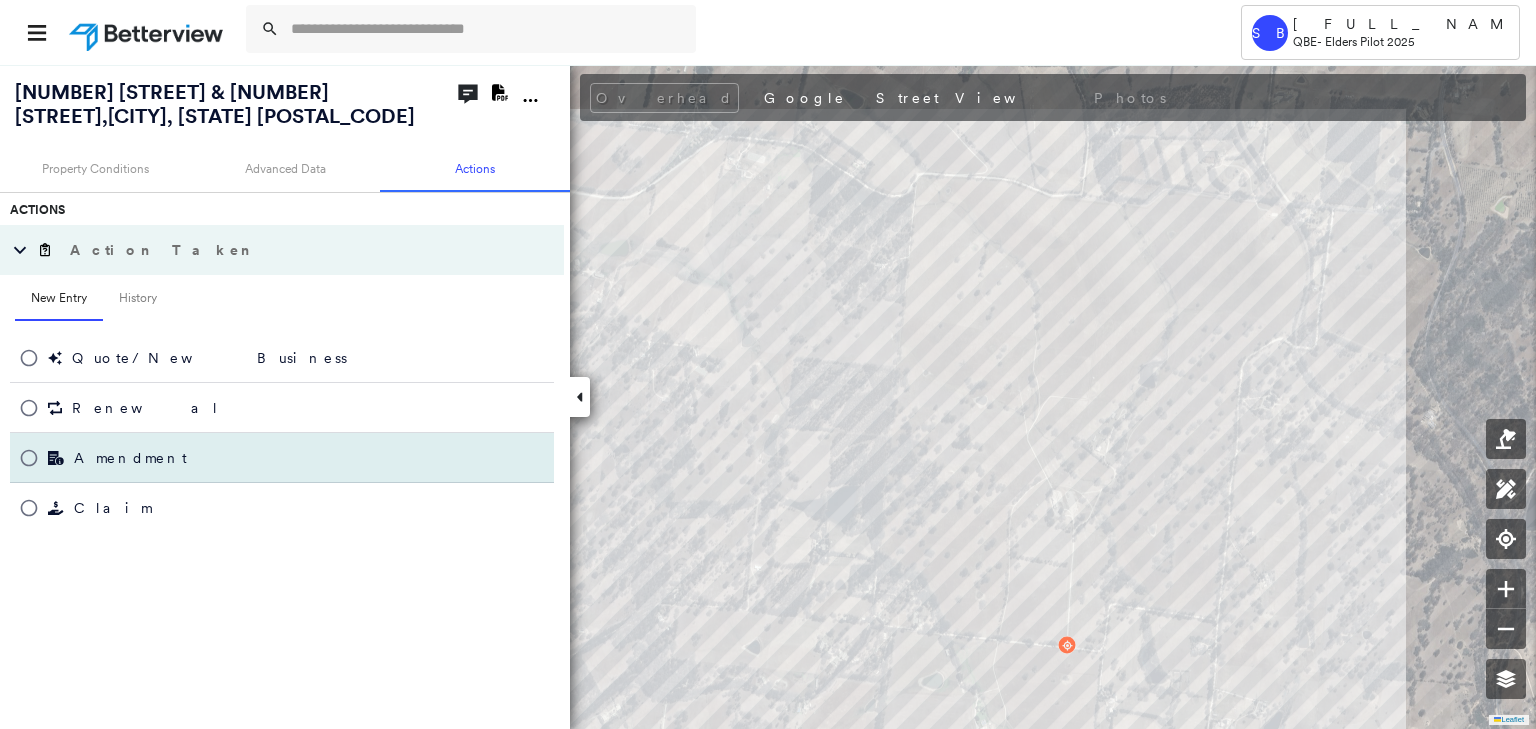 click on "Amendment" at bounding box center [98, 458] 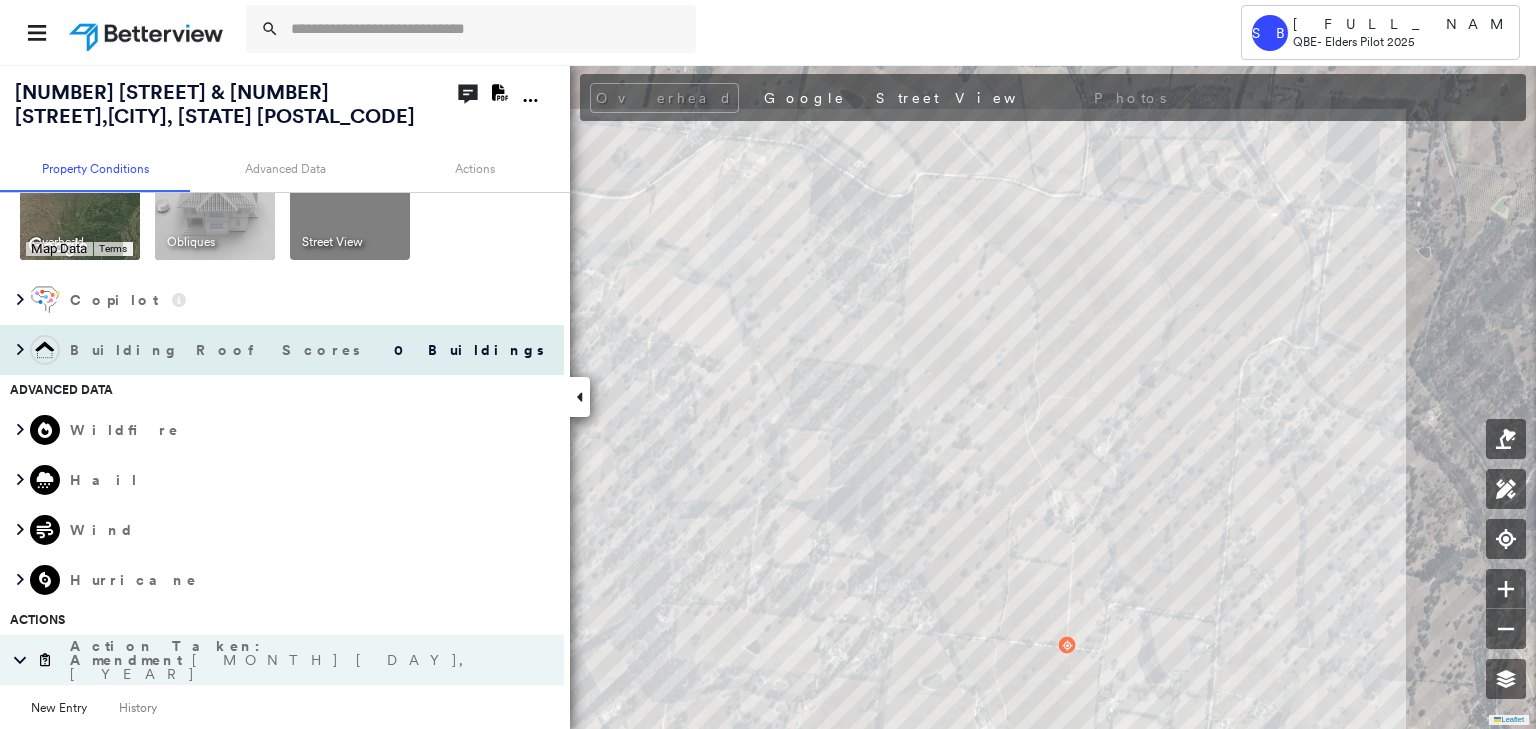 scroll, scrollTop: 0, scrollLeft: 0, axis: both 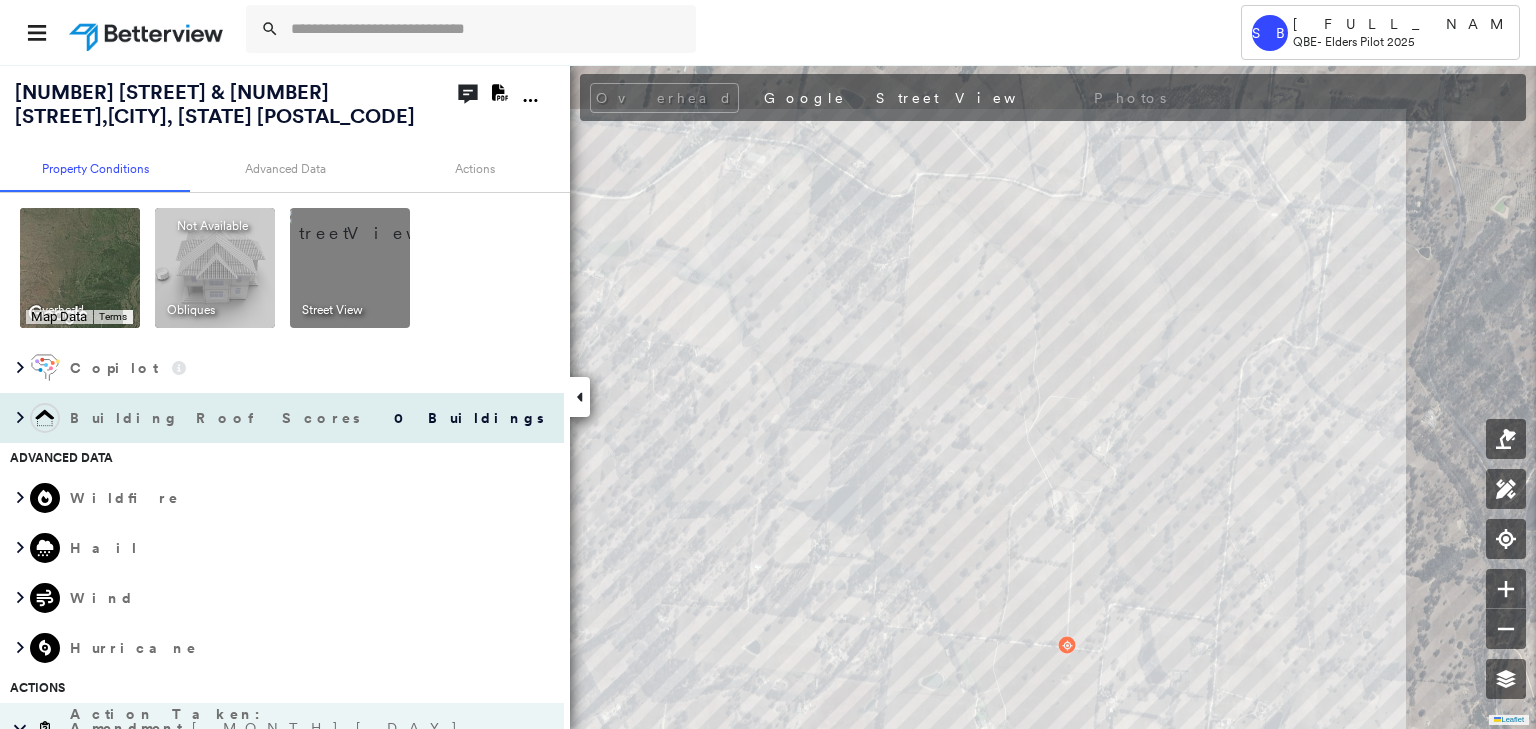 click on "Building Roof Scores" at bounding box center (217, 418) 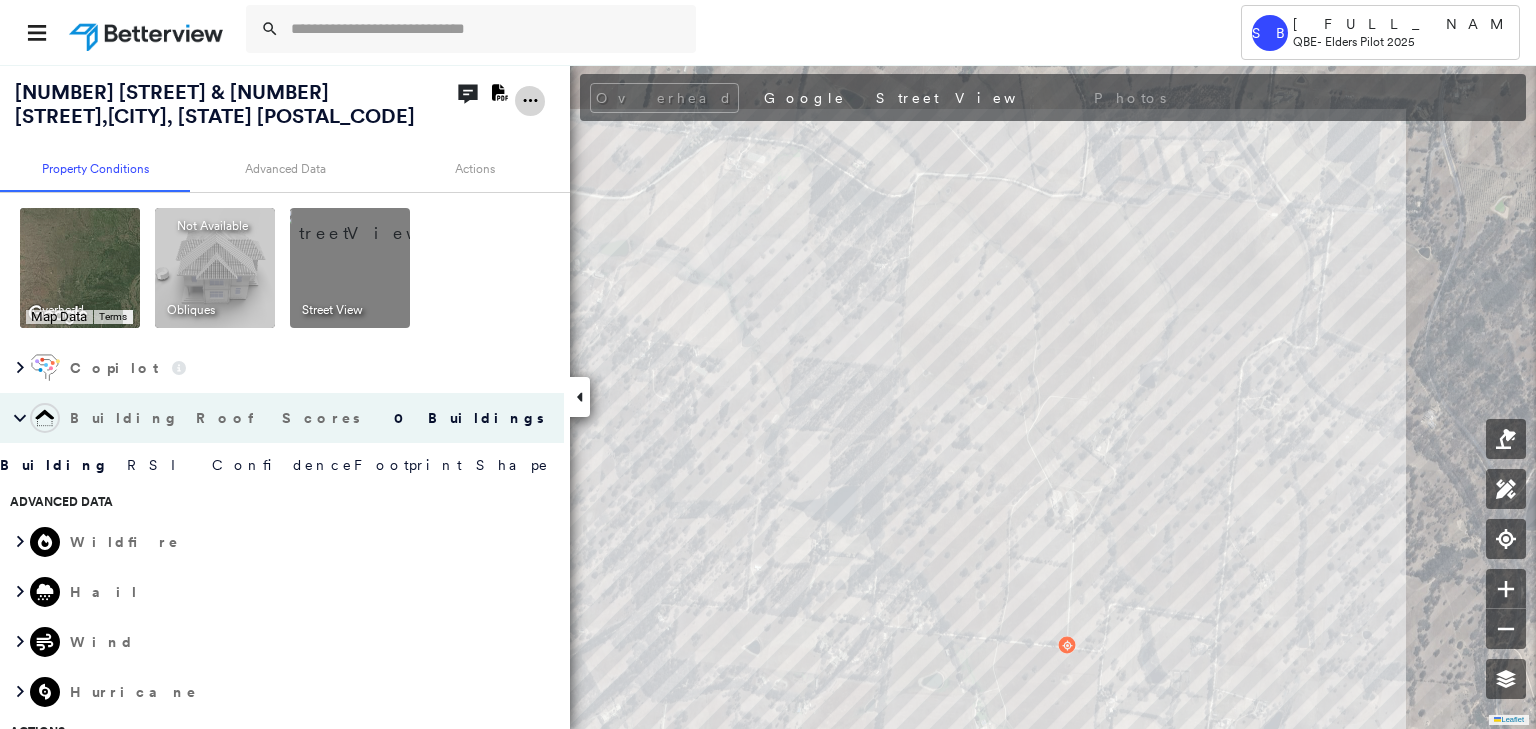 click 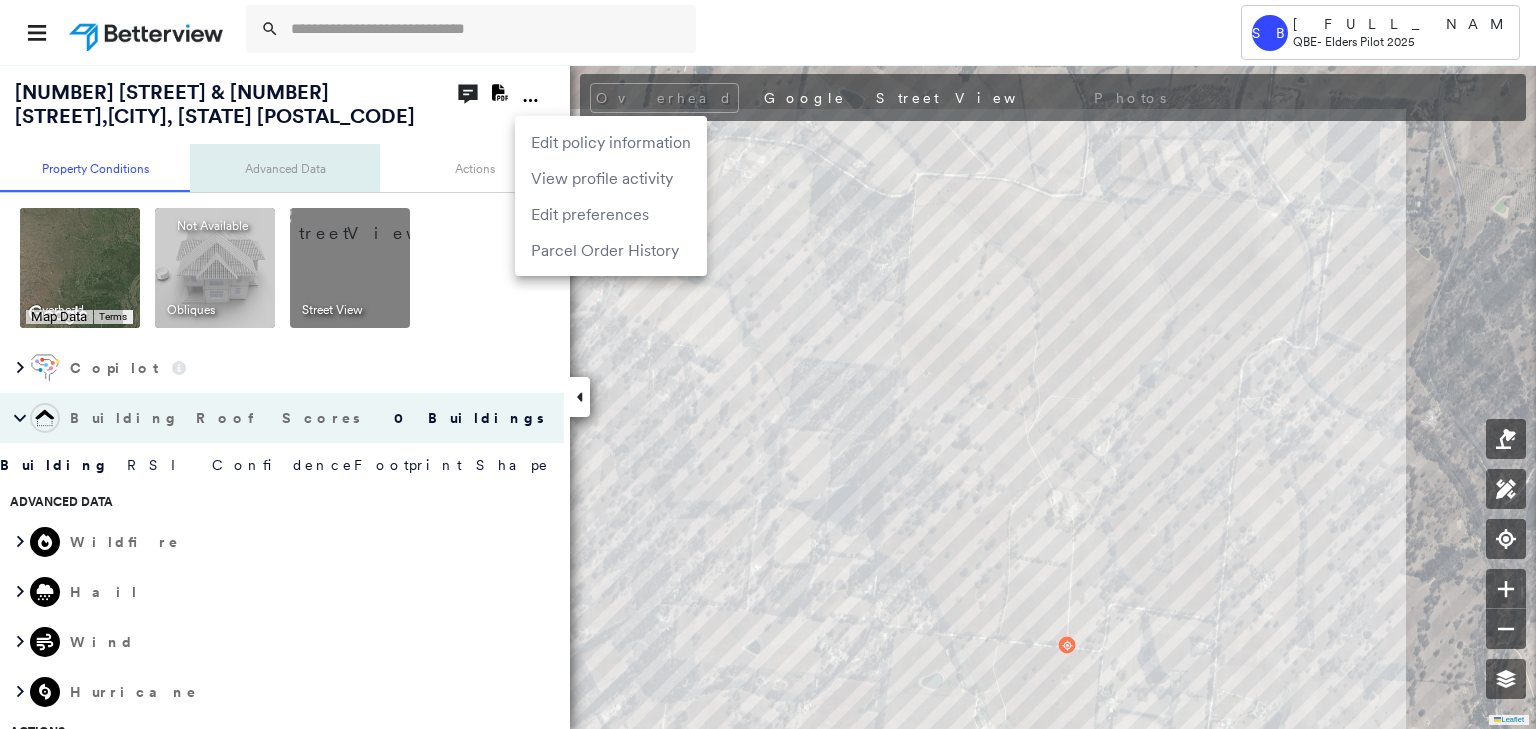 drag, startPoint x: 315, startPoint y: 148, endPoint x: 306, endPoint y: 158, distance: 13.453624 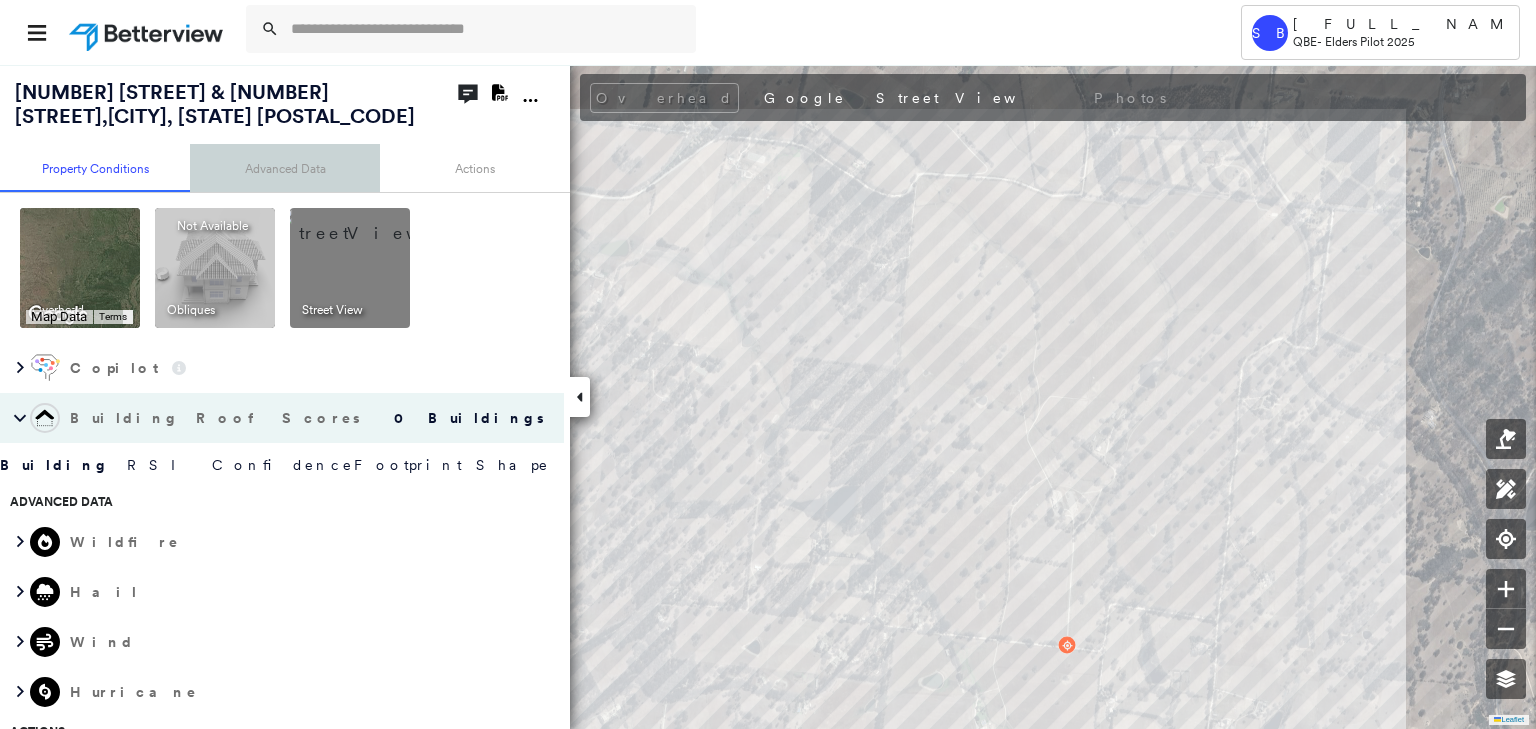 click on "Advanced Data" at bounding box center [285, 168] 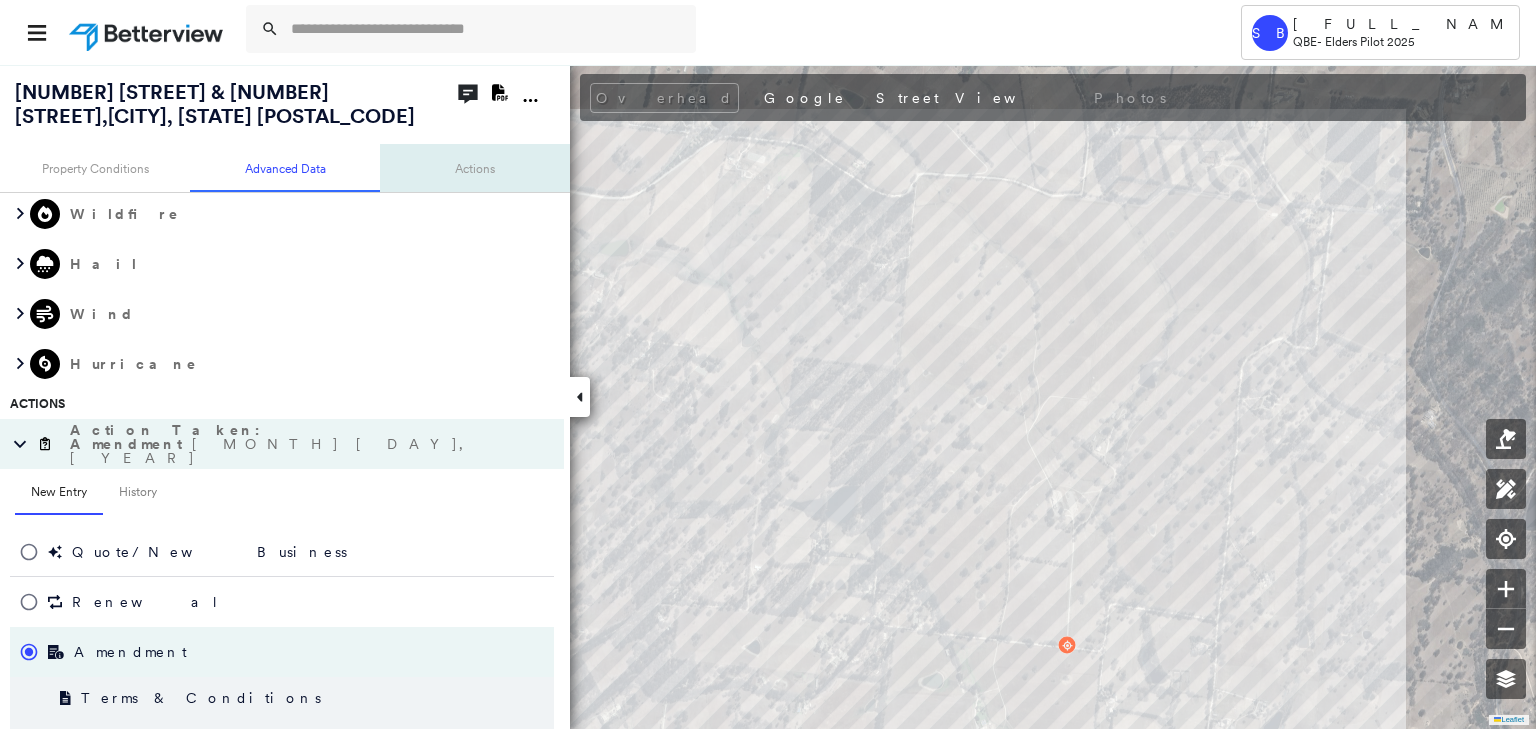 click on "Actions" at bounding box center (475, 168) 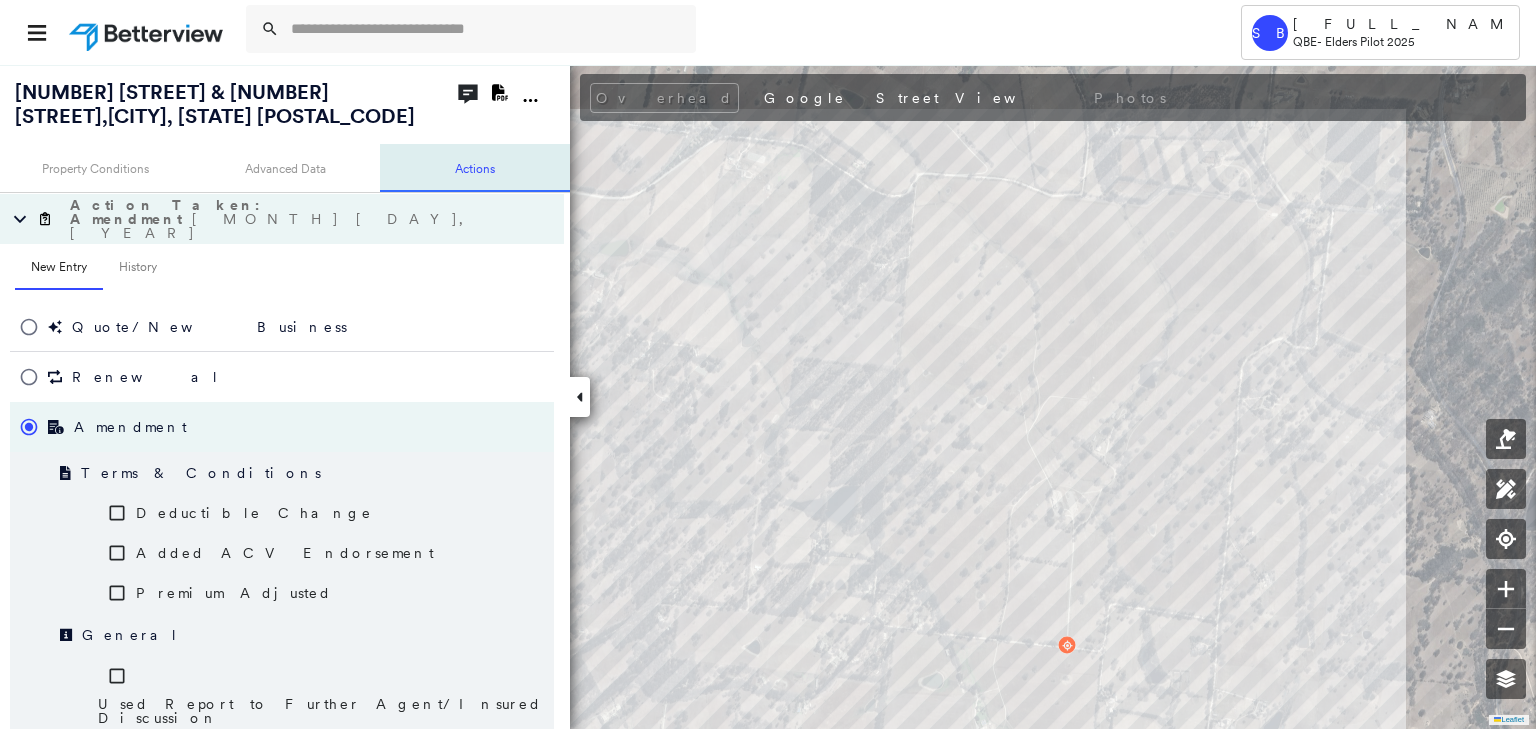 scroll, scrollTop: 559, scrollLeft: 0, axis: vertical 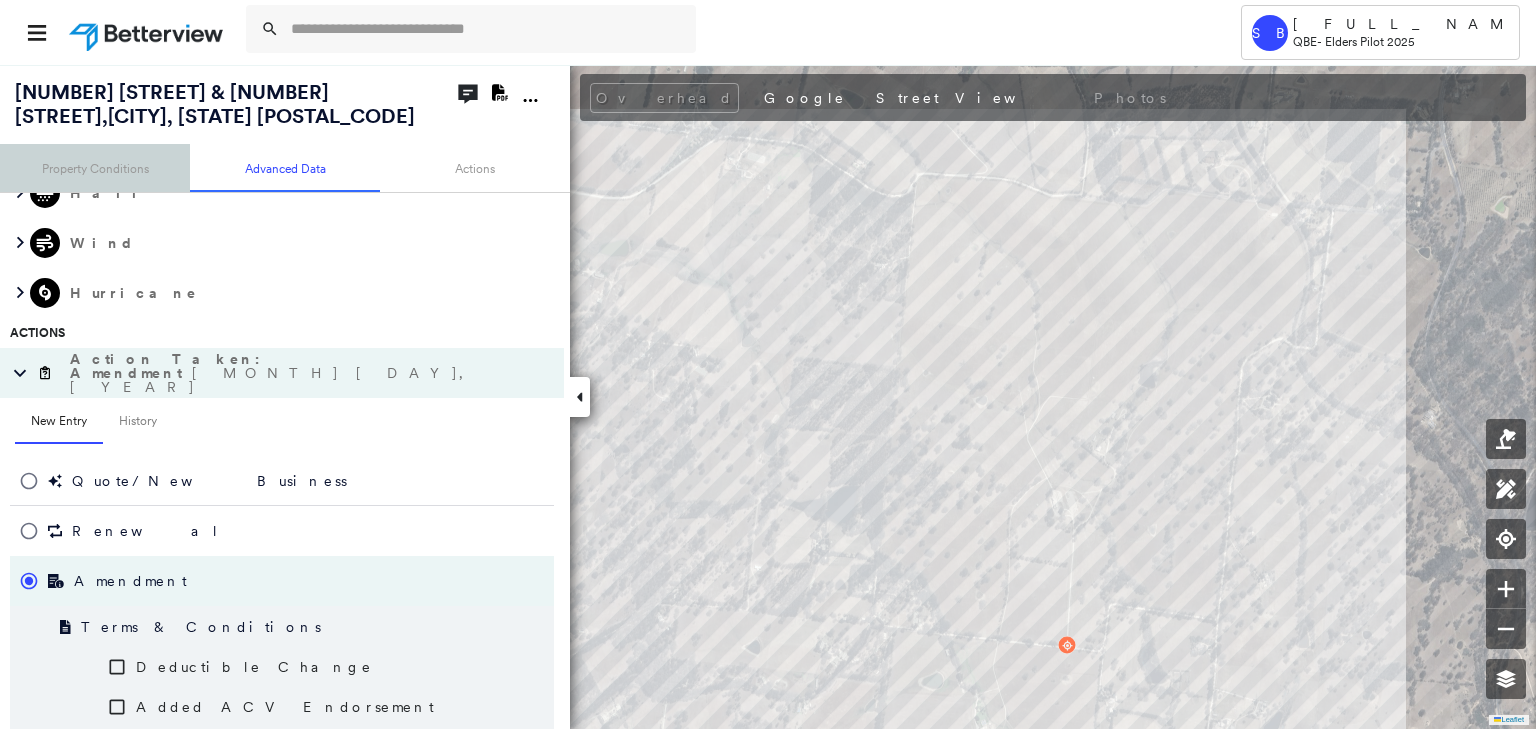 click on "Property Conditions" at bounding box center (95, 168) 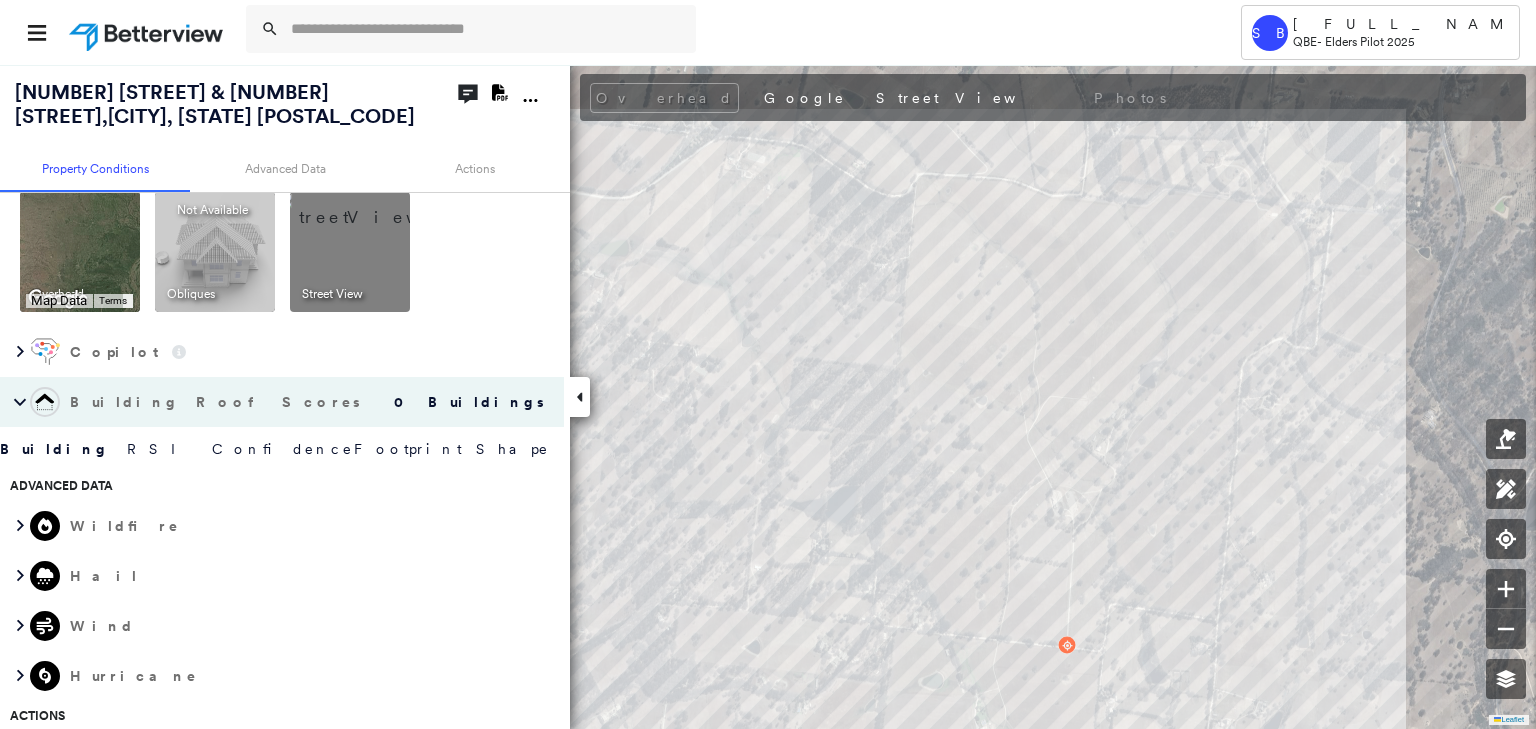 scroll, scrollTop: 0, scrollLeft: 0, axis: both 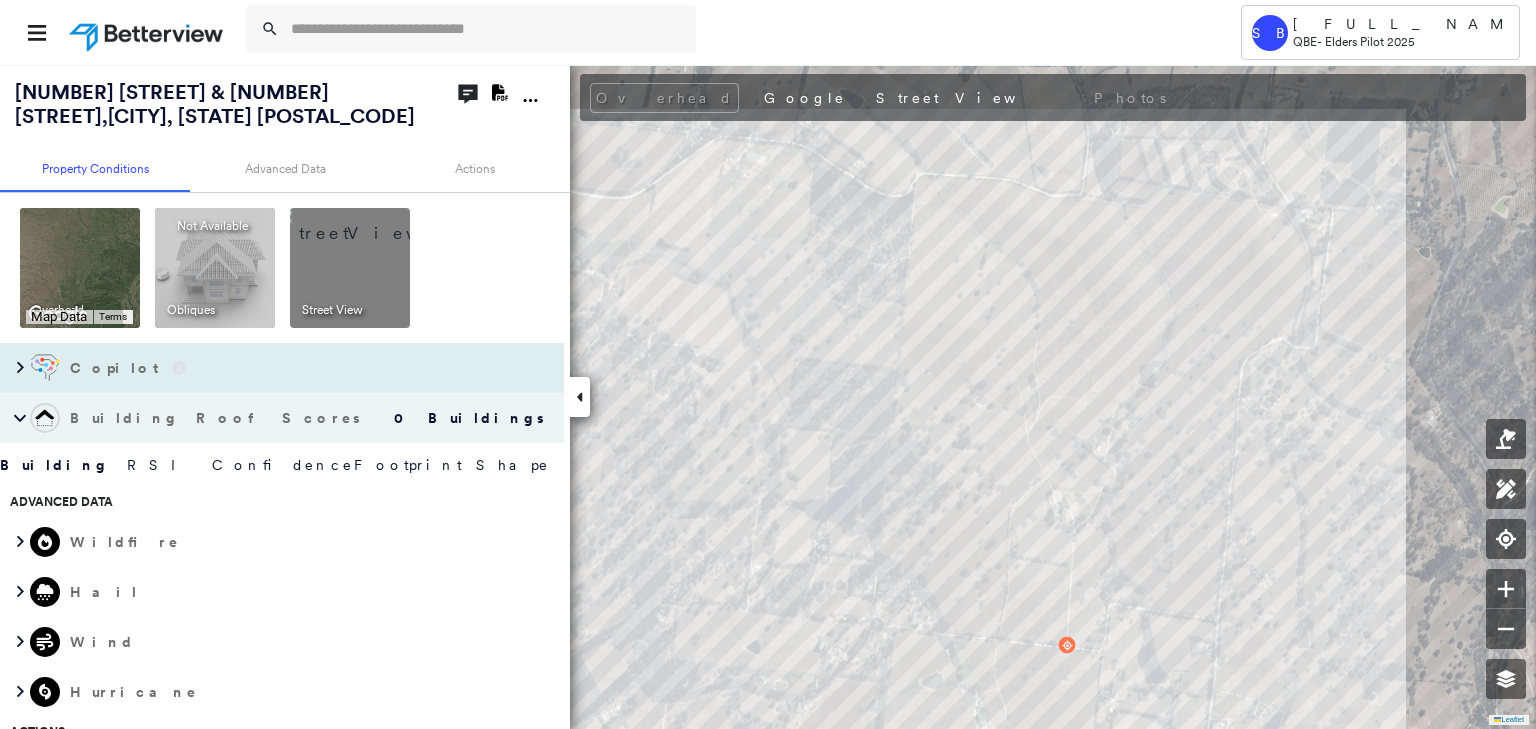 click on "Copilot" at bounding box center [116, 368] 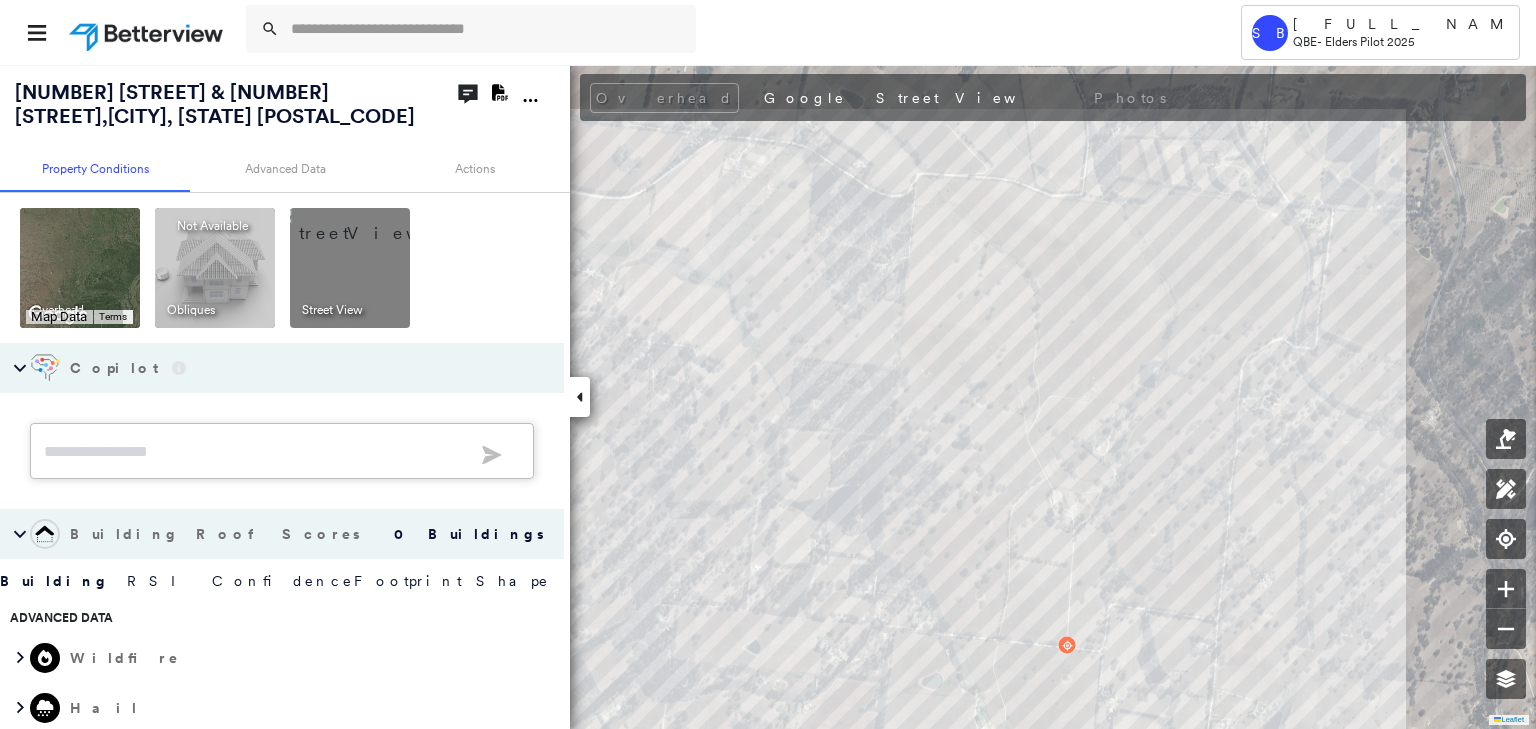 click on "Copilot" at bounding box center [116, 368] 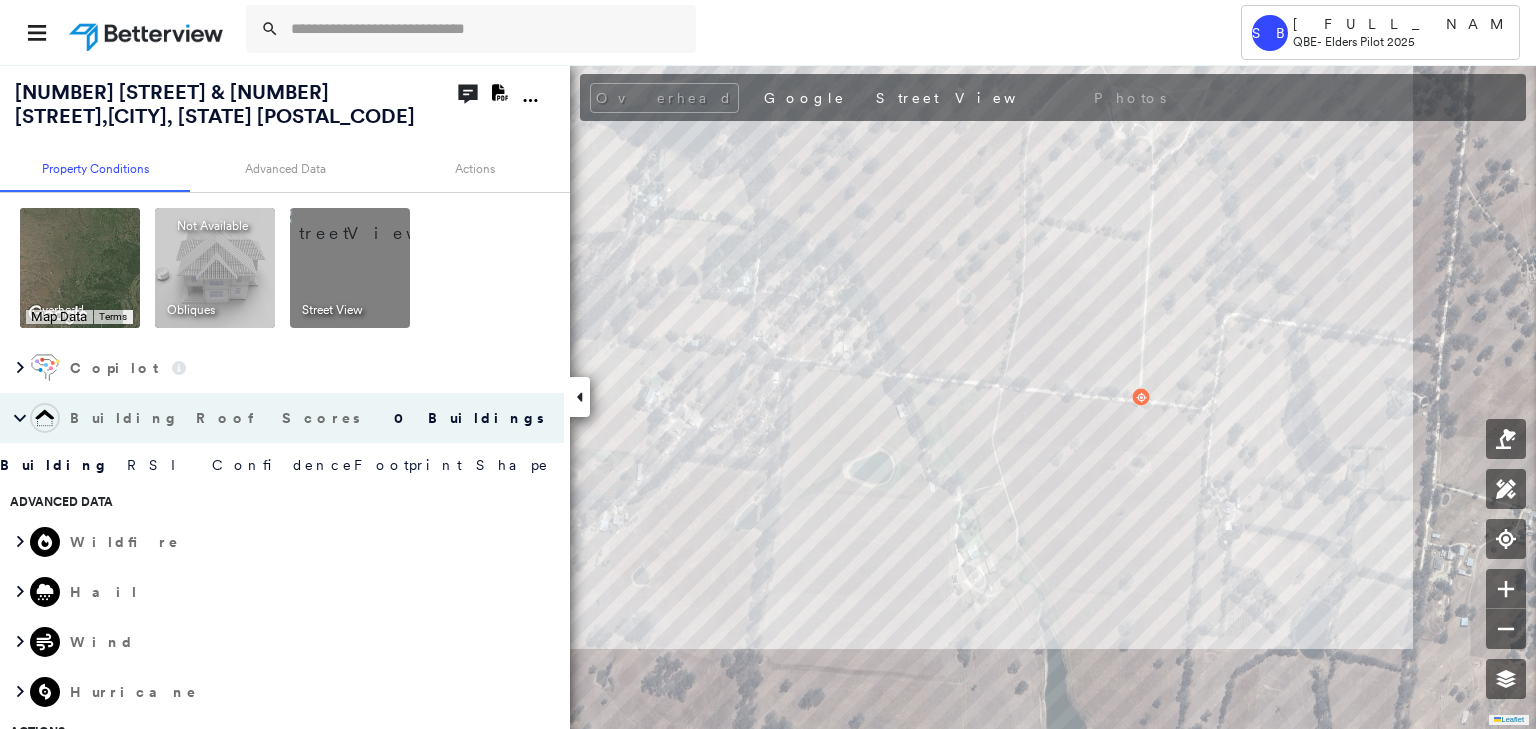 click on "Building RSI Confidence Footprint Shape" at bounding box center (282, 465) 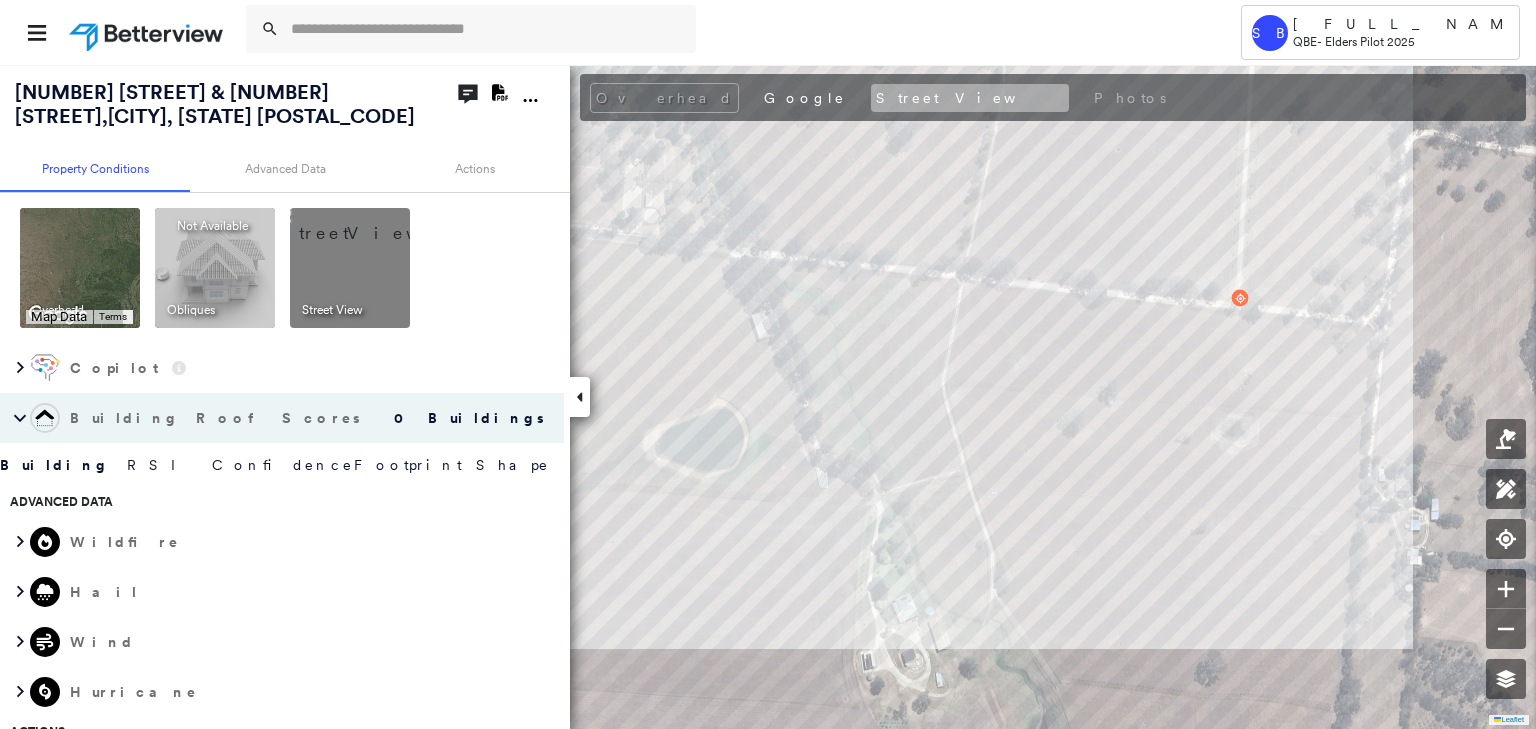 click on "Street View" at bounding box center [970, 98] 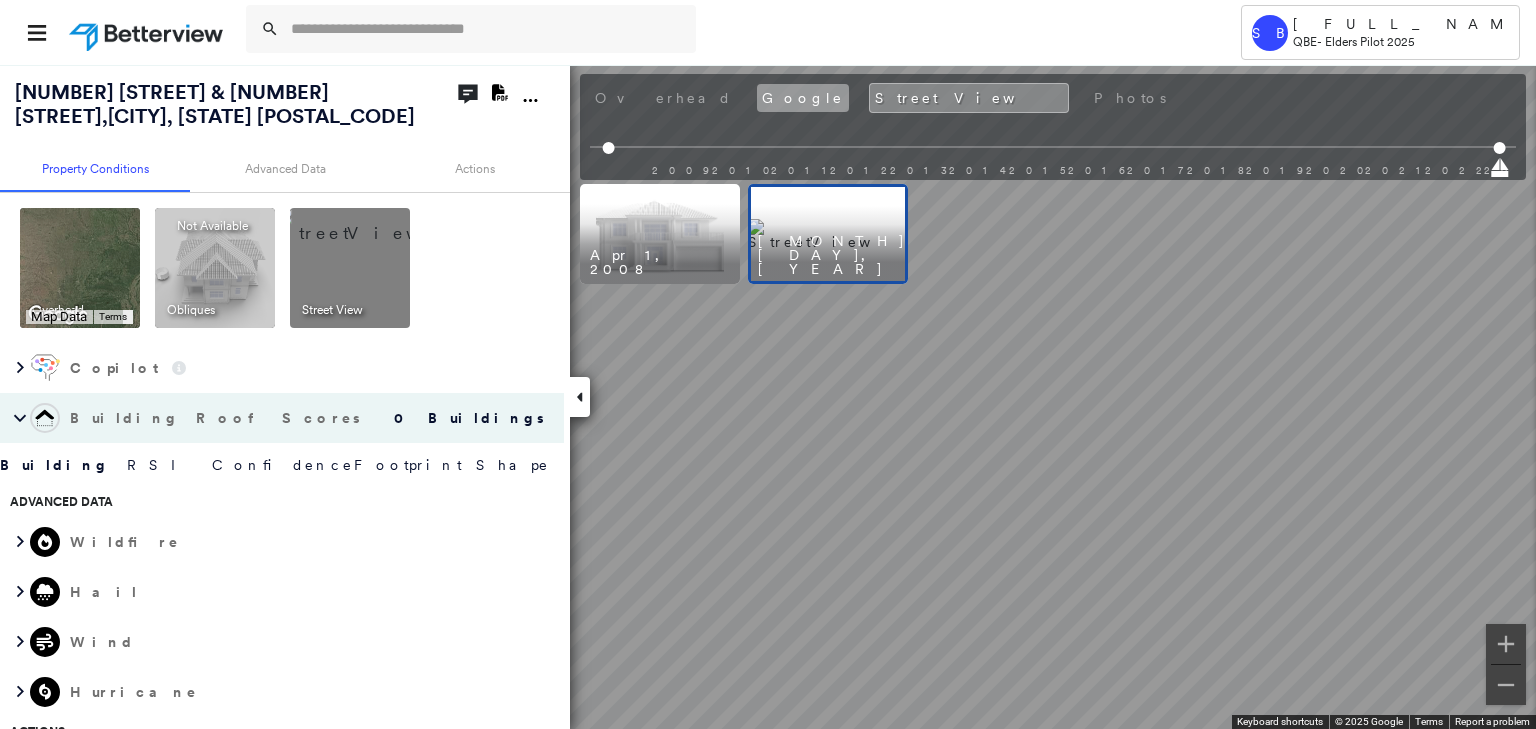 click on "Google" at bounding box center [803, 98] 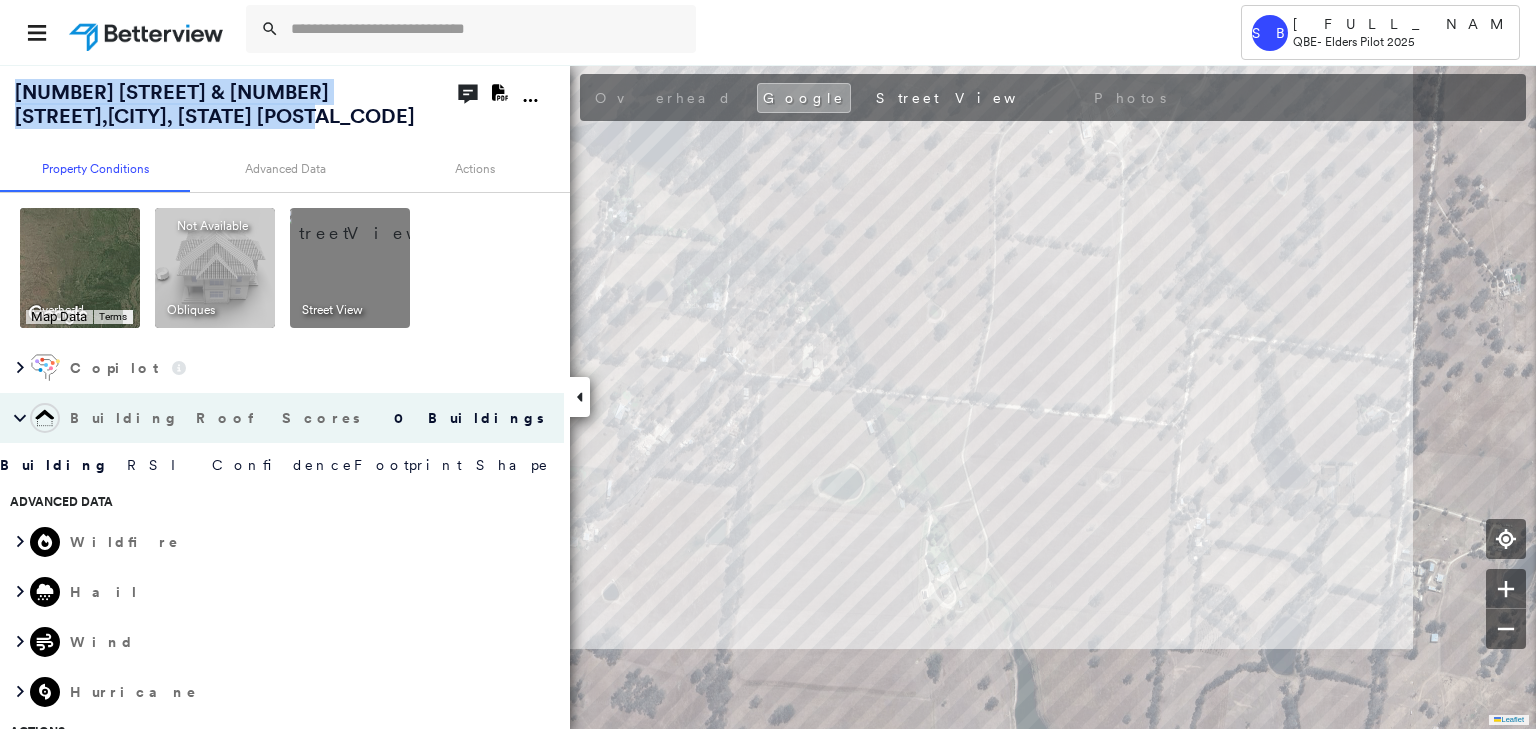 drag, startPoint x: 255, startPoint y: 117, endPoint x: 0, endPoint y: 94, distance: 256.03516 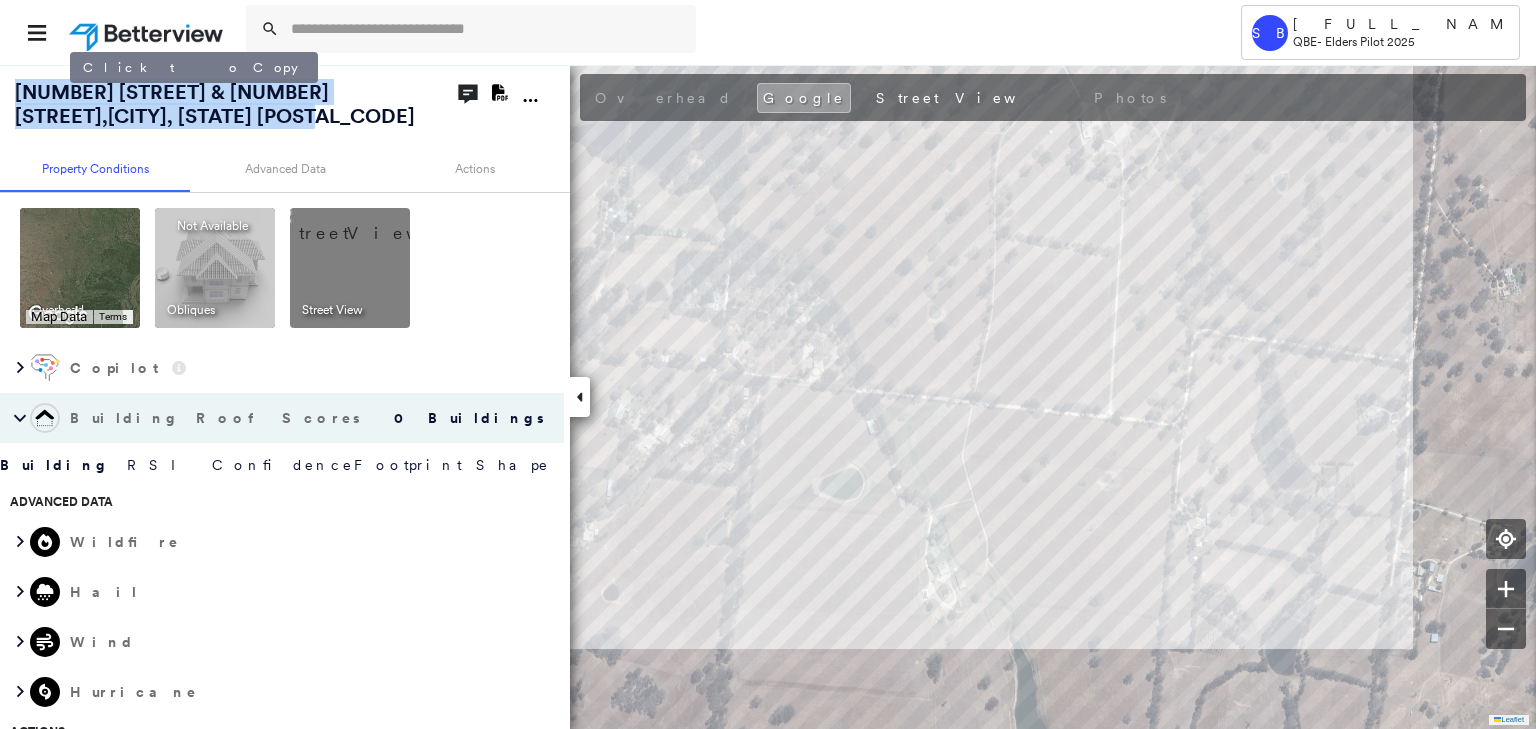 copy on "267 PENNA RD & 218 PENNA RD ,  MACCLESFIELD, SA 5153" 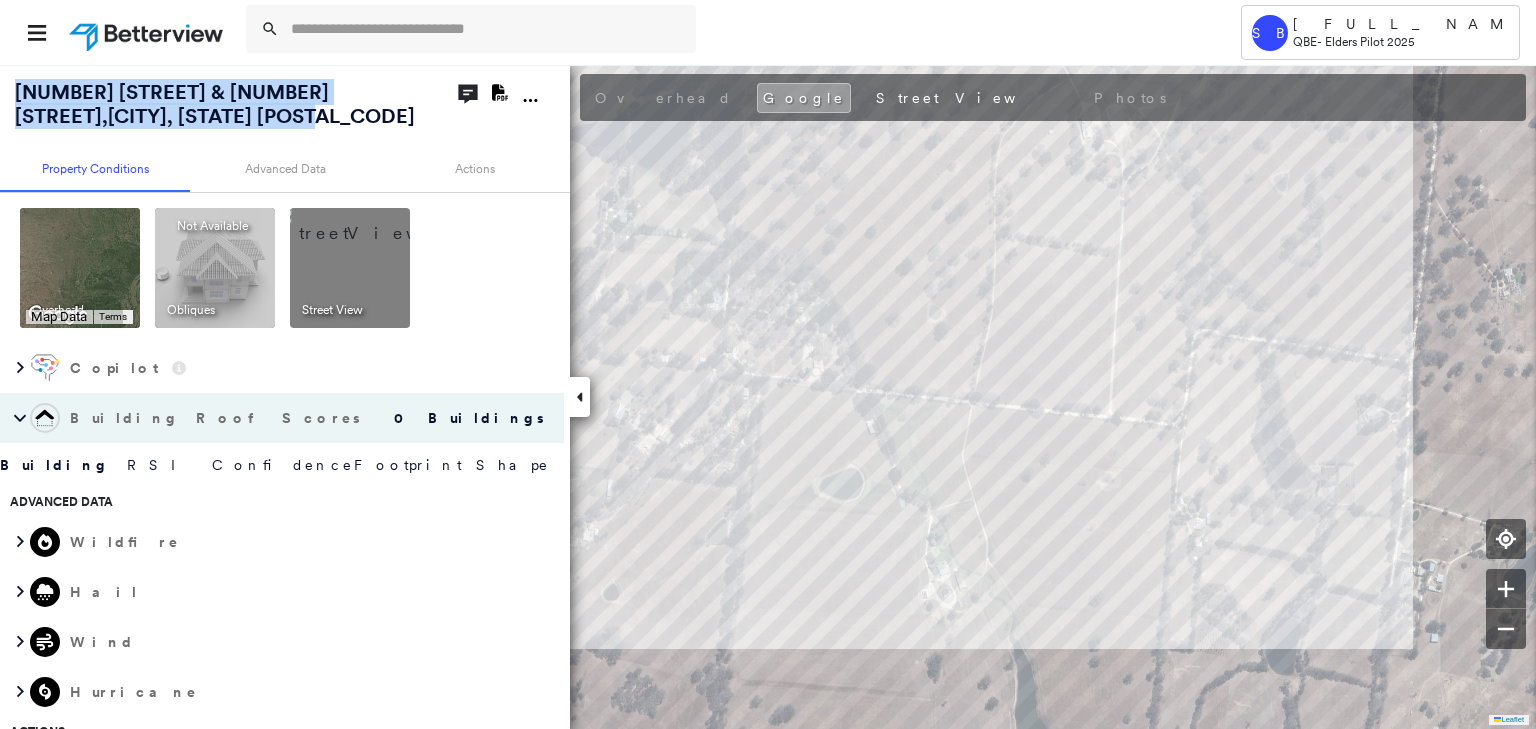 click at bounding box center (148, 32) 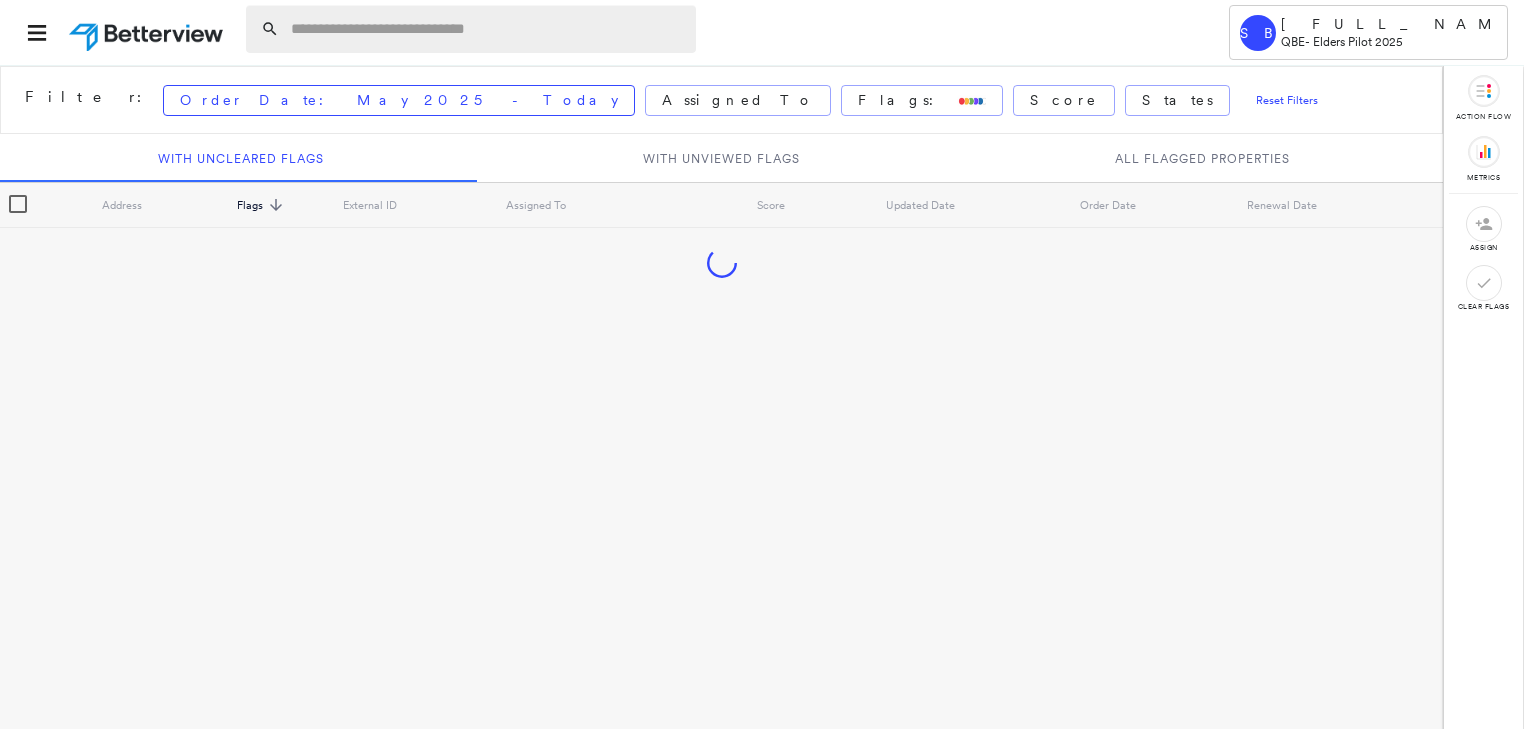 click at bounding box center [487, 29] 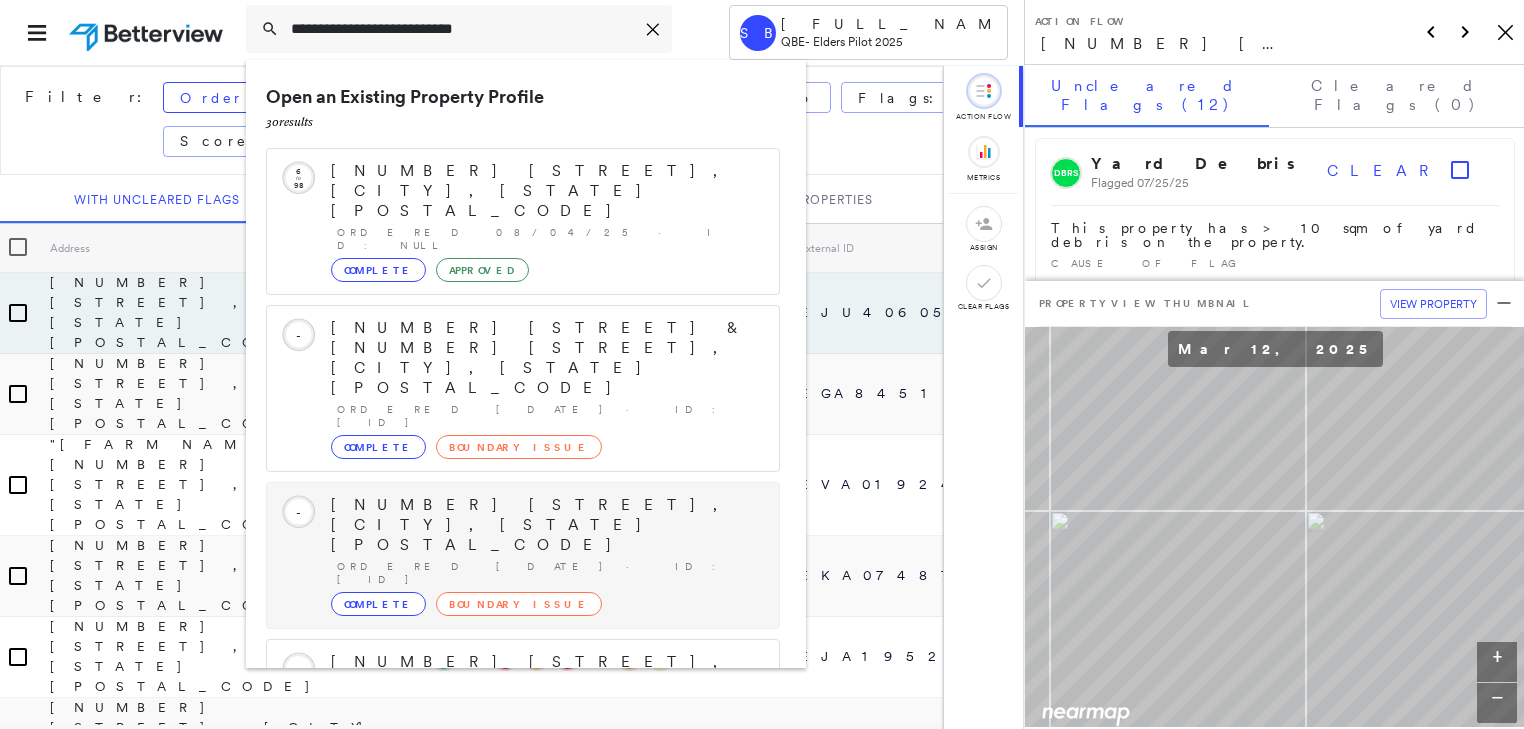 type on "**********" 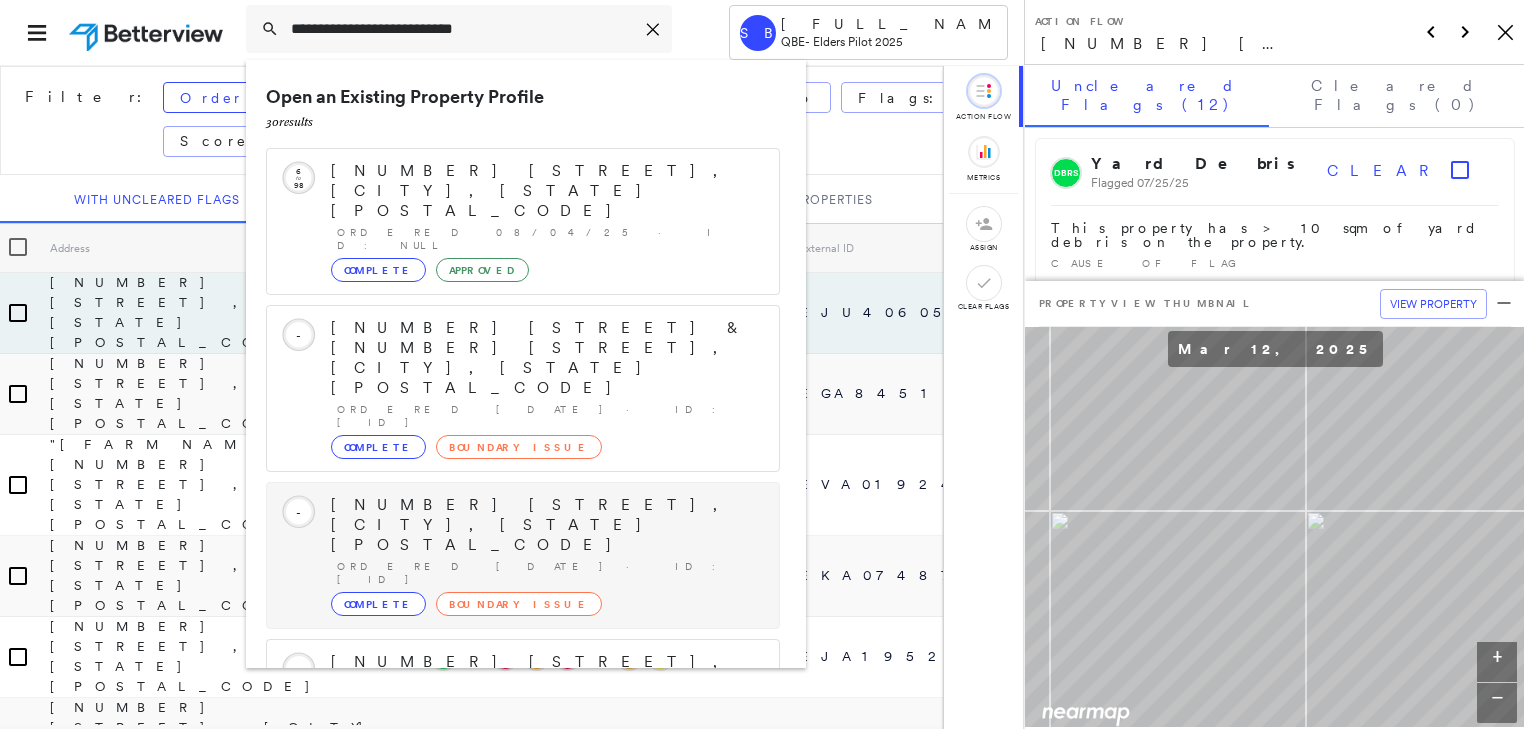 click on "Complete Boundary Issue" at bounding box center (545, 604) 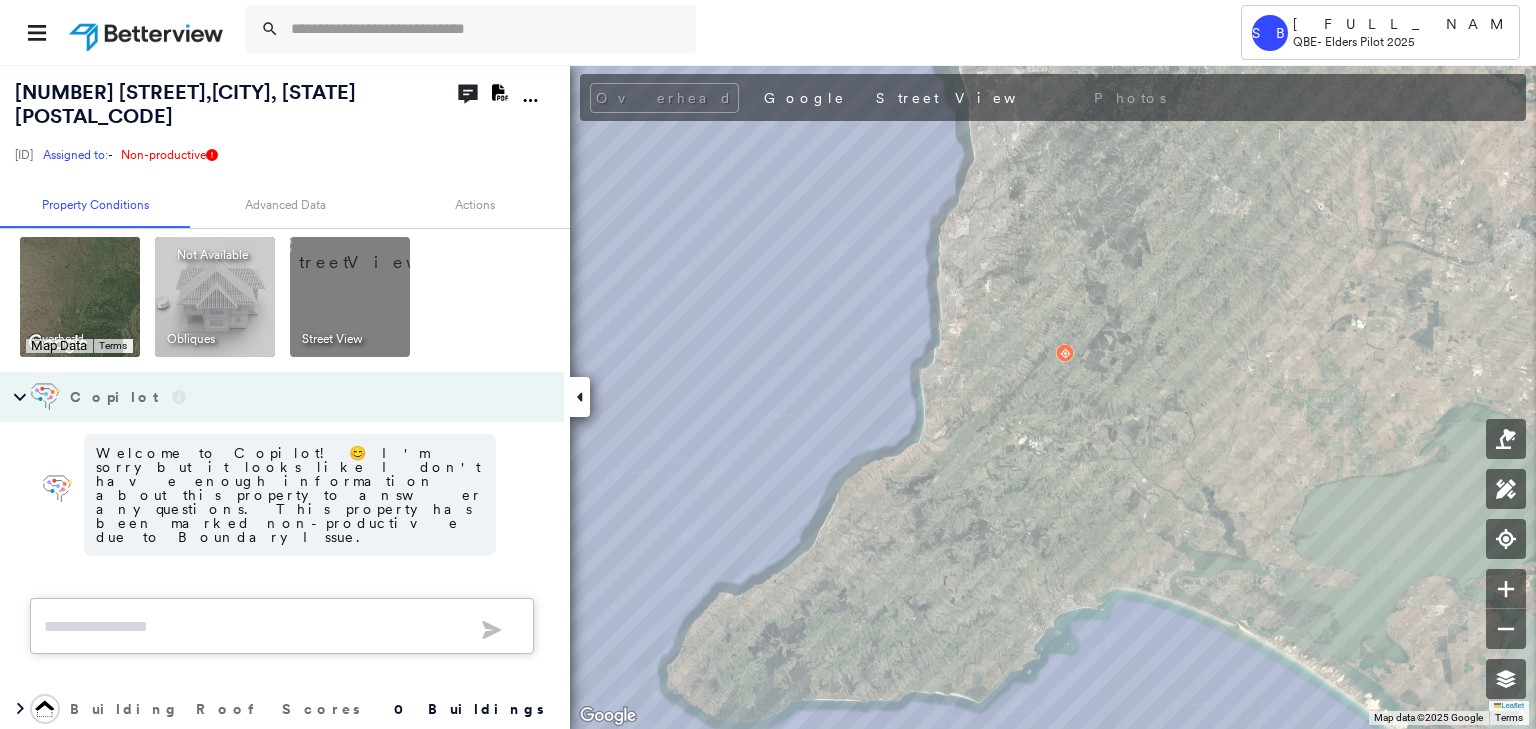 scroll, scrollTop: 0, scrollLeft: 0, axis: both 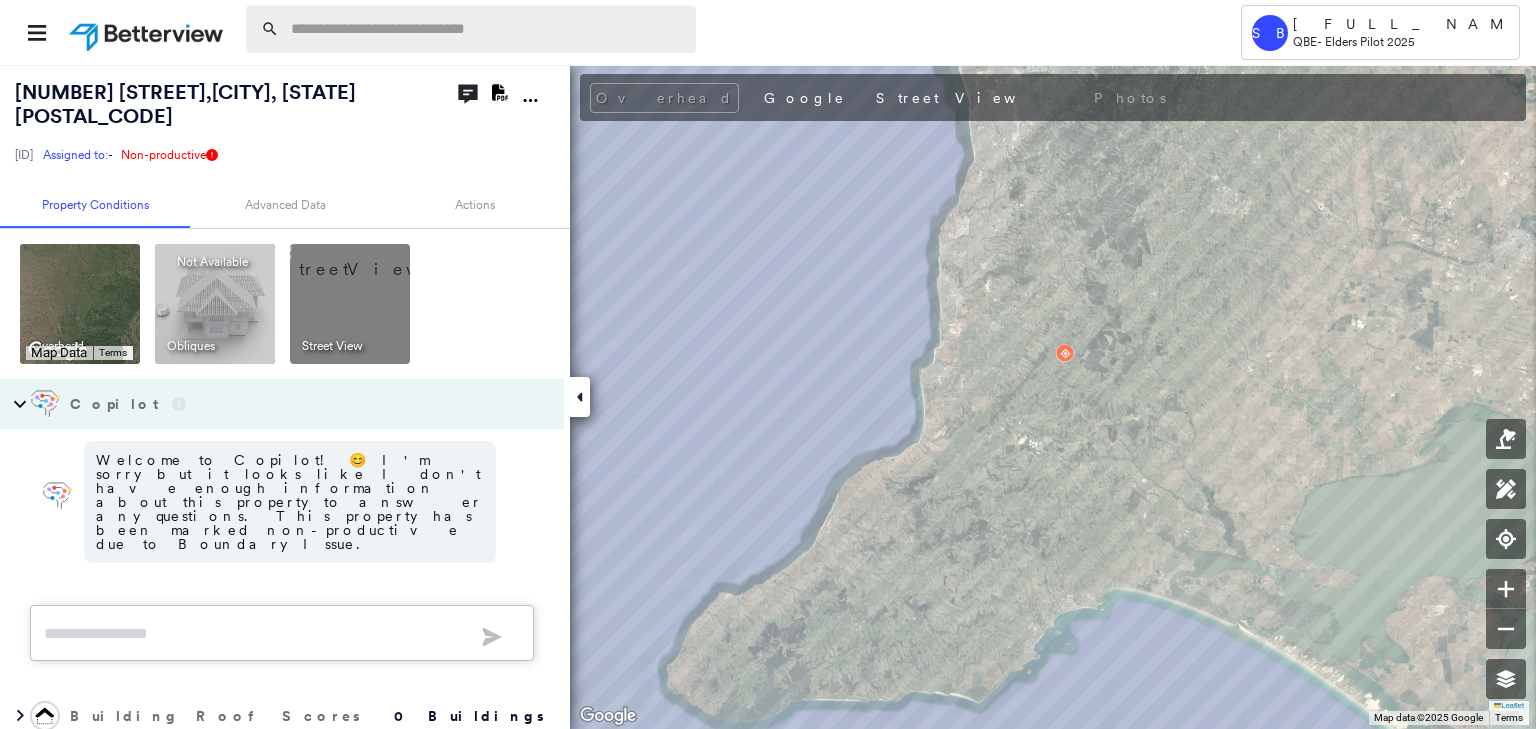 click at bounding box center [487, 29] 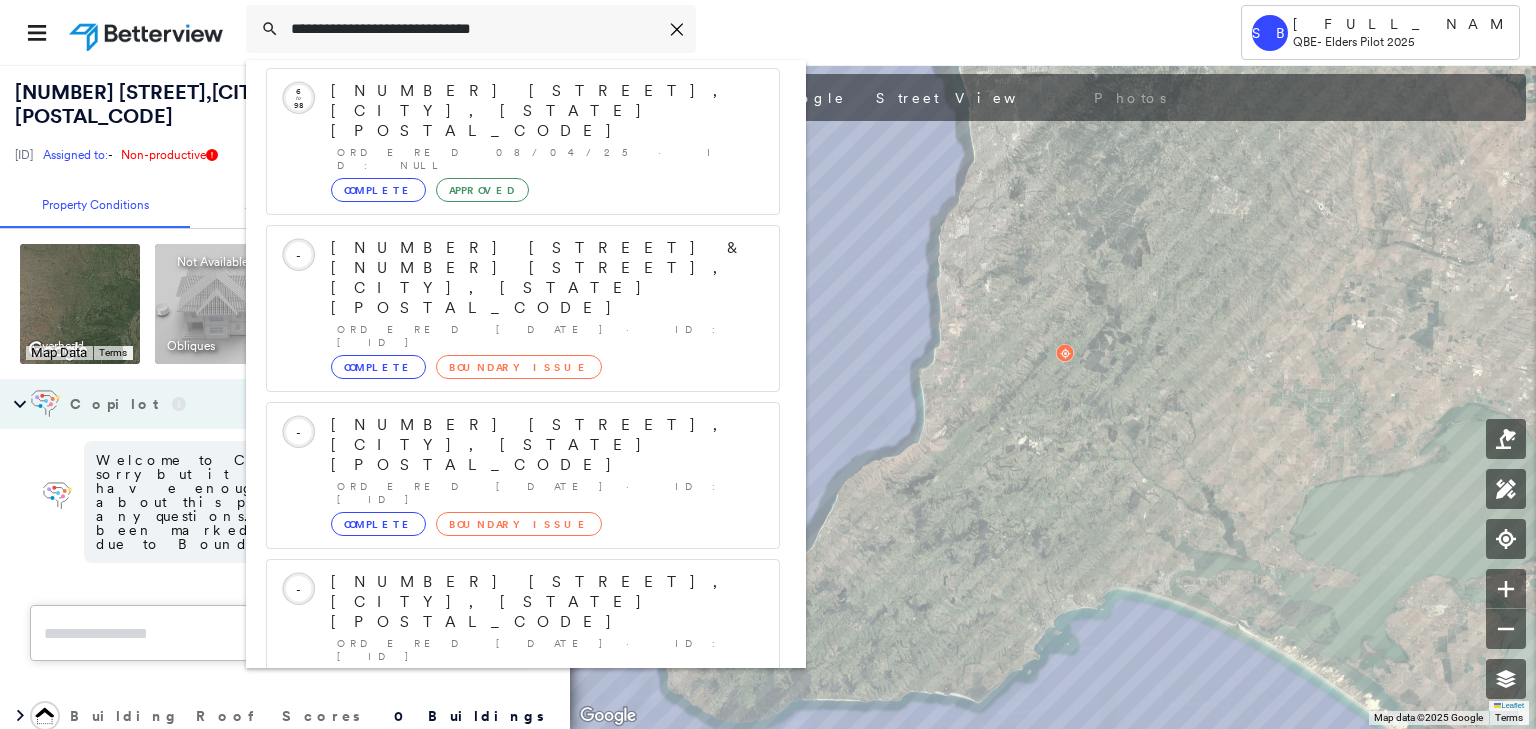 scroll, scrollTop: 208, scrollLeft: 0, axis: vertical 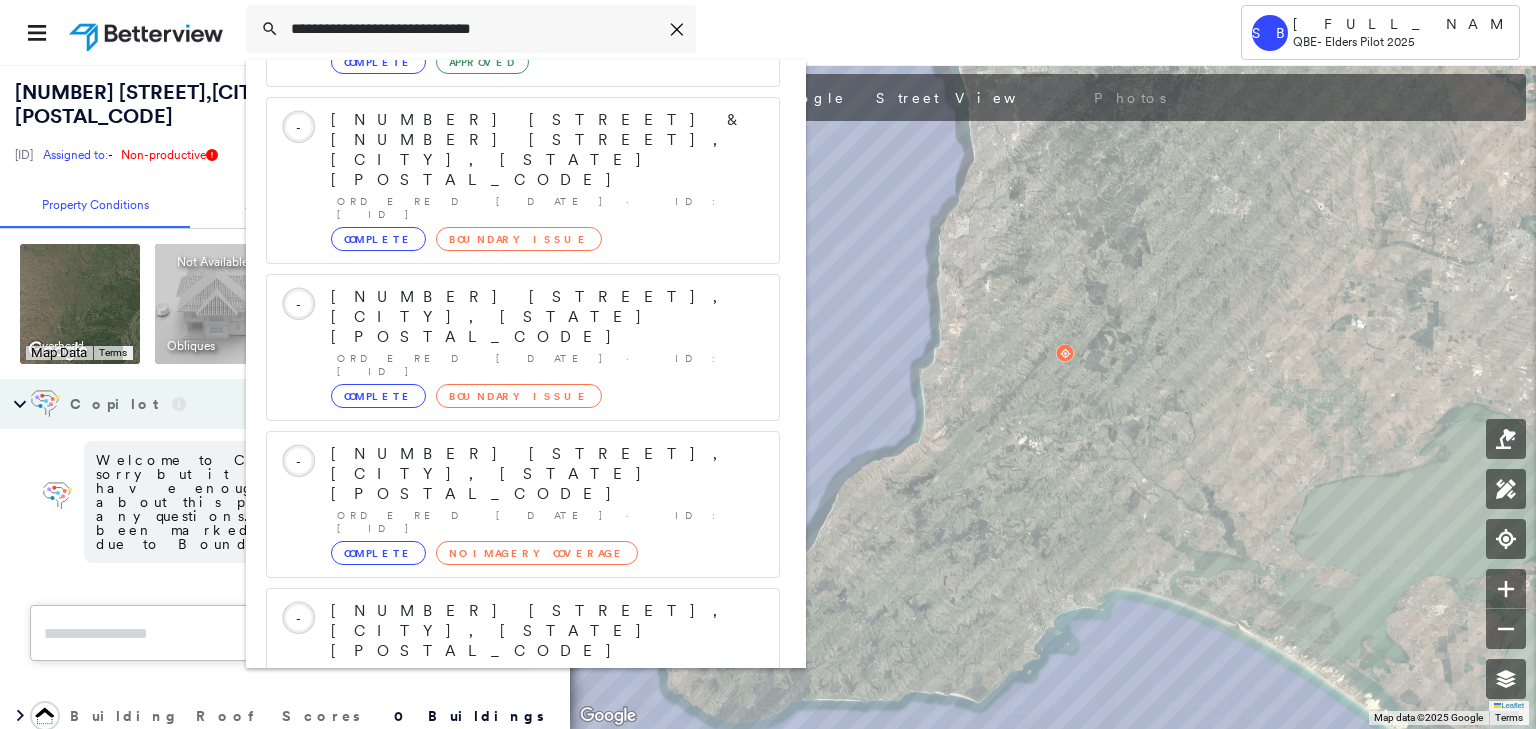 type on "**********" 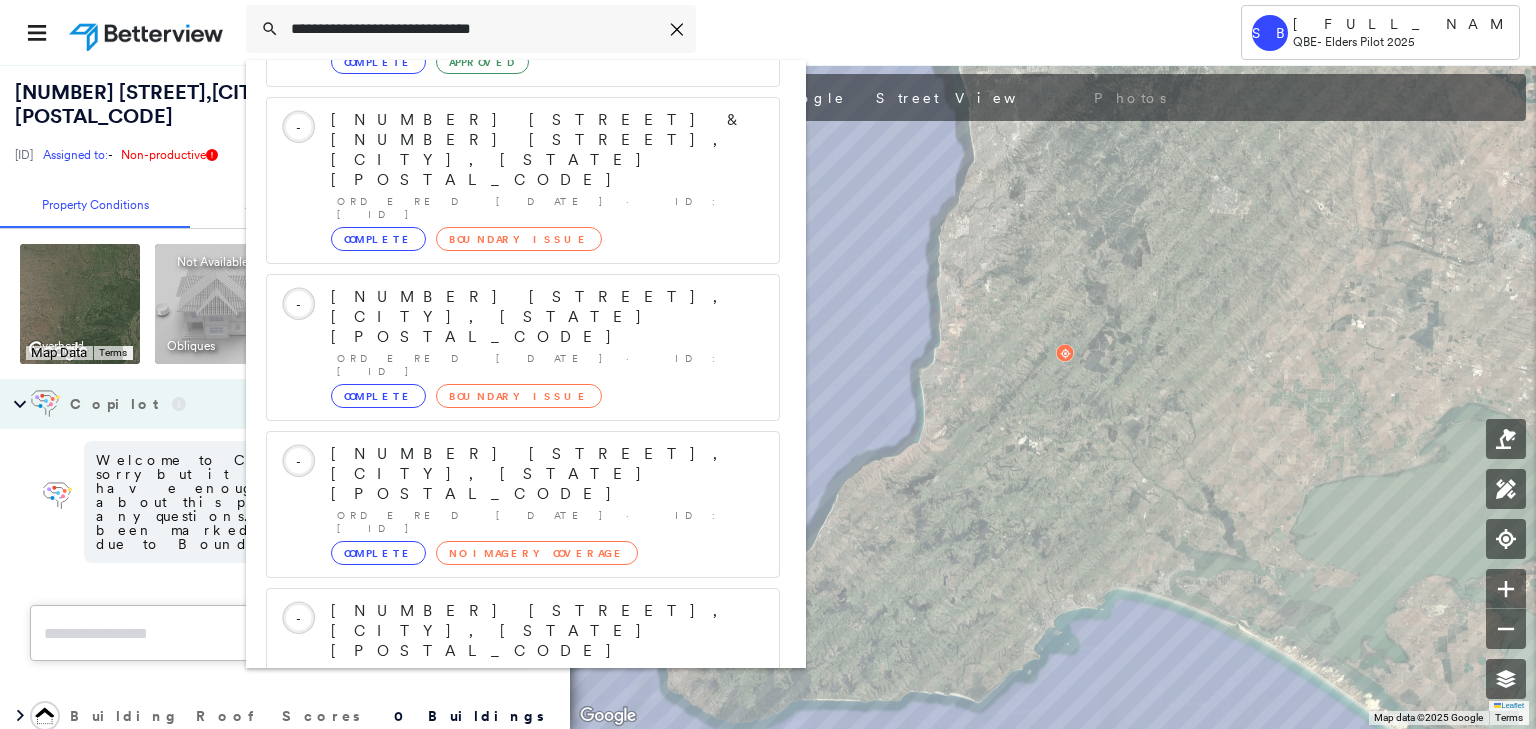 click on "18 Buckingham Street, Footscray VIC, Australia Group Created with Sketch." at bounding box center [523, 923] 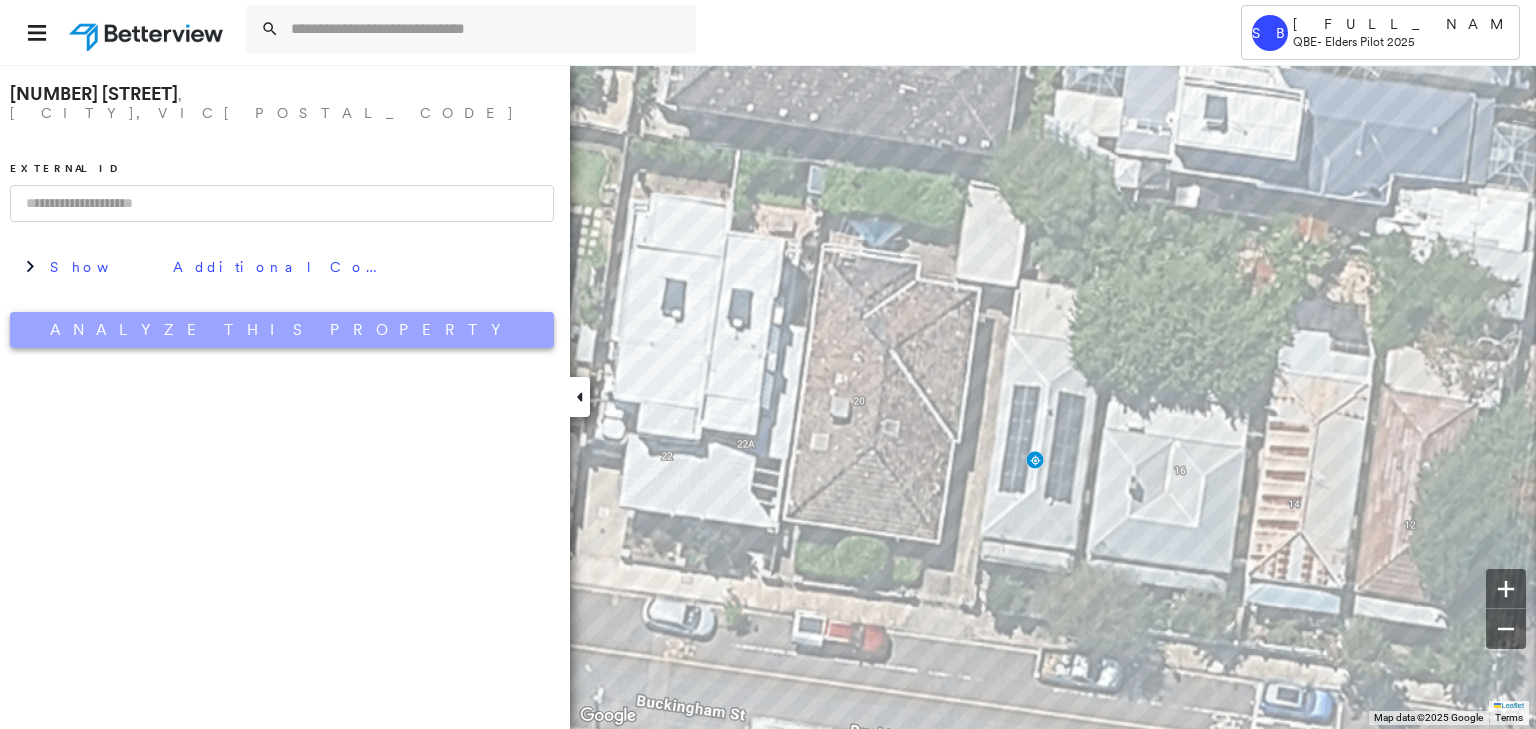 click on "Analyze This Property" at bounding box center (282, 330) 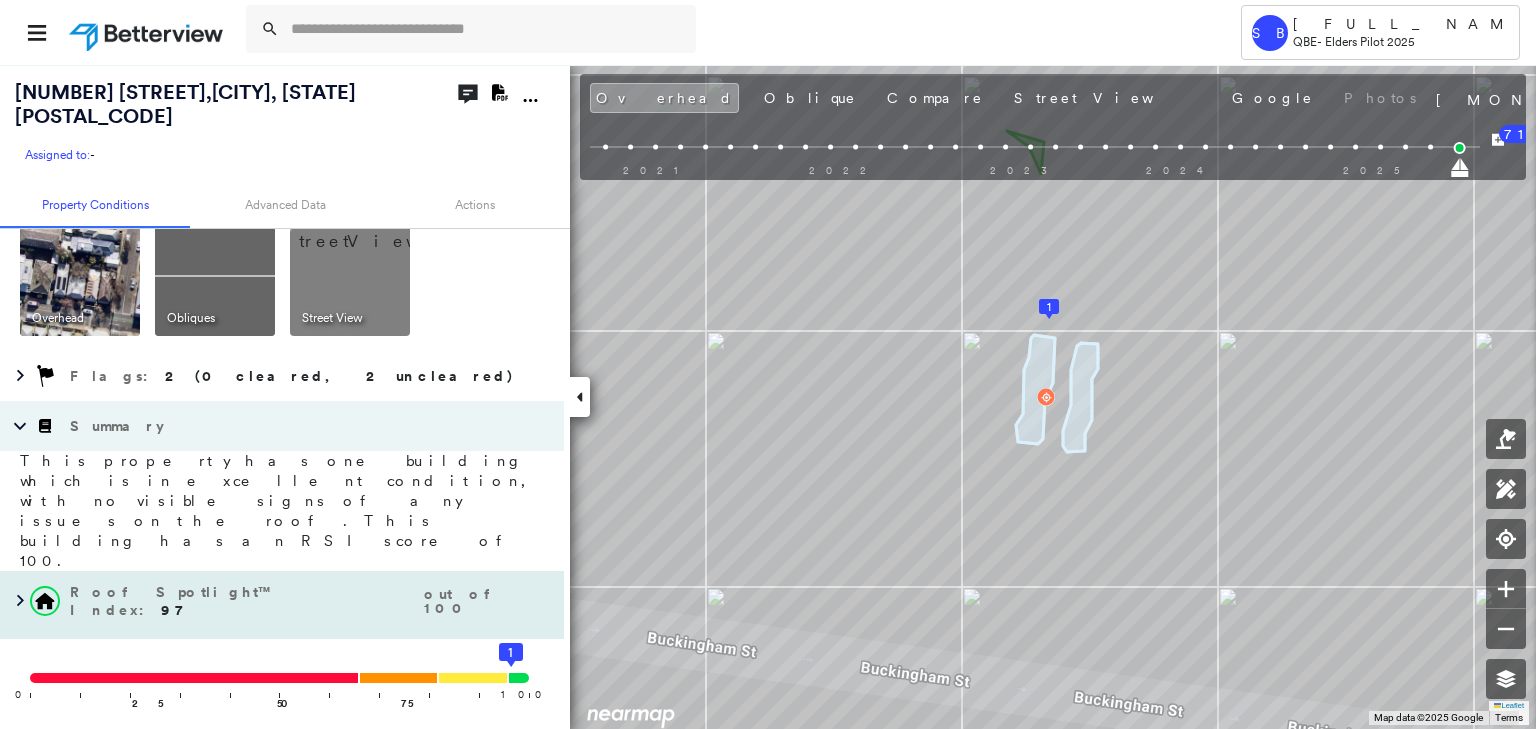 scroll, scrollTop: 0, scrollLeft: 0, axis: both 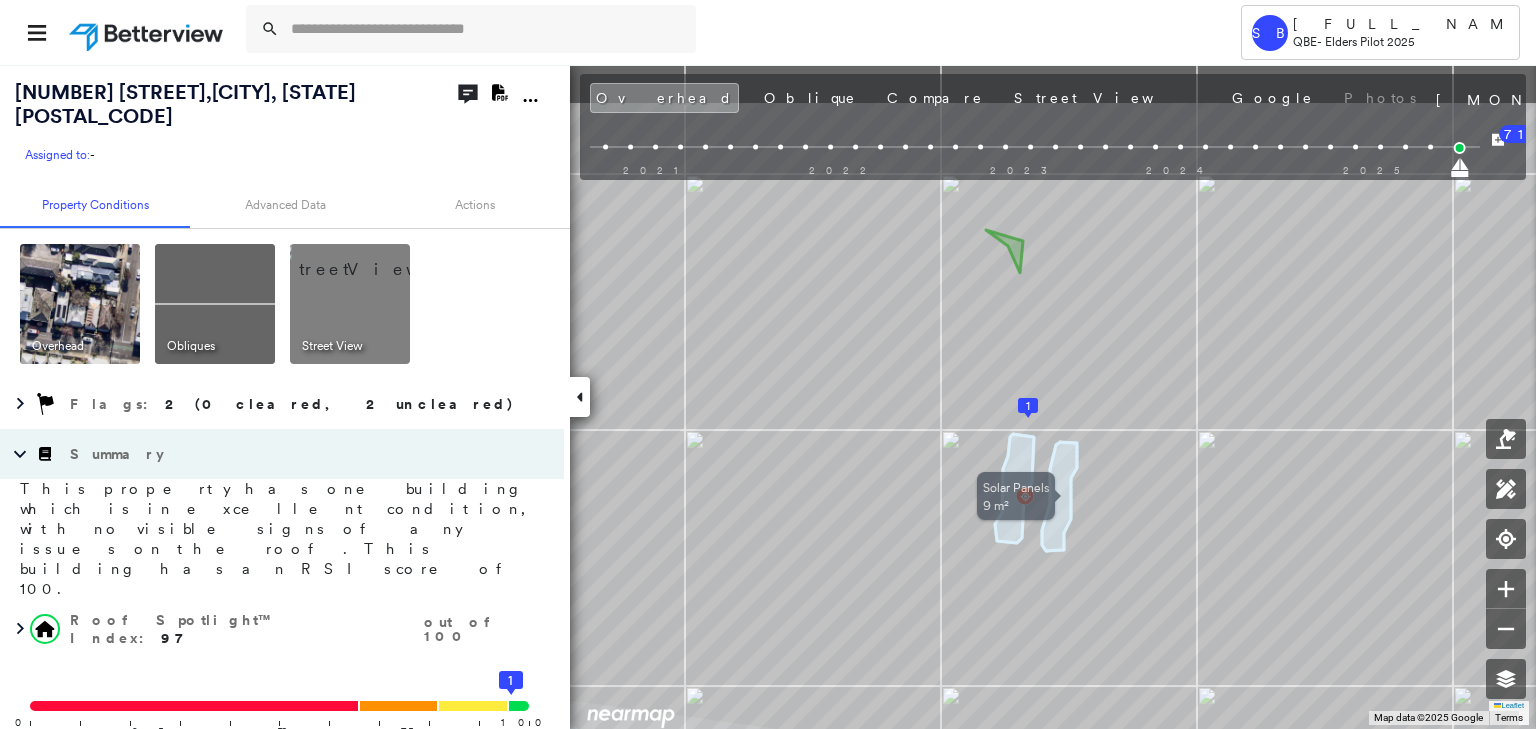drag, startPoint x: 1069, startPoint y: 444, endPoint x: 1057, endPoint y: 549, distance: 105.68349 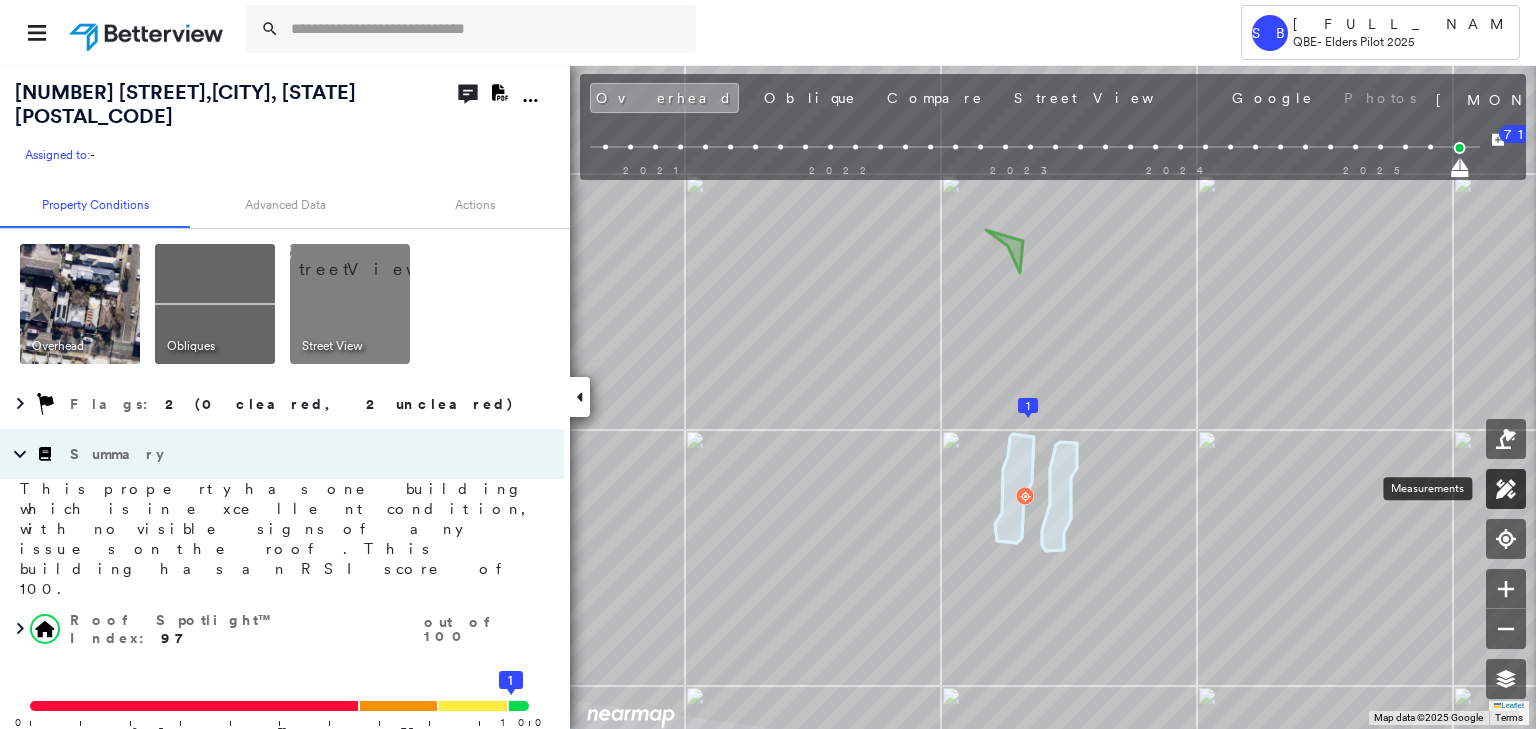 click 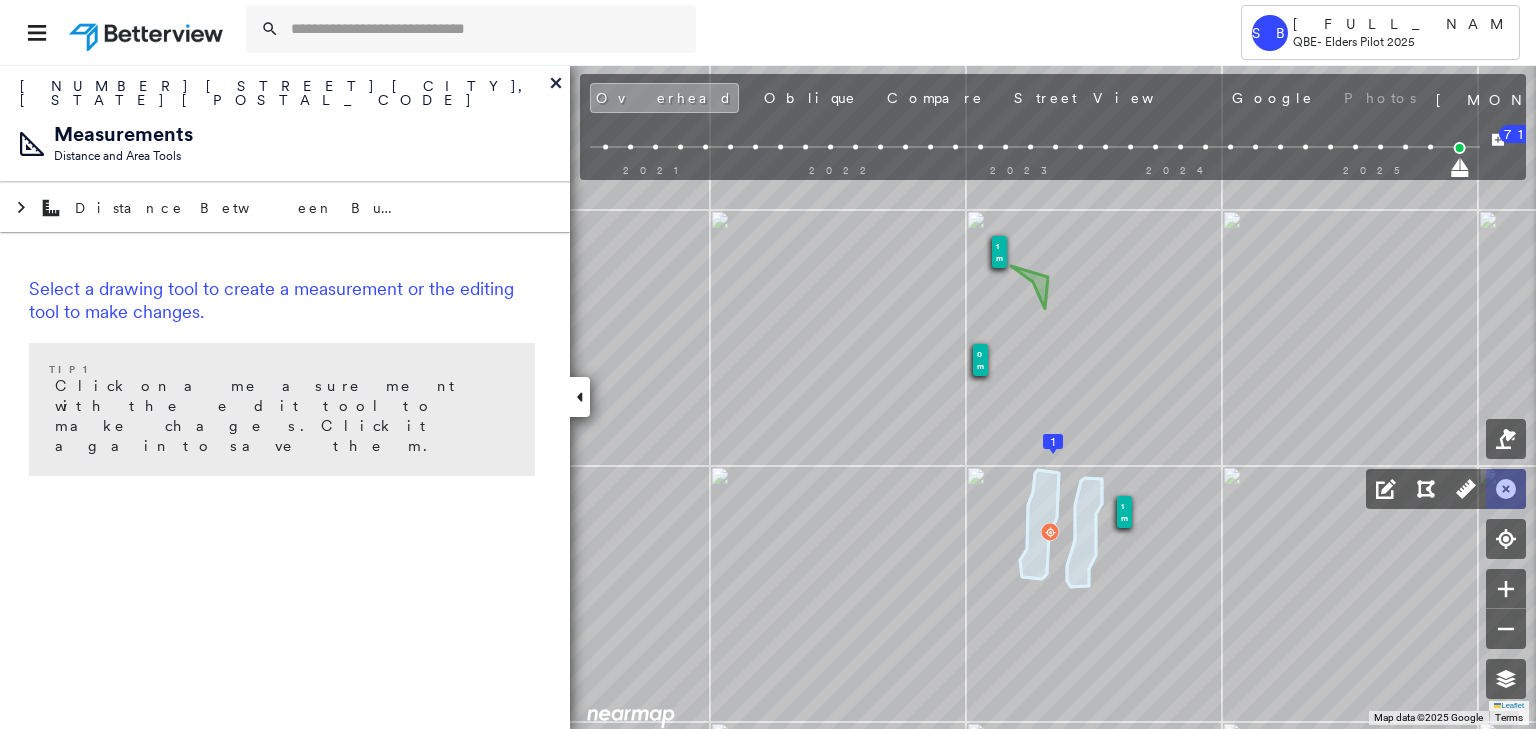 click 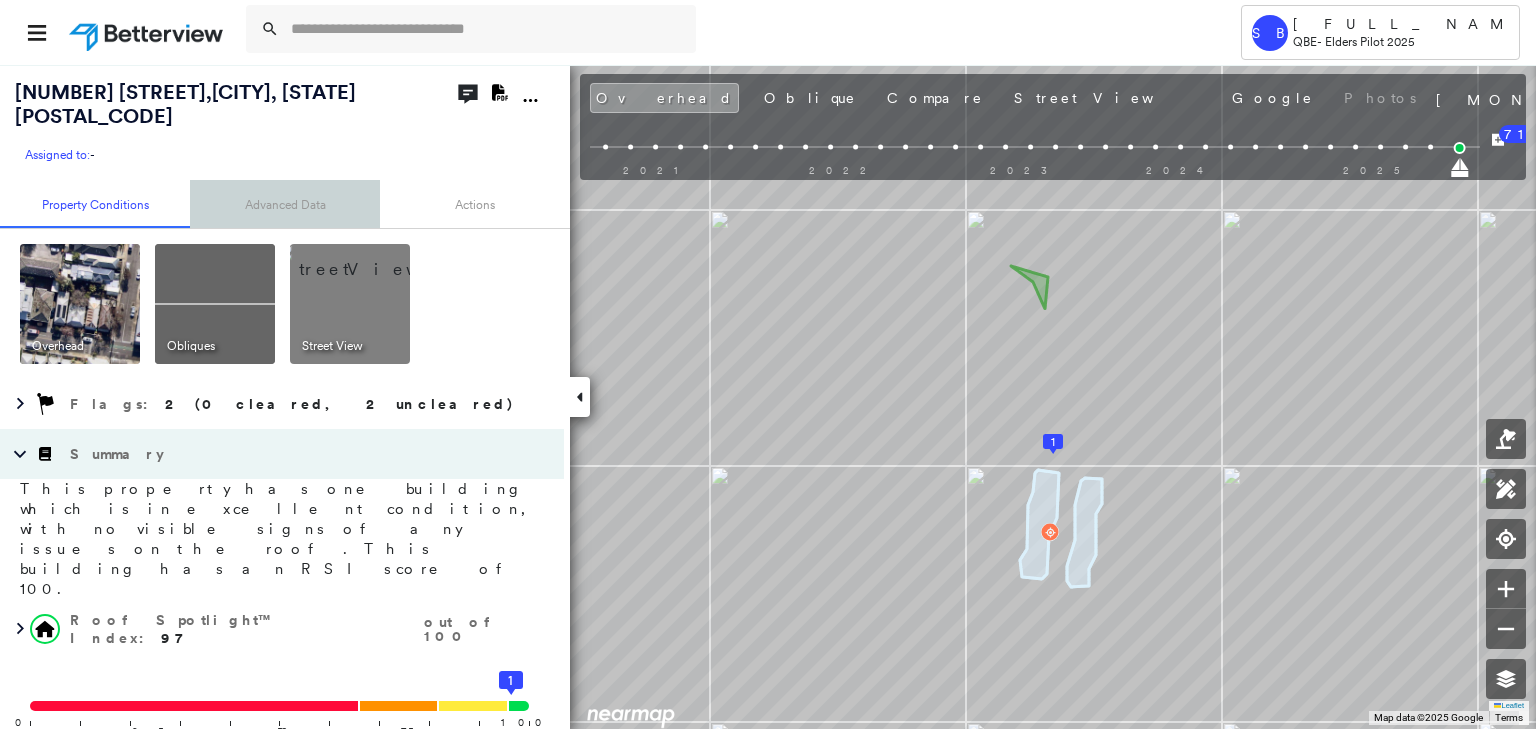 click on "Advanced Data" at bounding box center (285, 204) 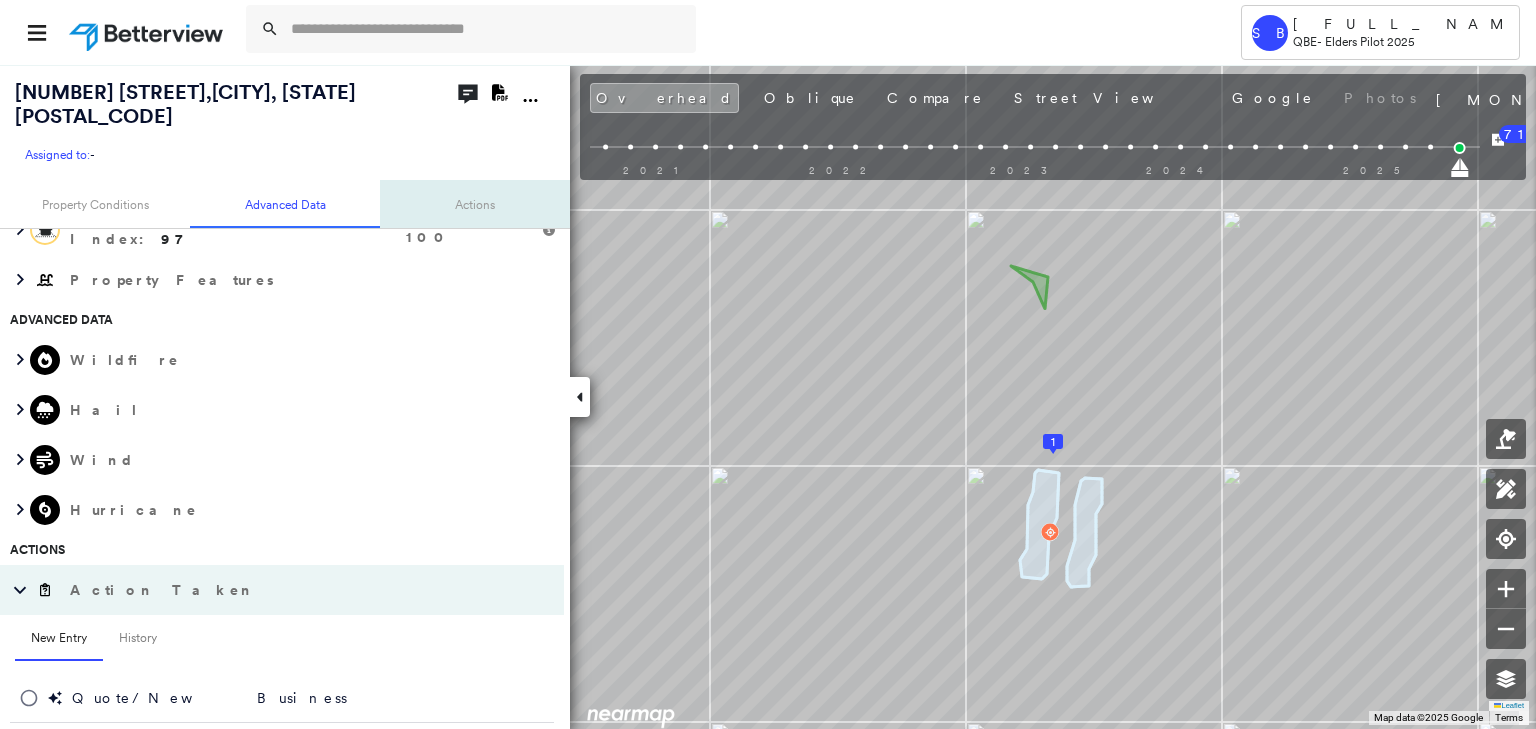 click on "Actions" at bounding box center [475, 204] 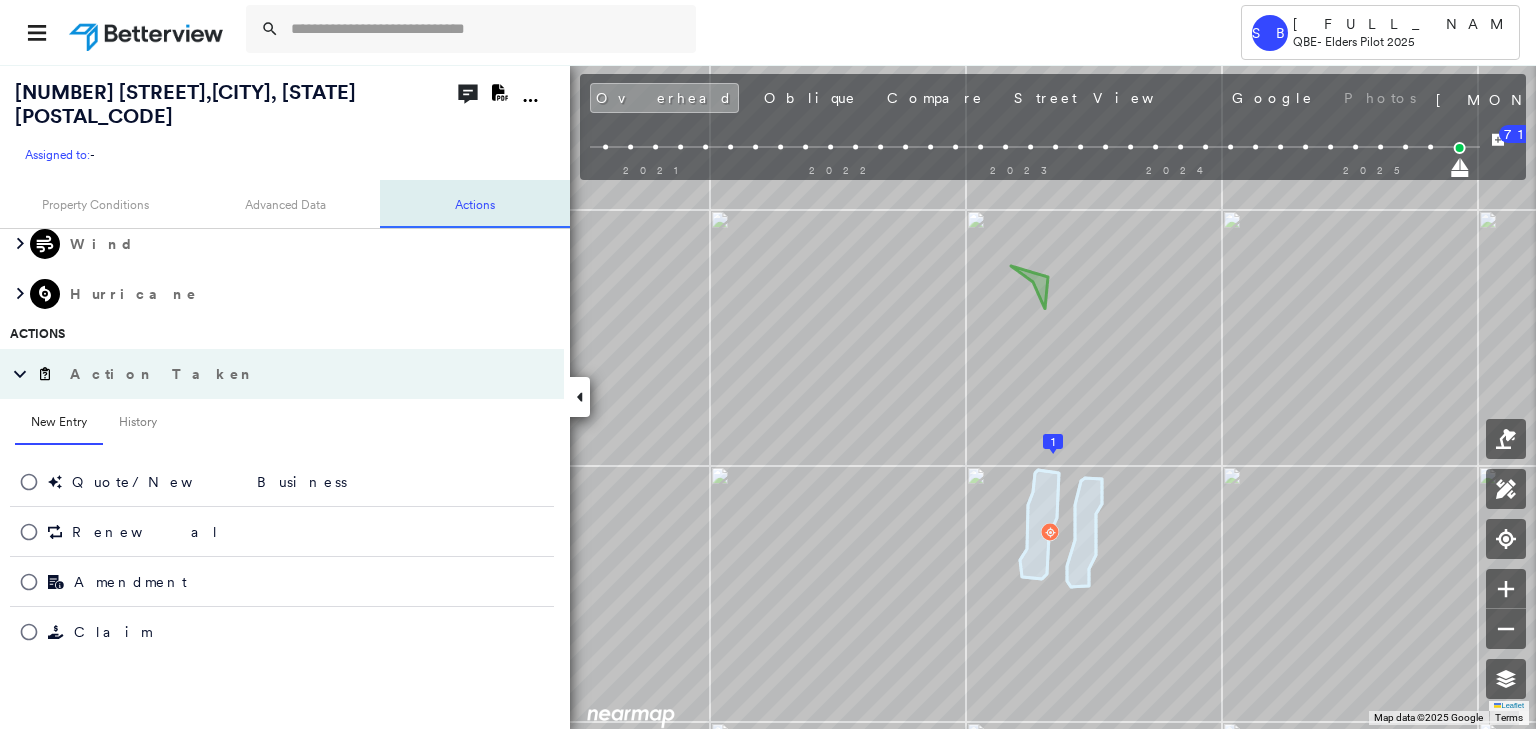 scroll, scrollTop: 870, scrollLeft: 0, axis: vertical 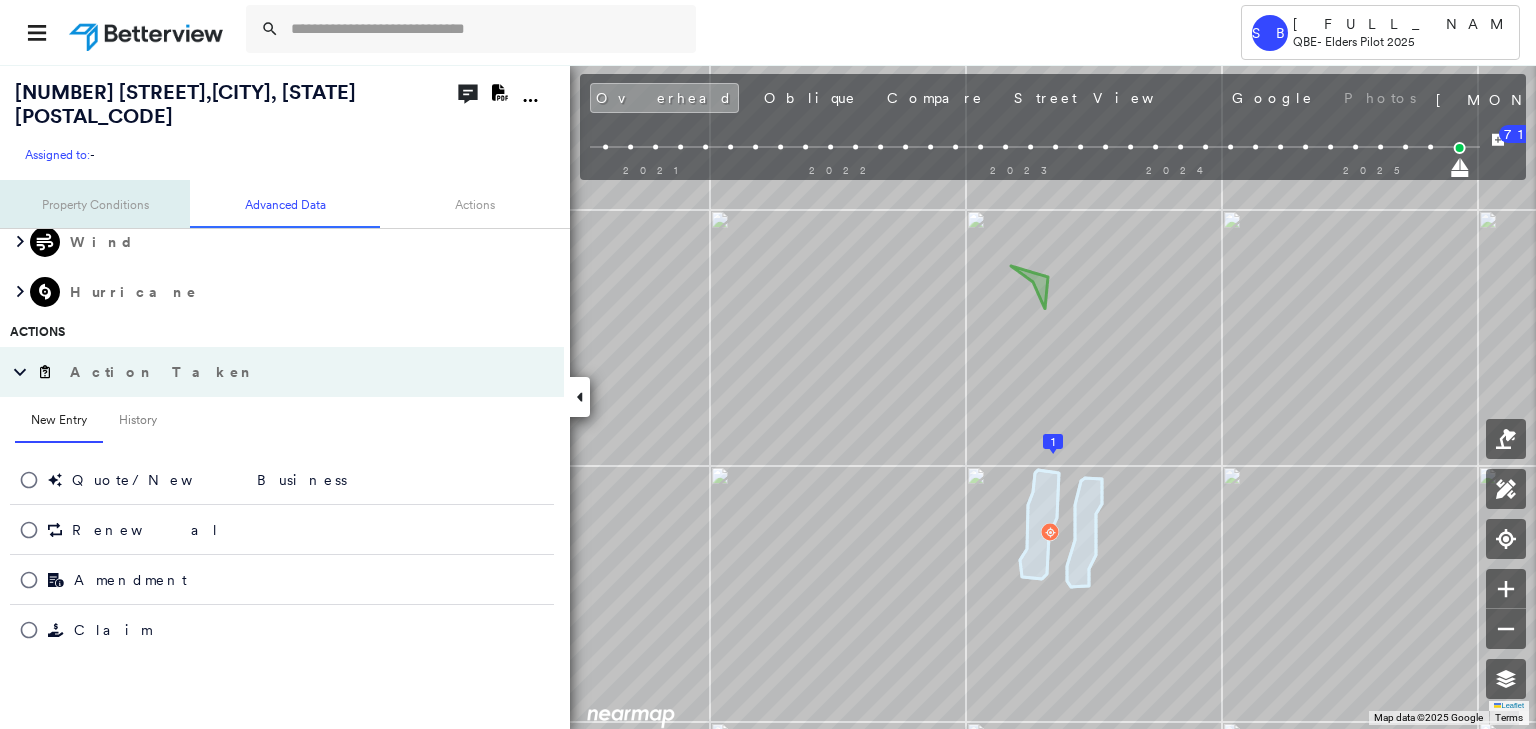 click on "Property Conditions" at bounding box center (95, 204) 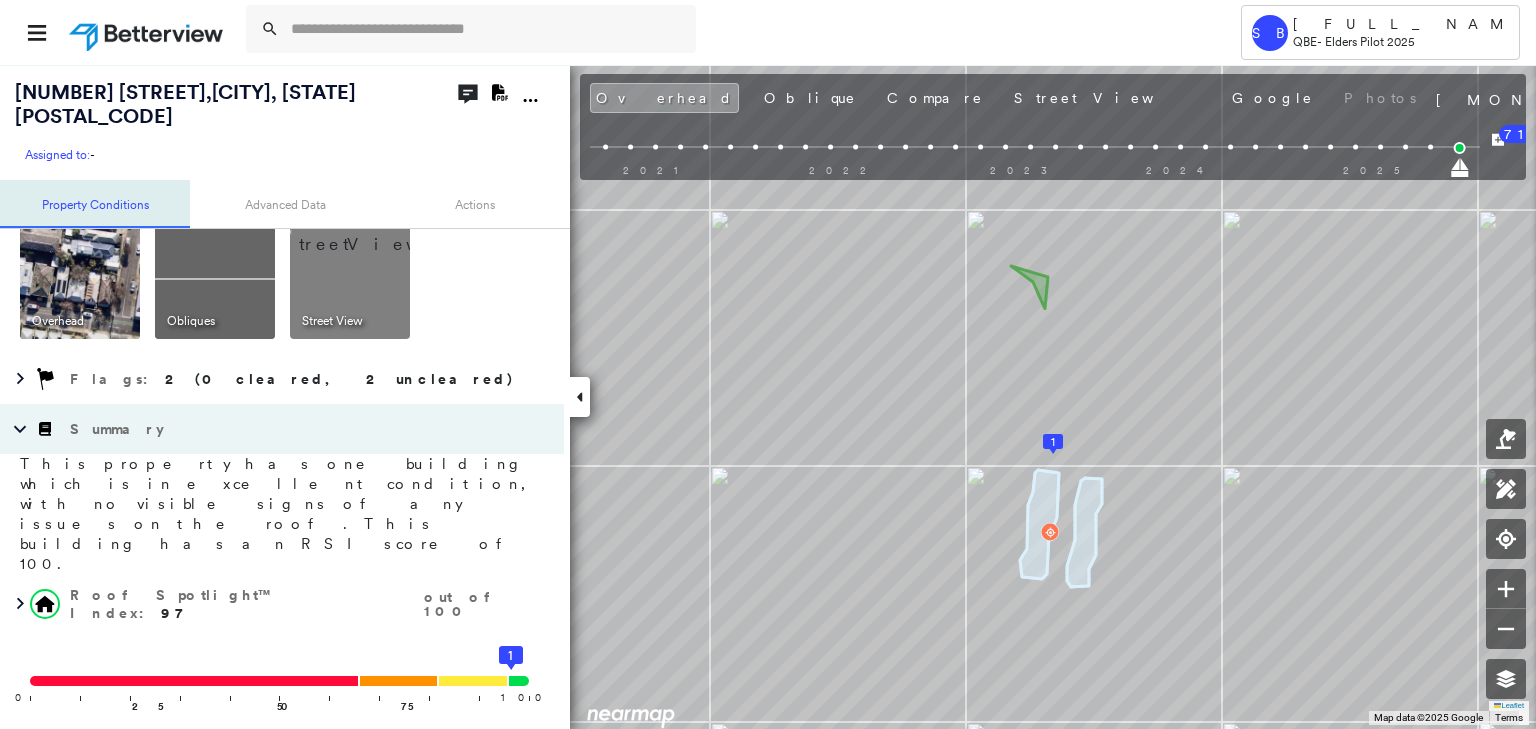 scroll, scrollTop: 11, scrollLeft: 0, axis: vertical 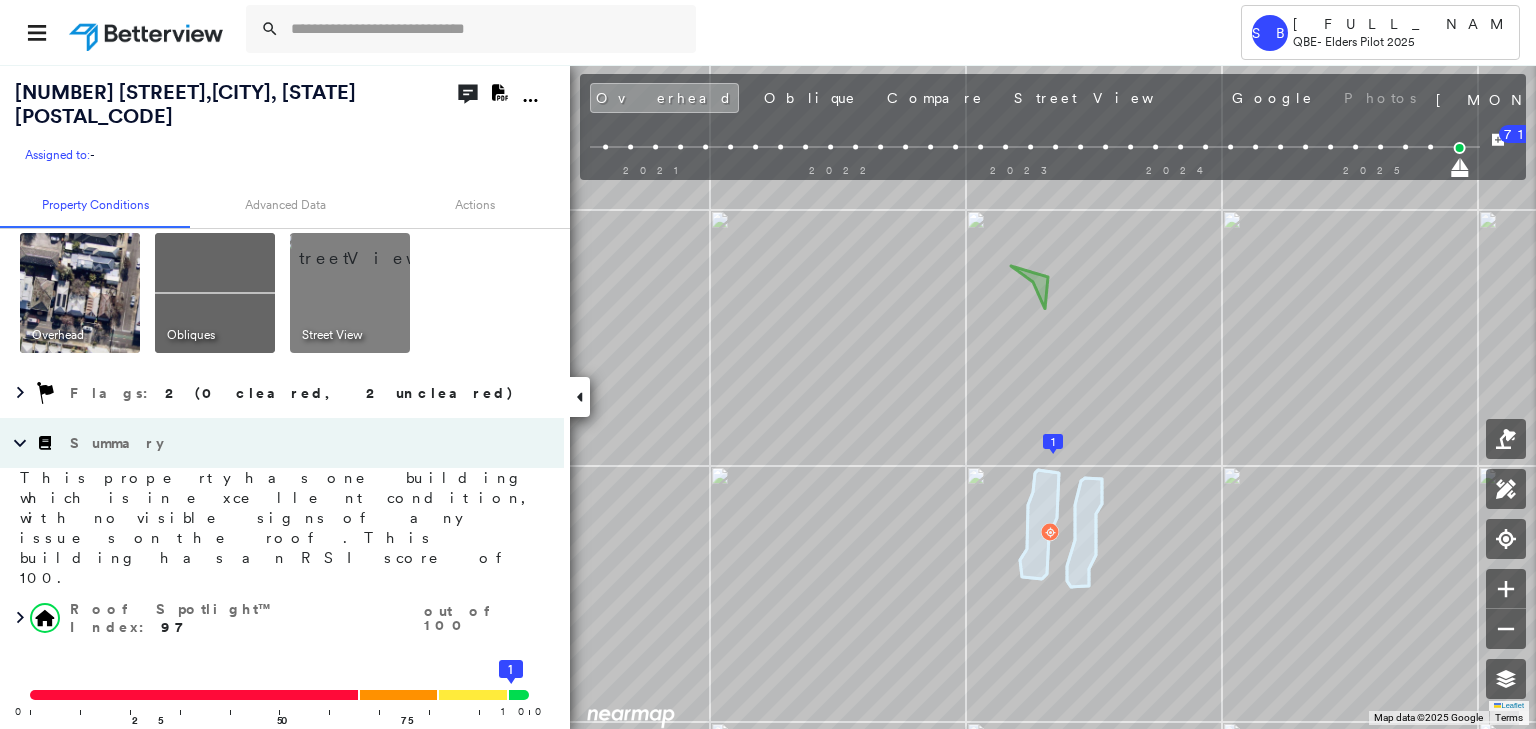 click on "Summary" at bounding box center [282, 443] 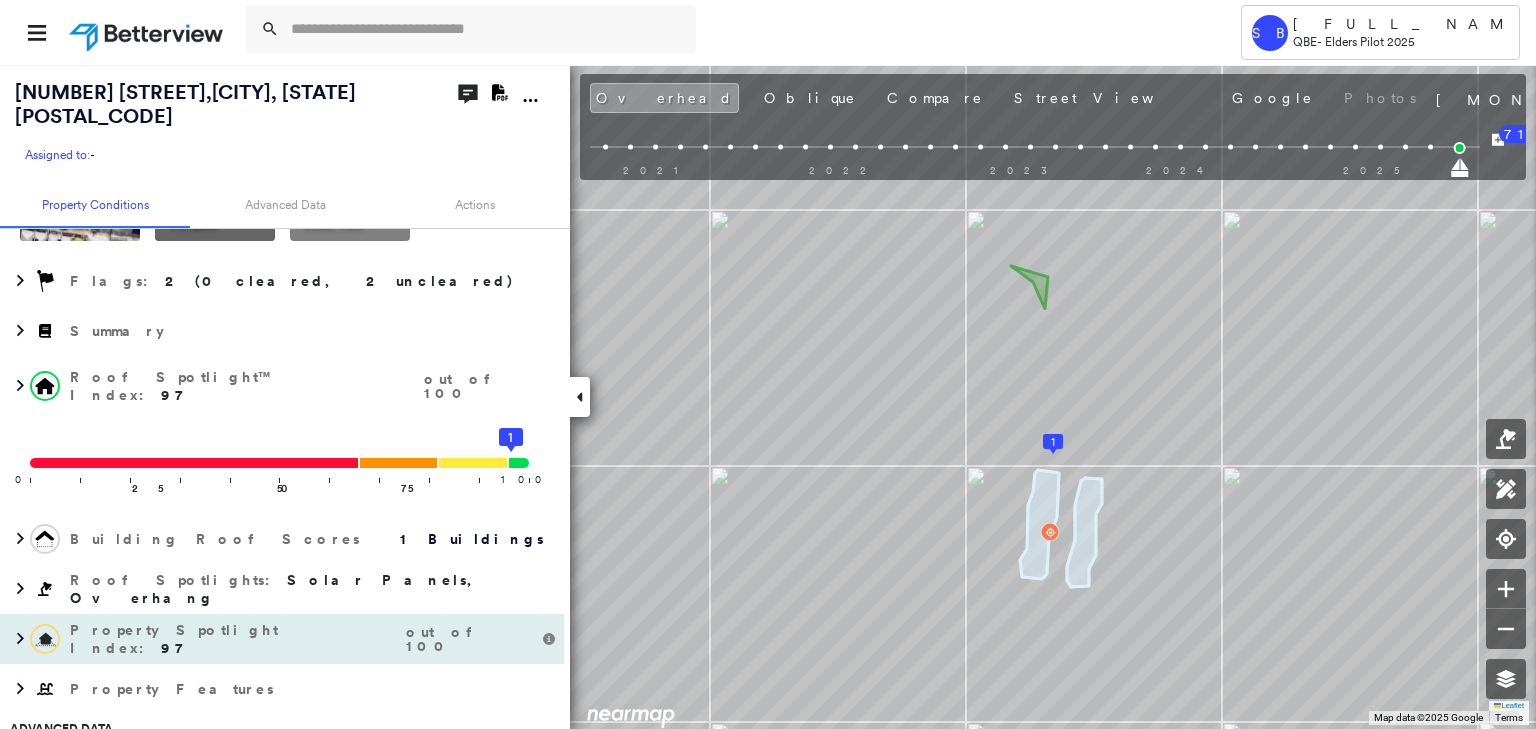 scroll, scrollTop: 160, scrollLeft: 0, axis: vertical 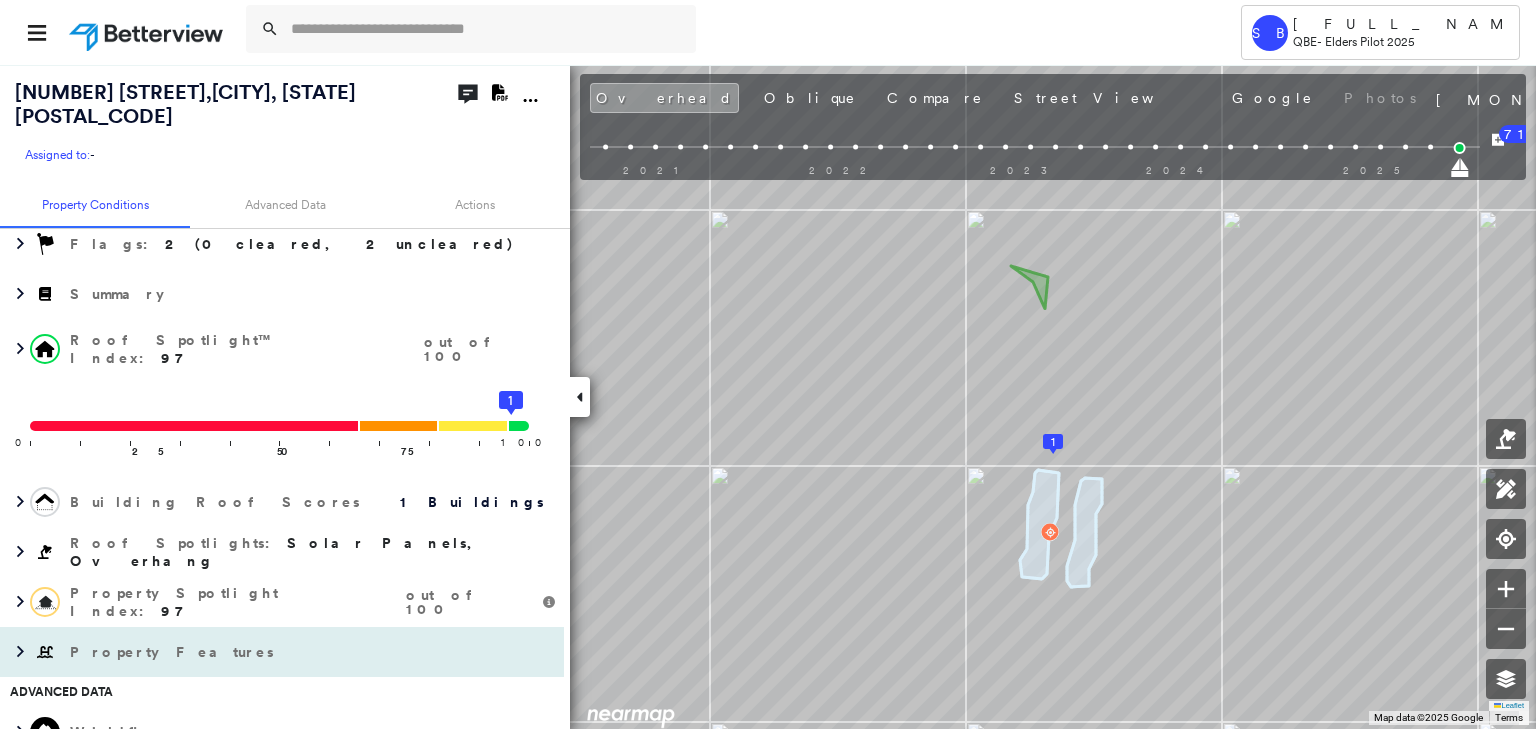 click on "Property Features" at bounding box center [174, 652] 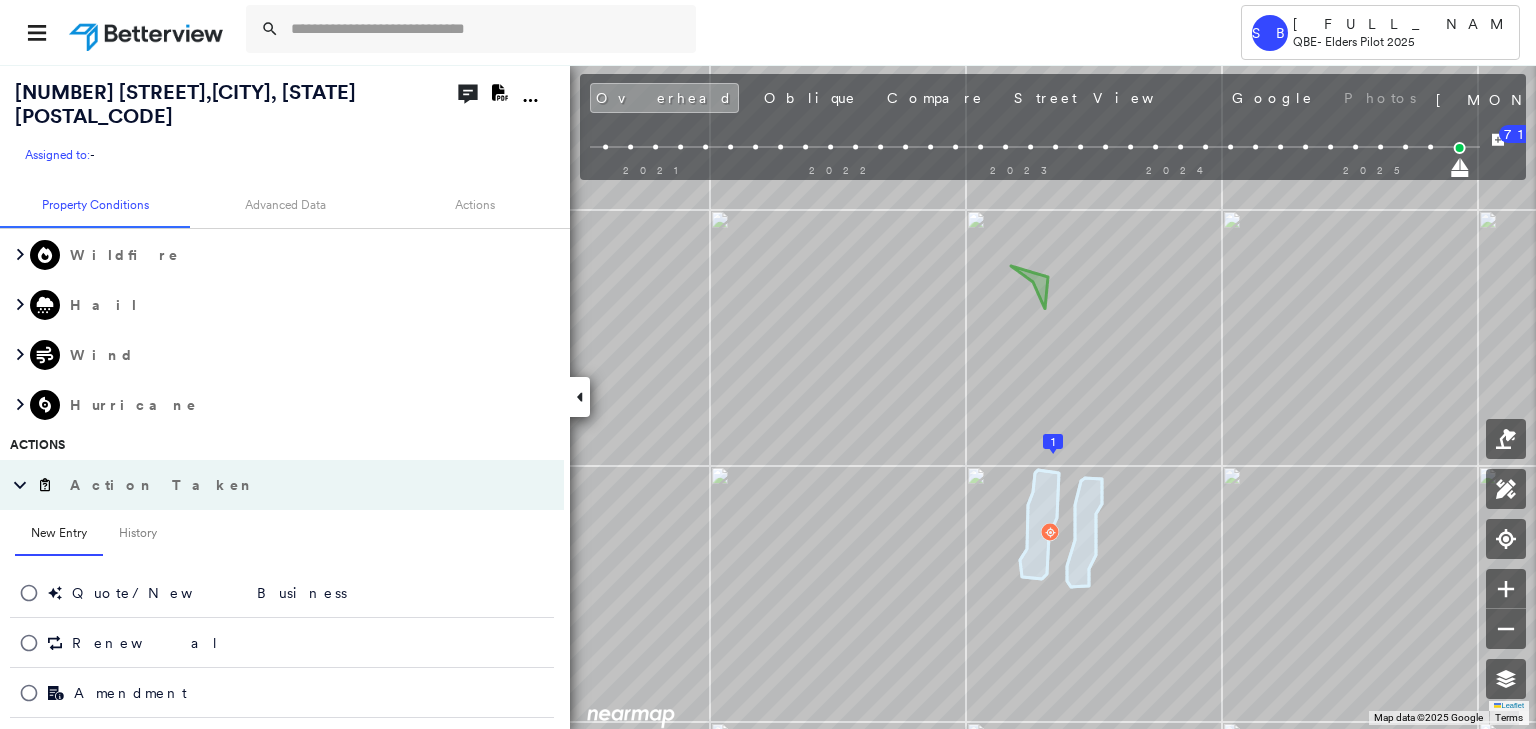 scroll, scrollTop: 800, scrollLeft: 0, axis: vertical 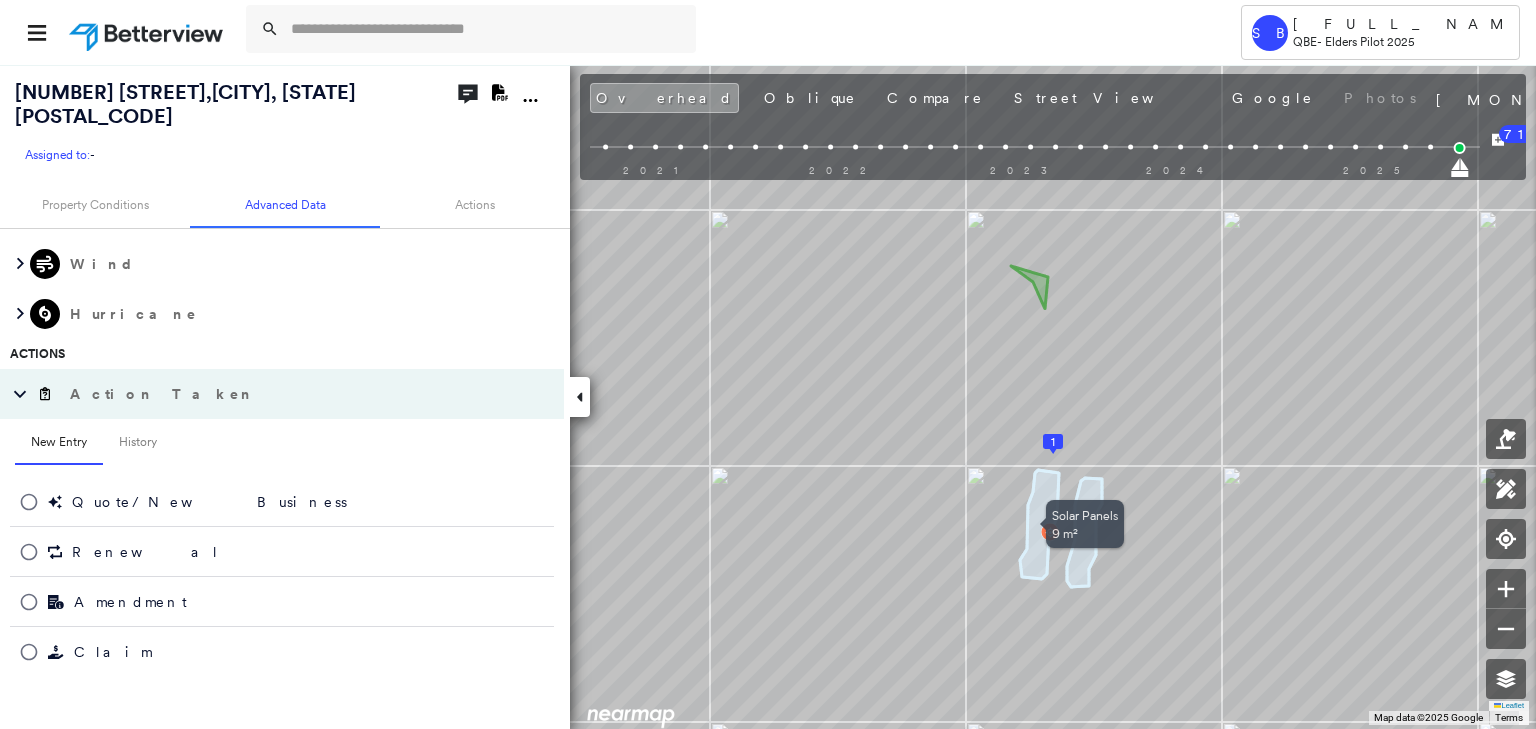 click 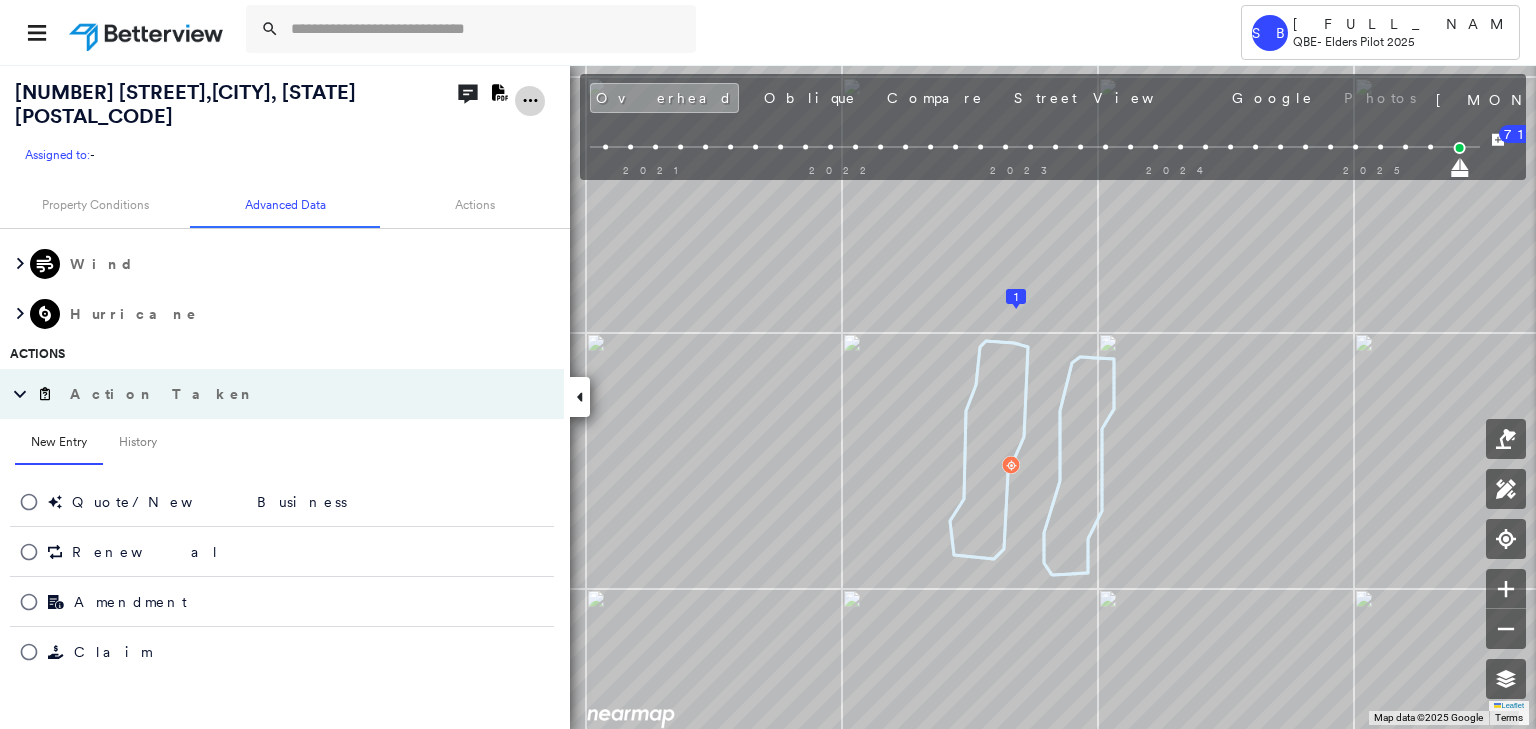 click at bounding box center (530, 100) 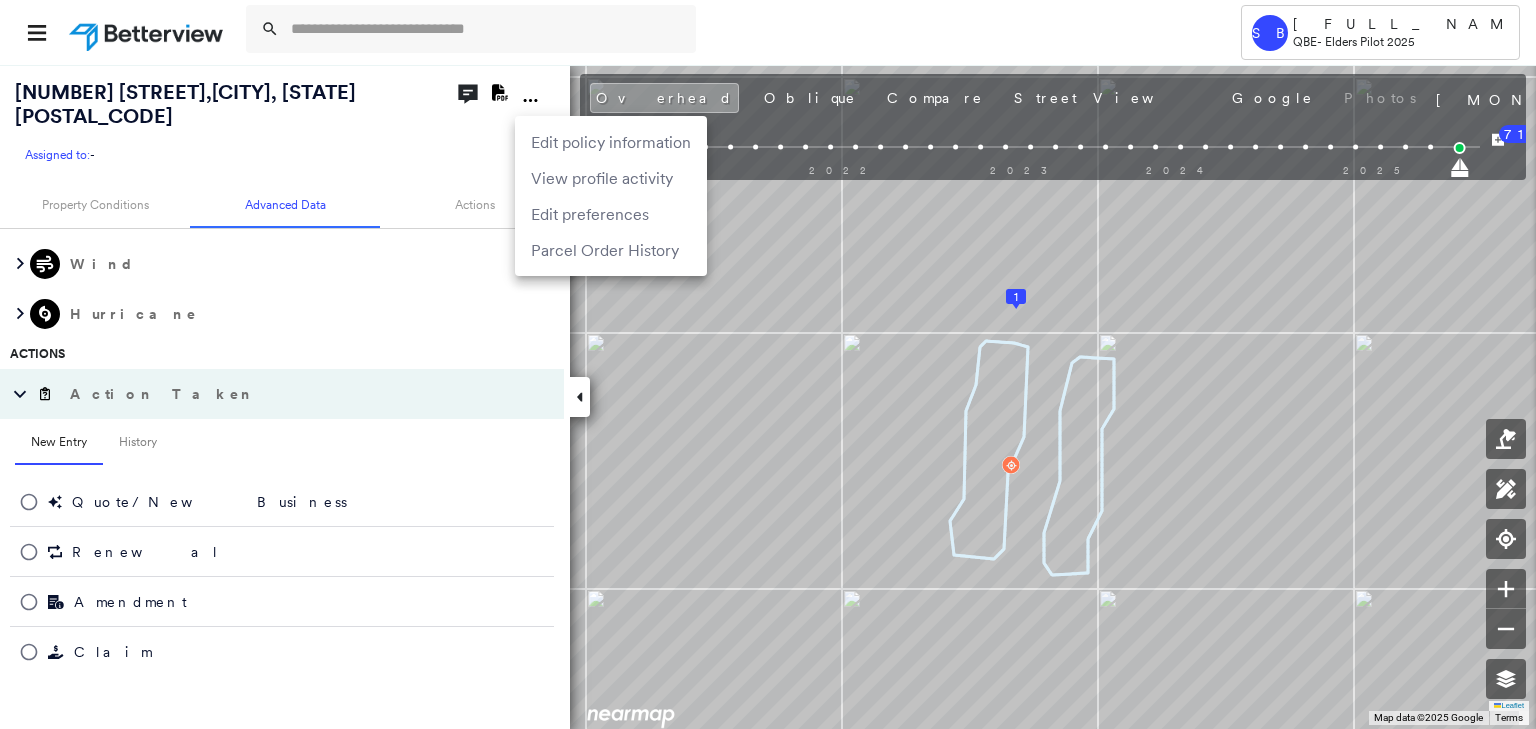 click at bounding box center (768, 364) 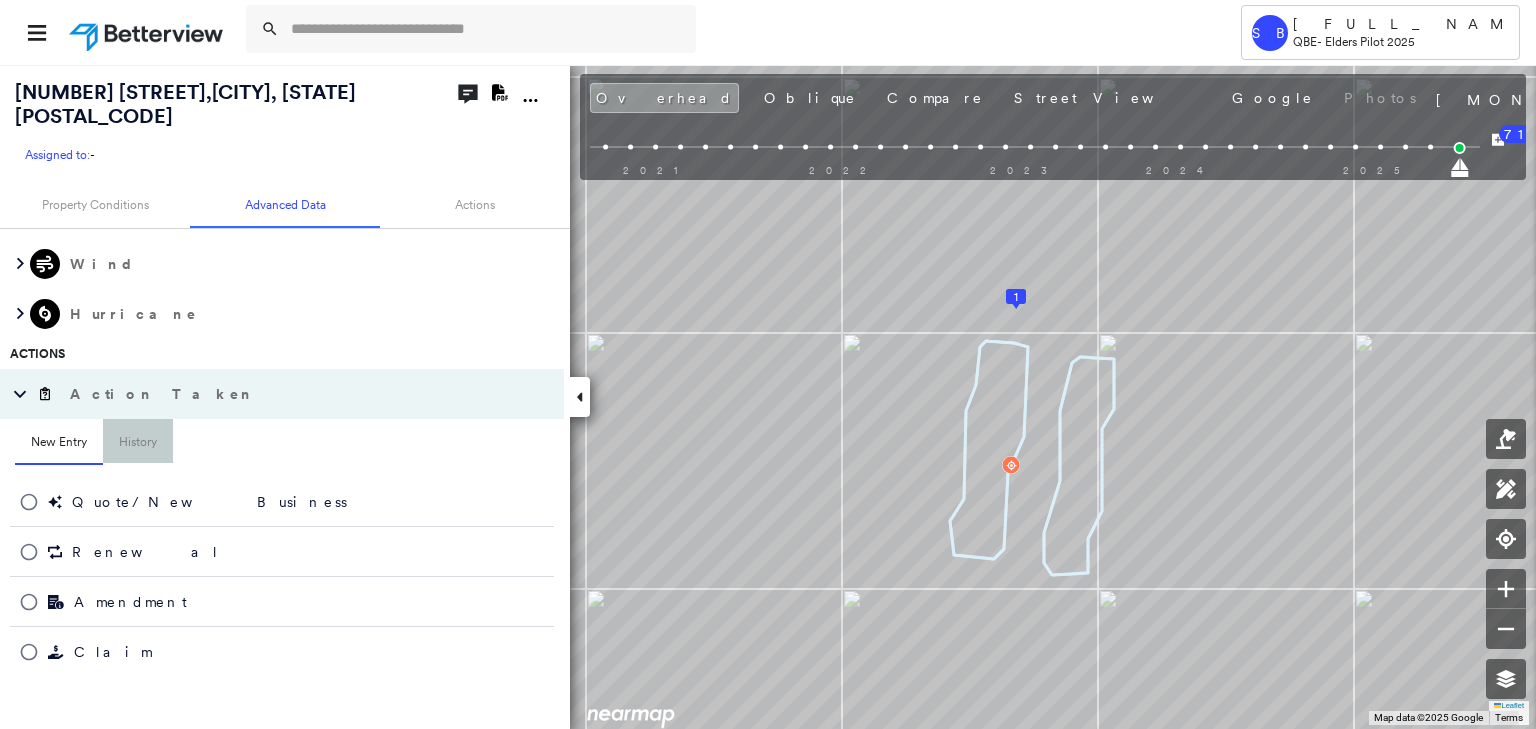 click on "History" at bounding box center [138, 443] 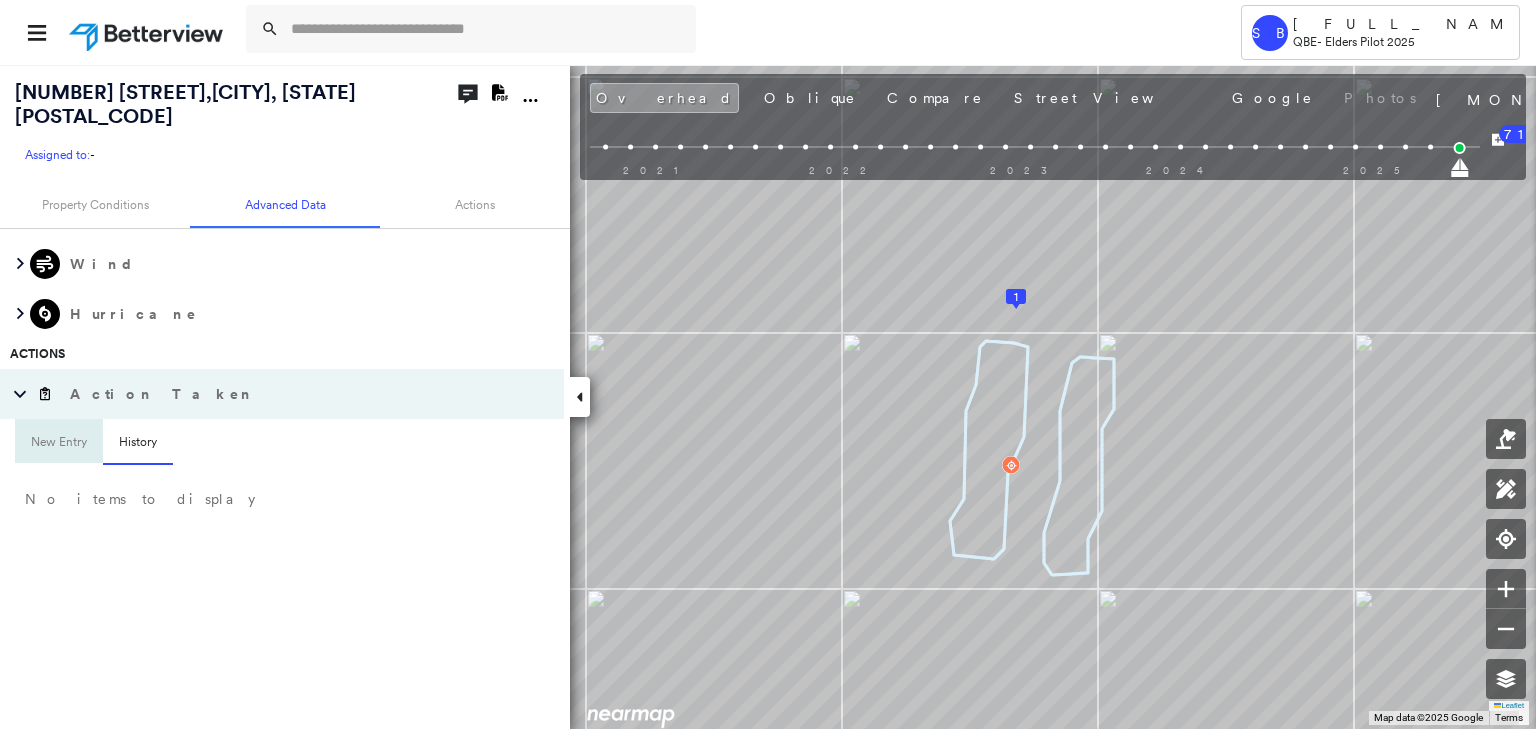 click on "New Entry" at bounding box center [59, 443] 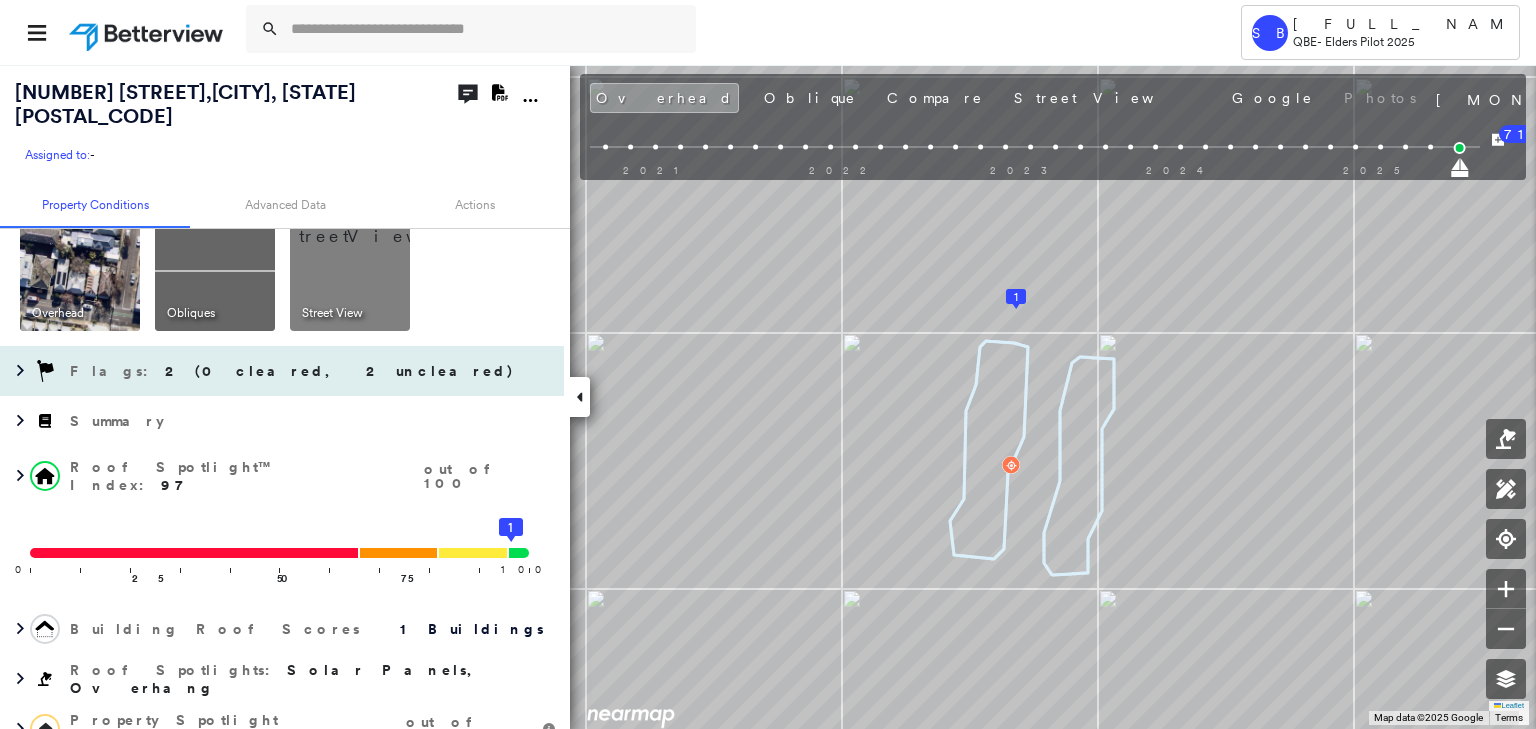 scroll, scrollTop: 0, scrollLeft: 0, axis: both 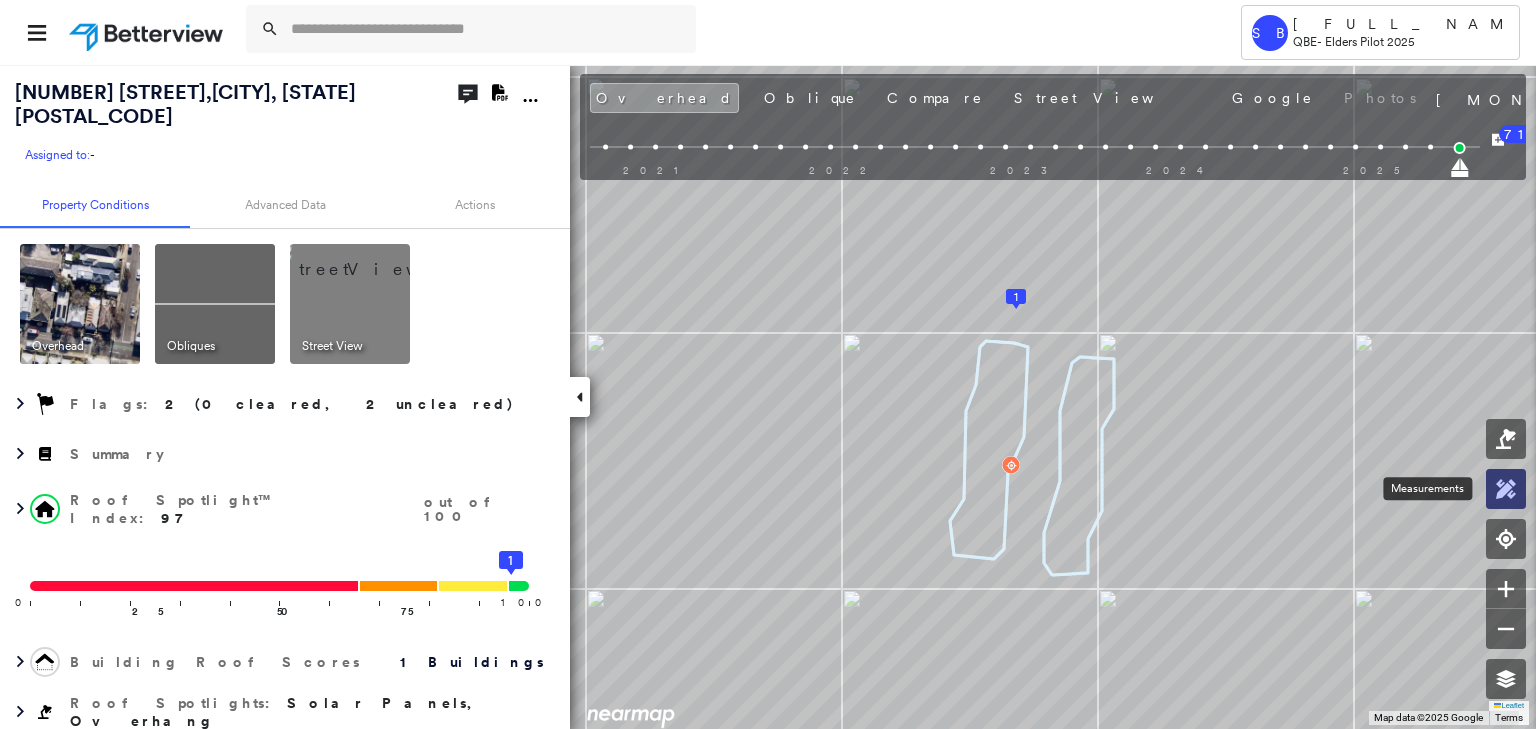 click 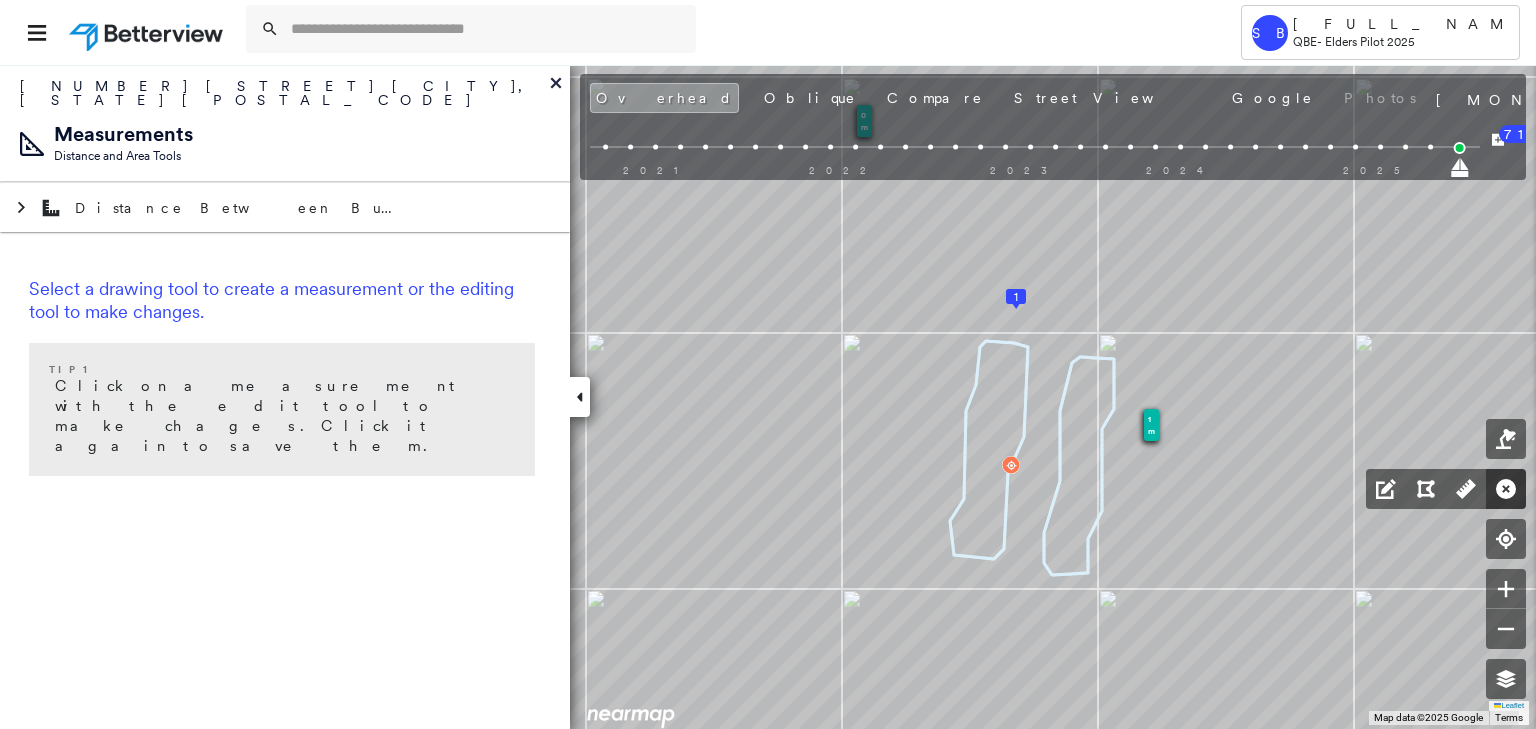 click at bounding box center [1506, 489] 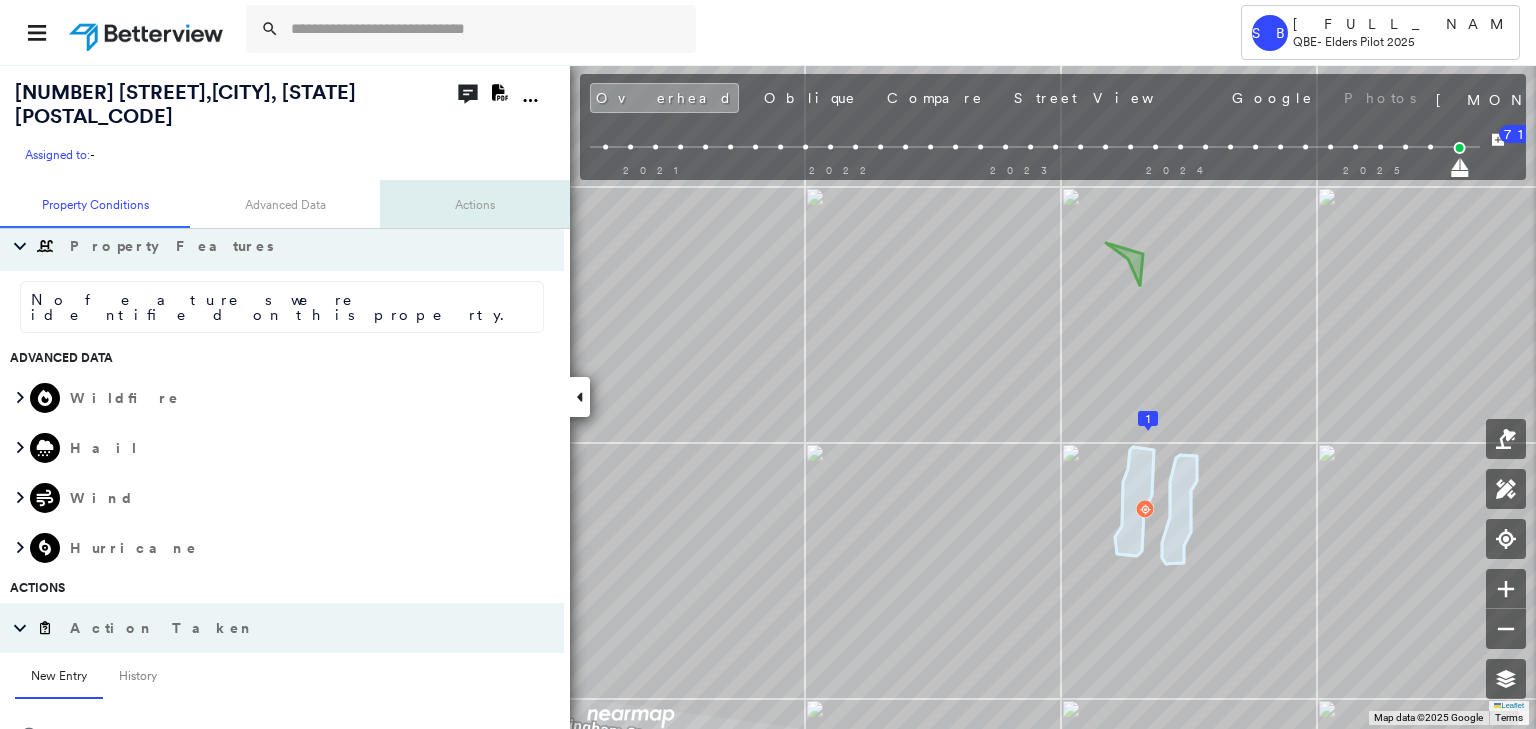 click on "Actions" at bounding box center [475, 204] 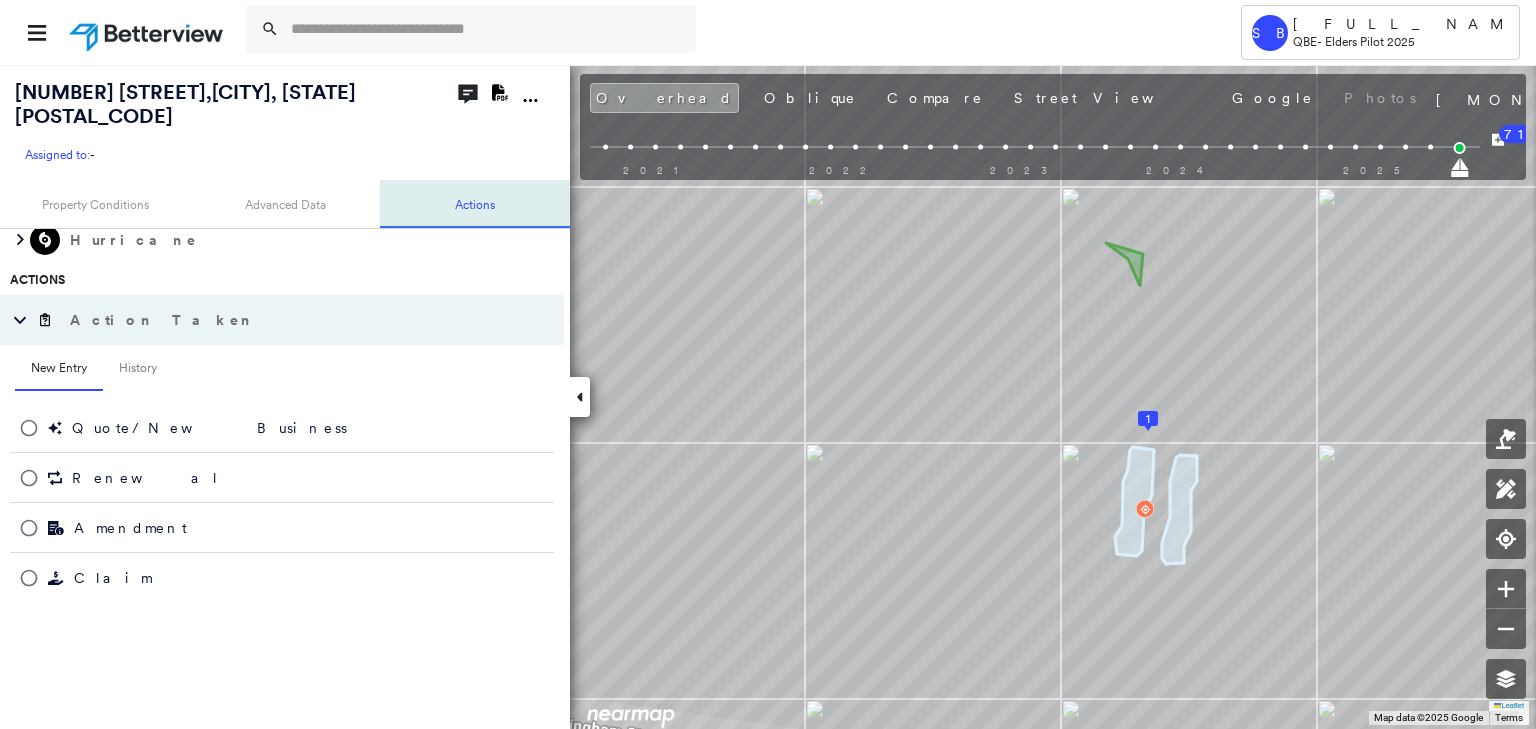 scroll, scrollTop: 886, scrollLeft: 0, axis: vertical 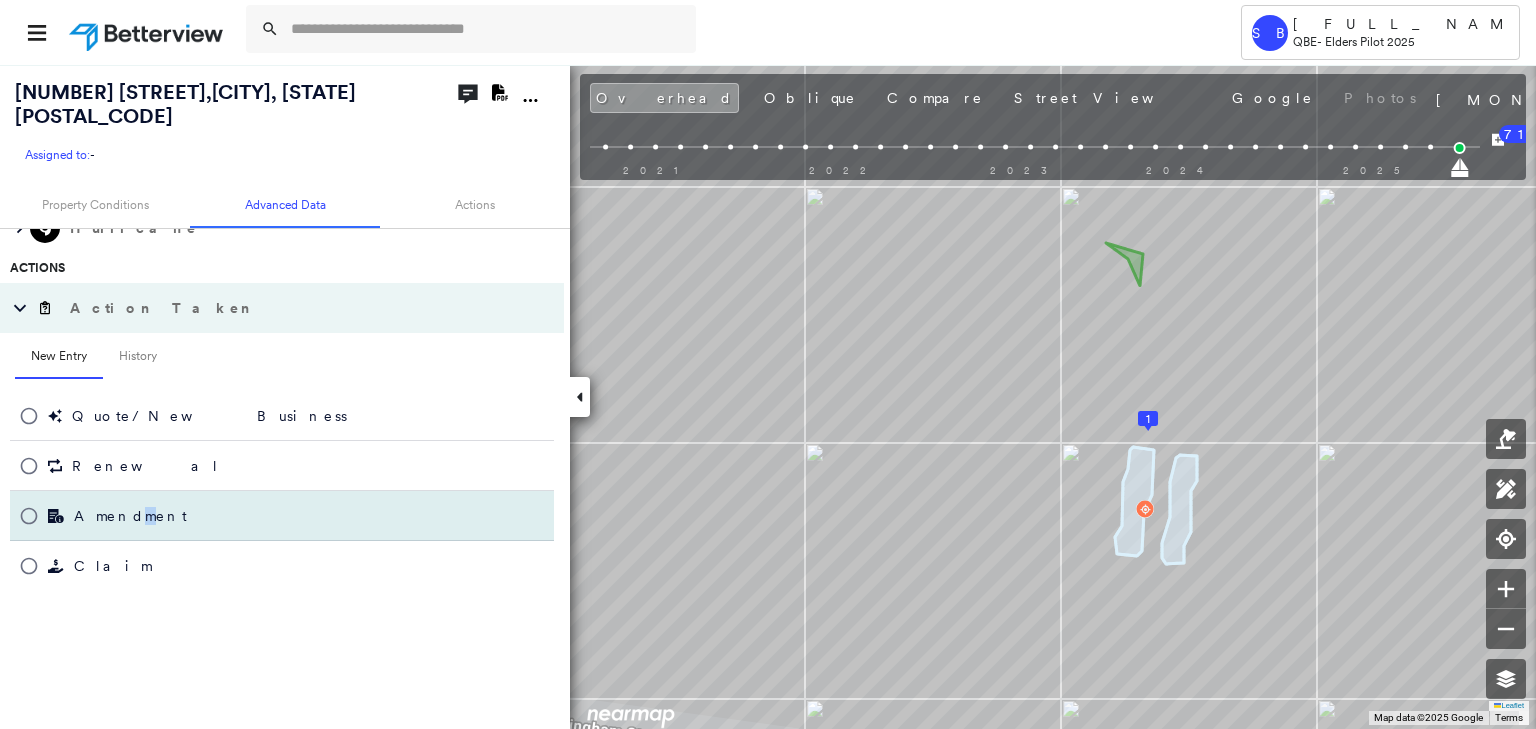click on "Amendment" at bounding box center (130, 516) 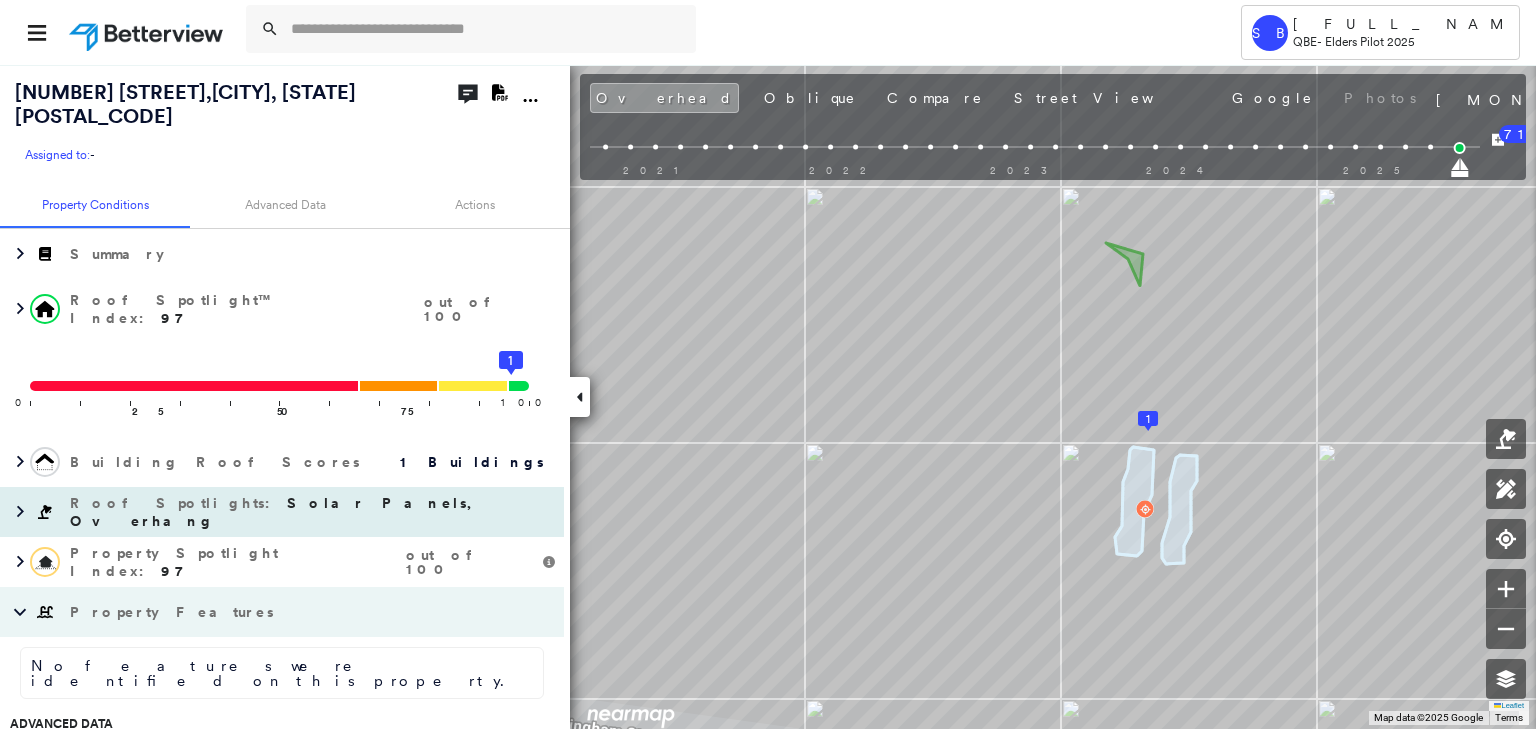 scroll, scrollTop: 86, scrollLeft: 0, axis: vertical 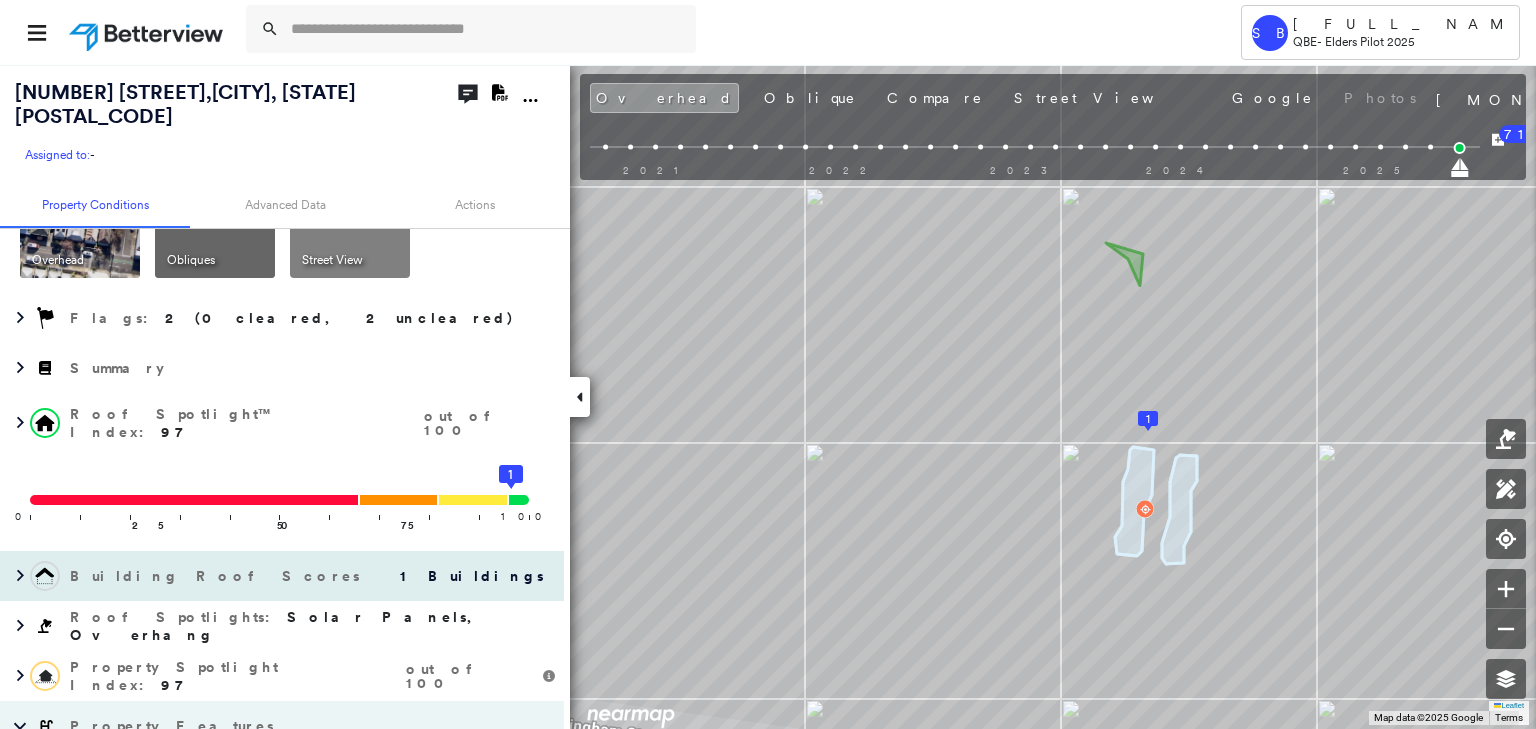 click on "1 Buildings" at bounding box center [464, 576] 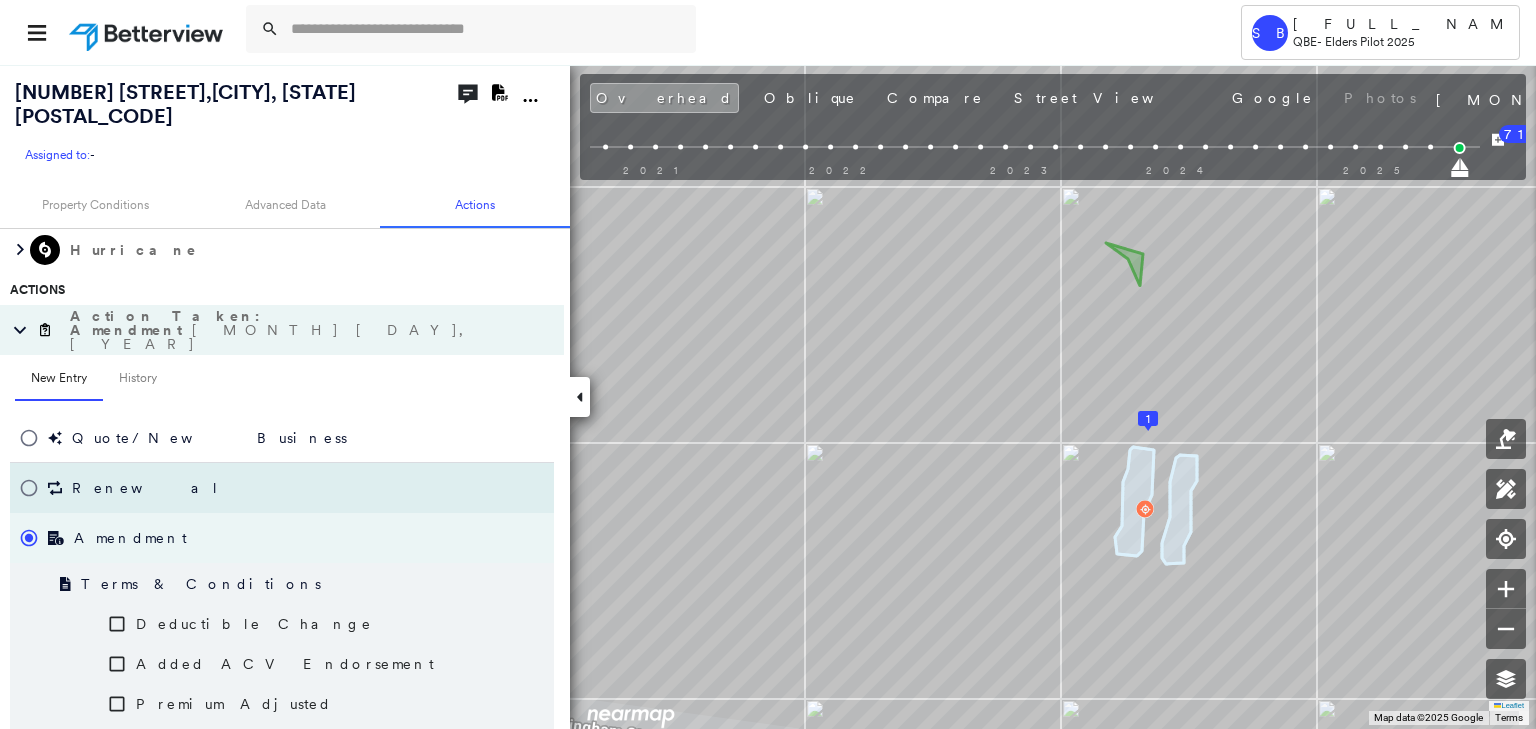 scroll, scrollTop: 1206, scrollLeft: 0, axis: vertical 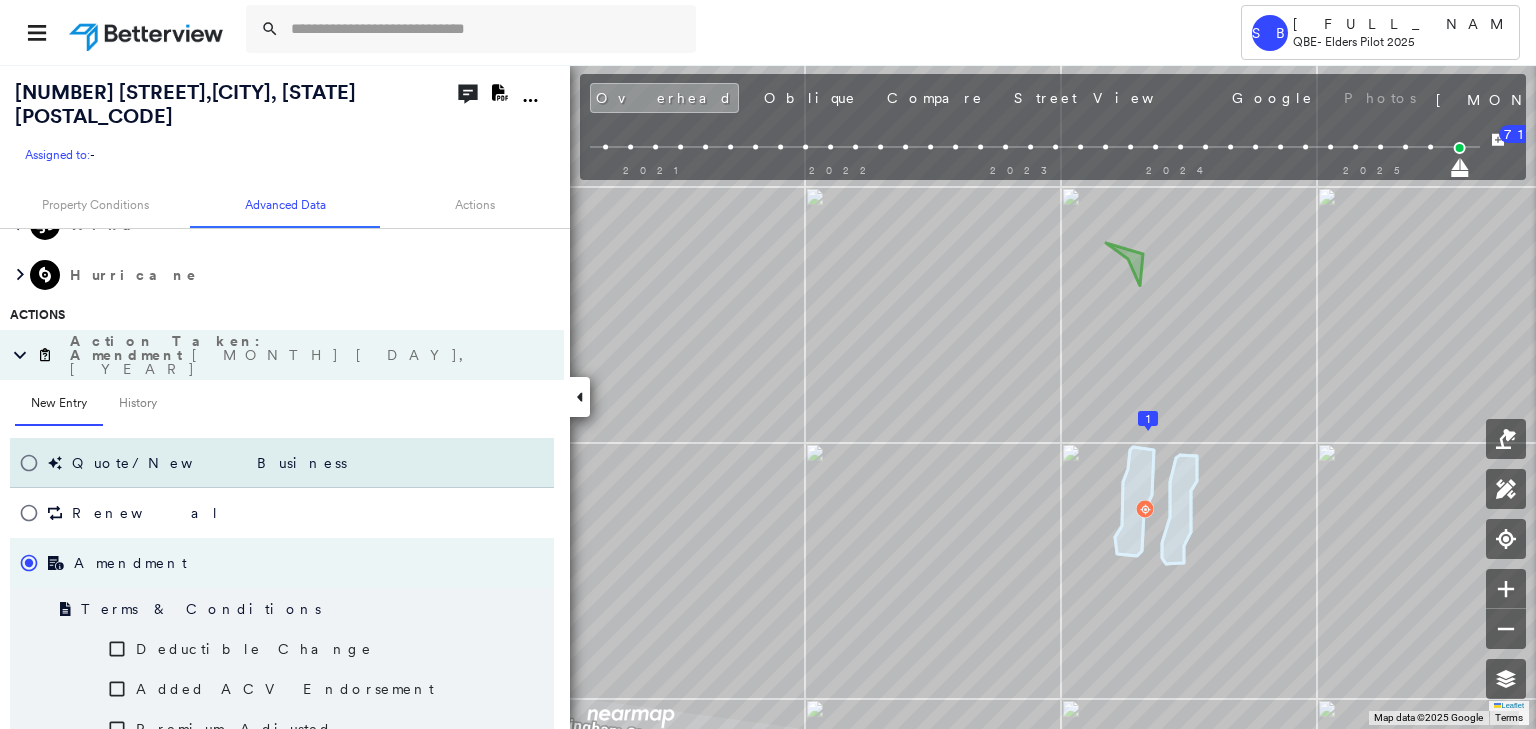 click on "Quote/New Business" at bounding box center (209, 463) 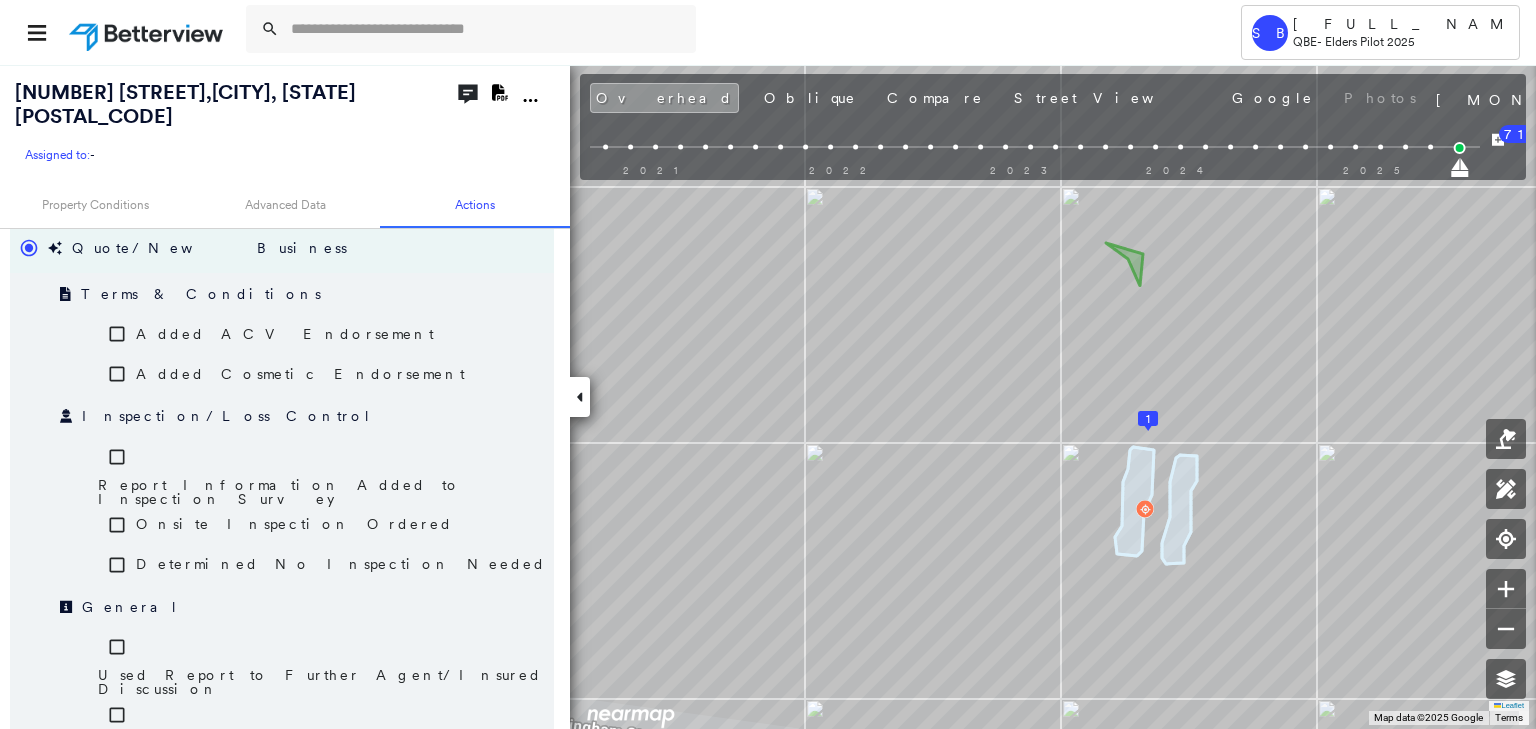 scroll, scrollTop: 1446, scrollLeft: 0, axis: vertical 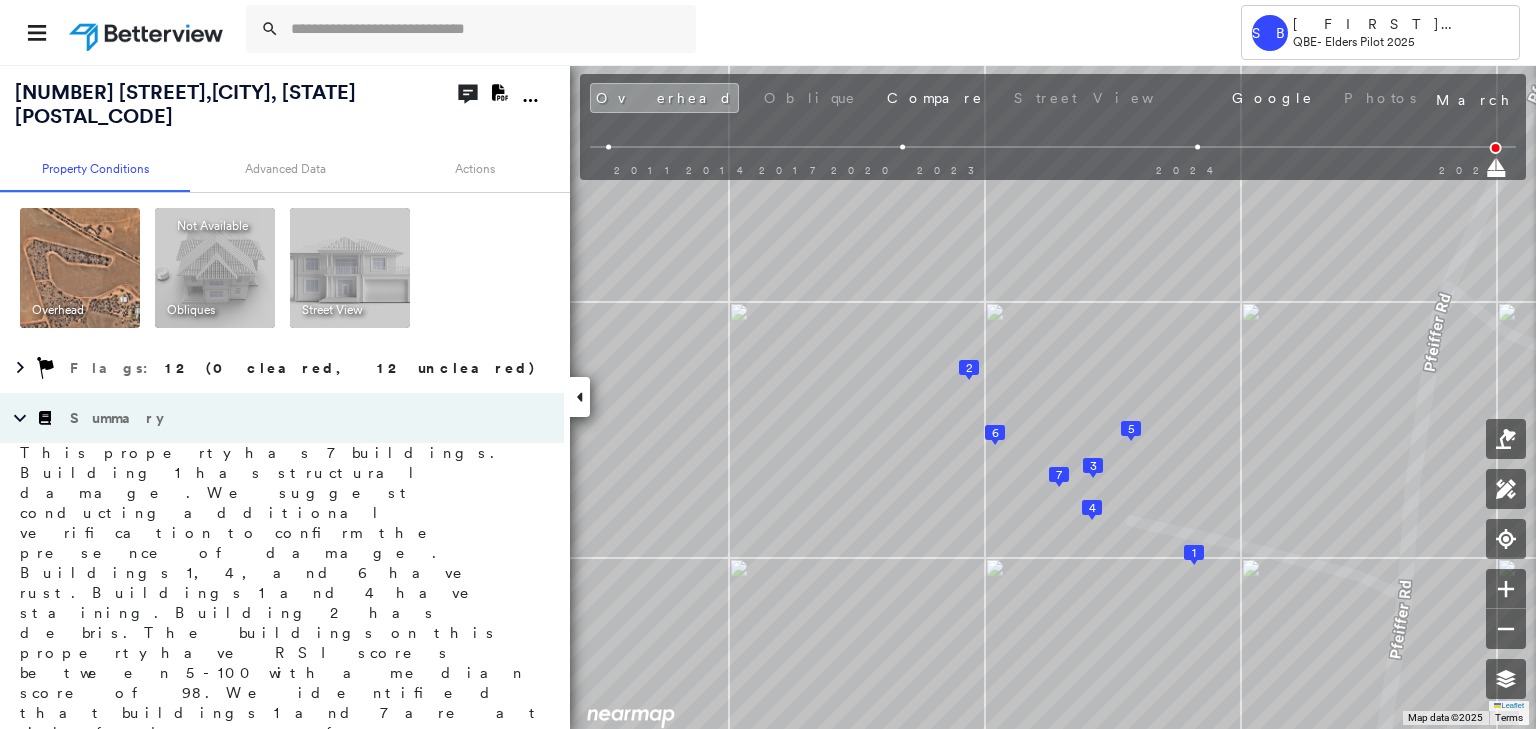click 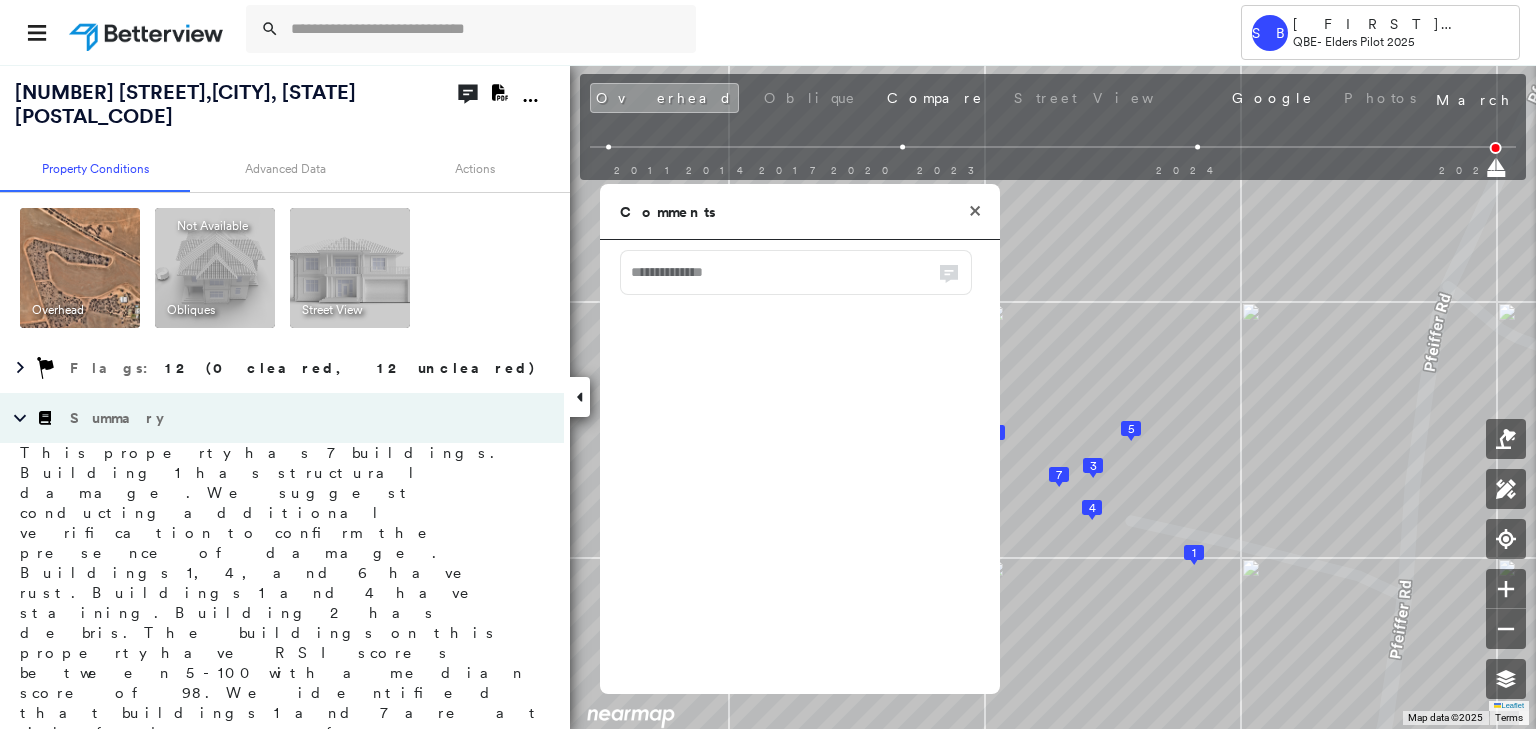 click at bounding box center (796, 272) 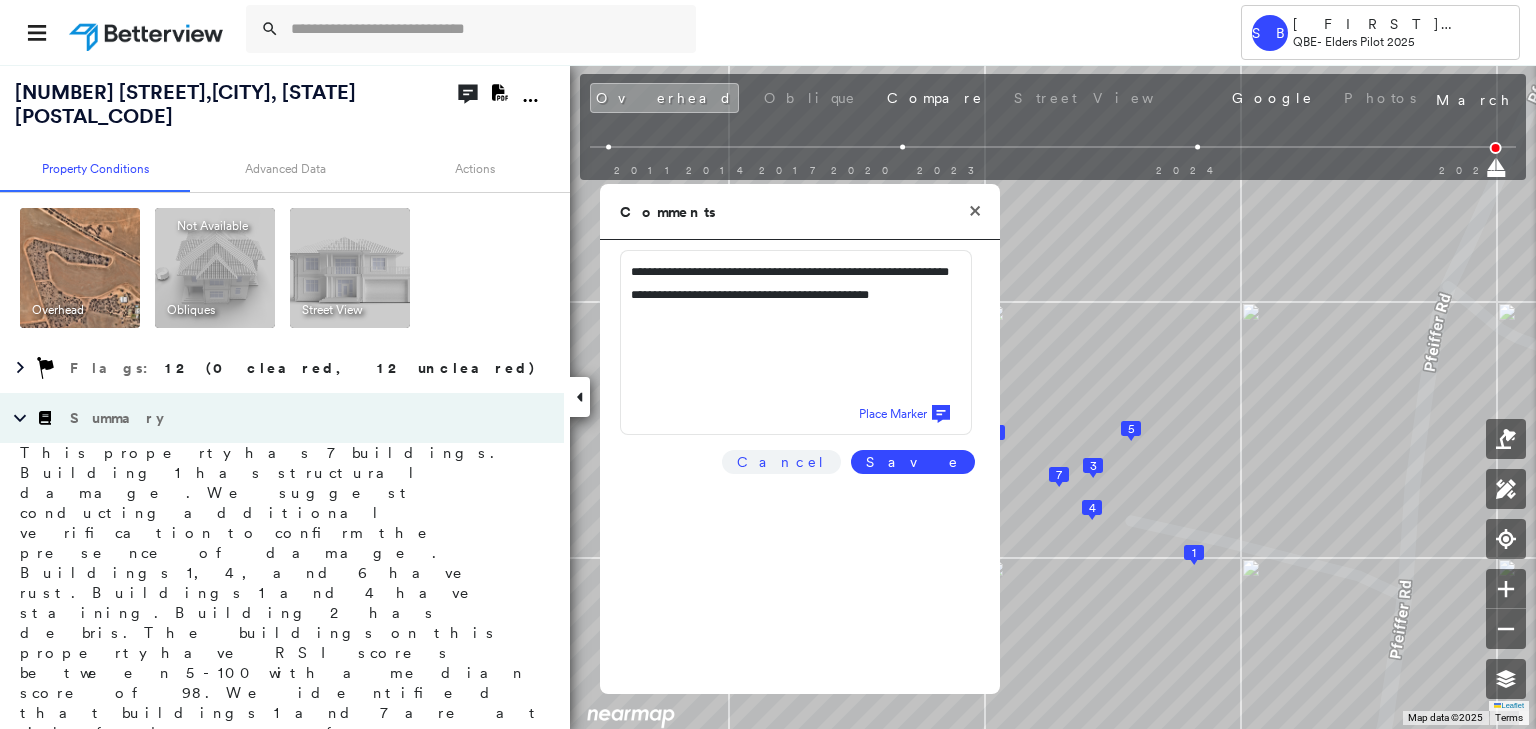click on "**********" at bounding box center [800, 350] 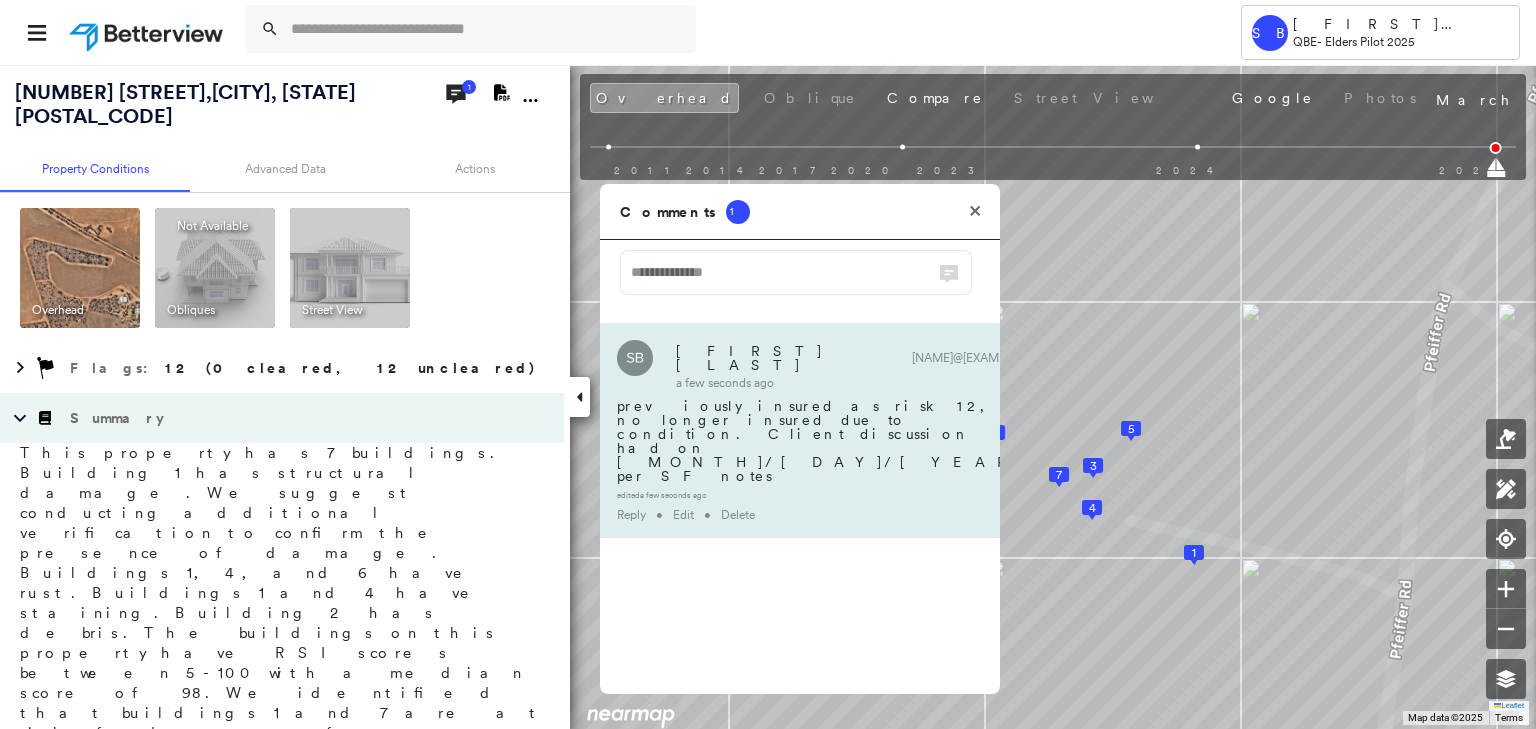 drag, startPoint x: 911, startPoint y: 415, endPoint x: 881, endPoint y: 420, distance: 30.413813 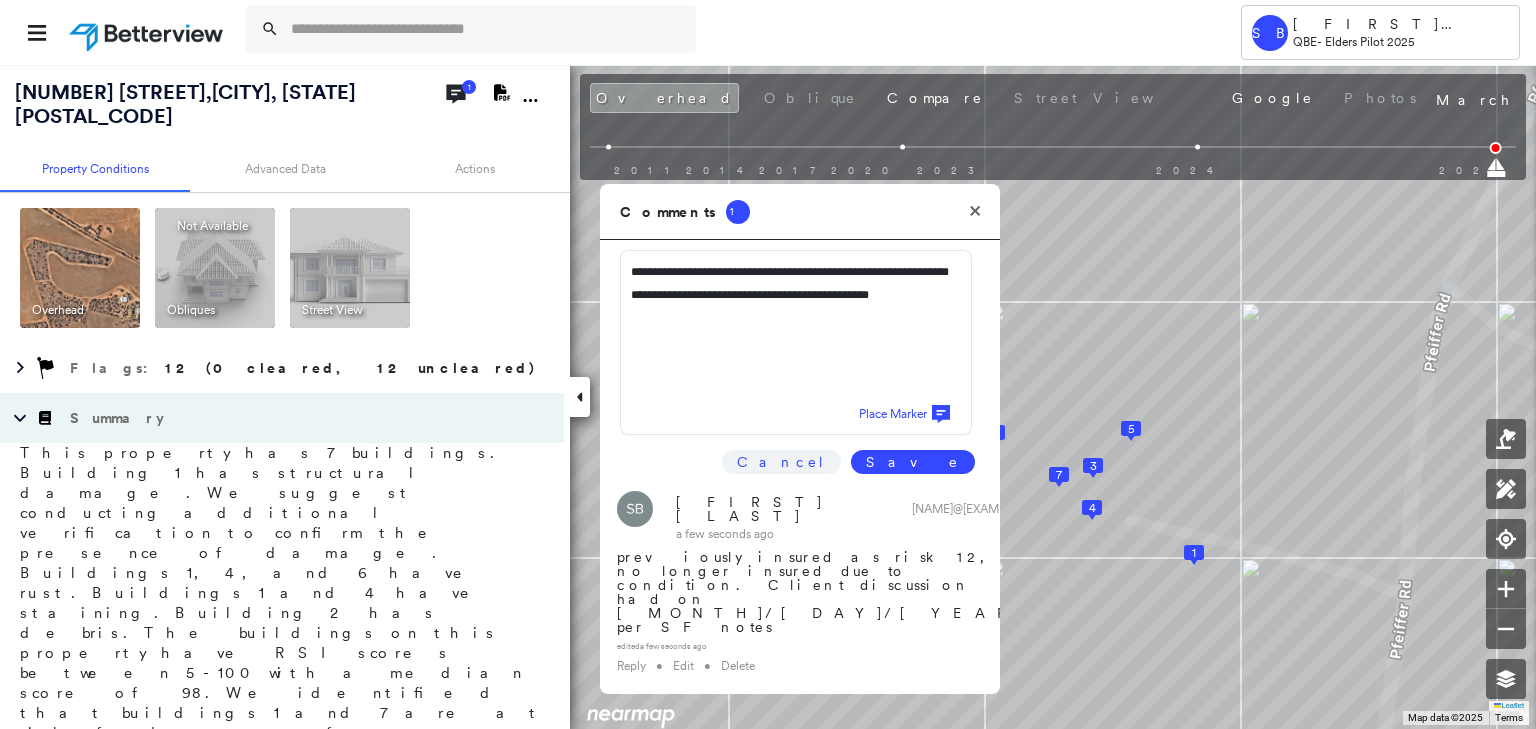click at bounding box center (904, 414) 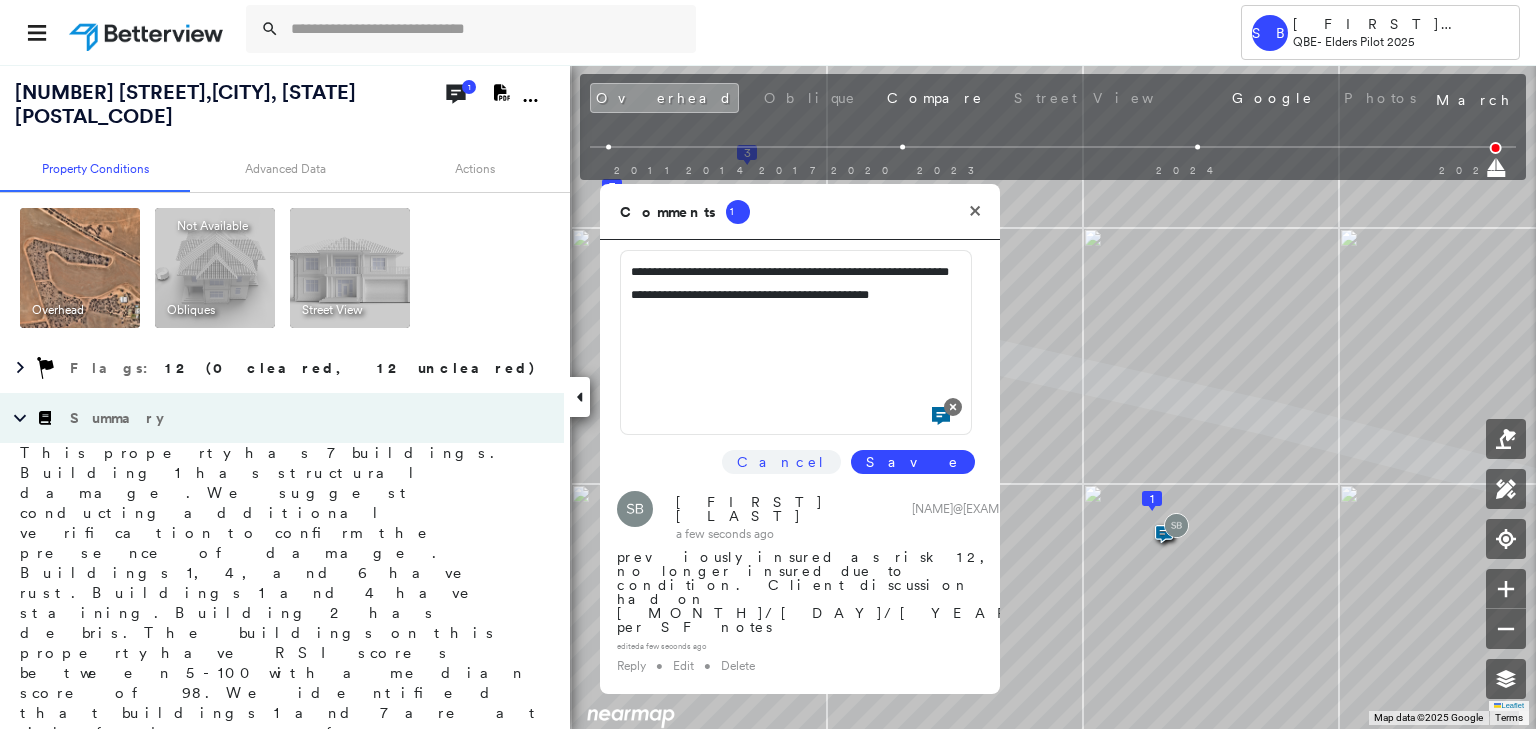 click 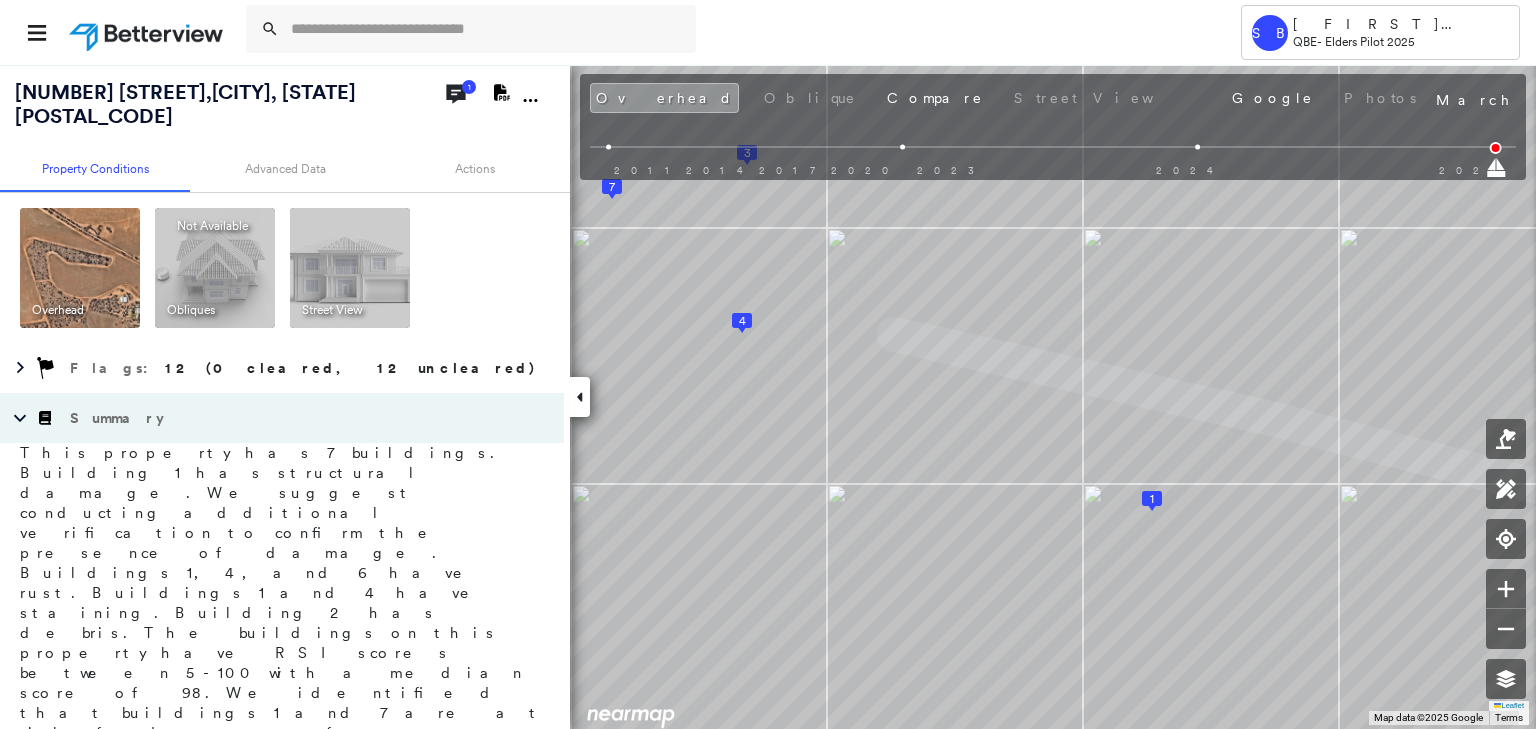 click on "Open Comments" 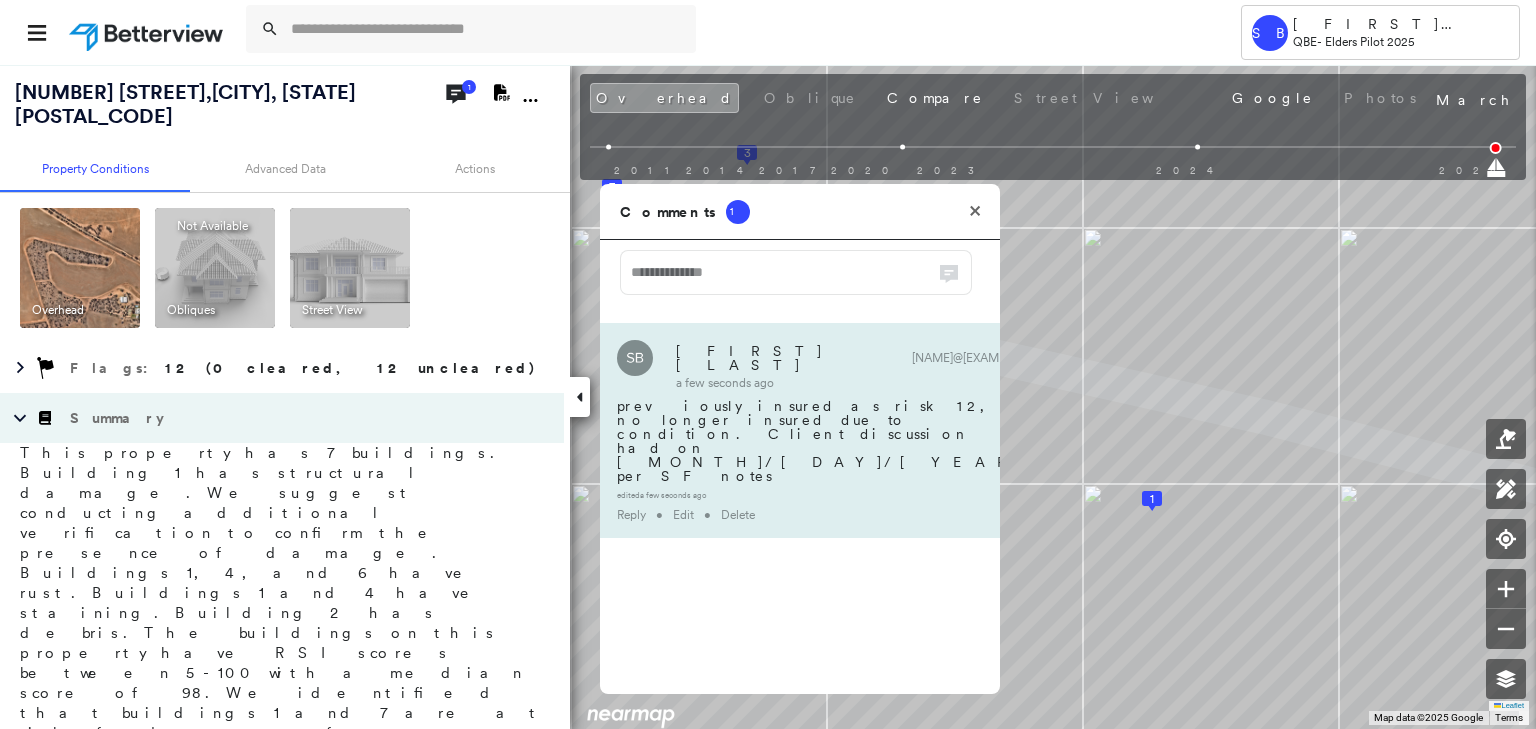 click on "Shayne Briffa shayne.briffa@eldersinsurance.com.au a few seconds ago" at bounding box center (839, 364) 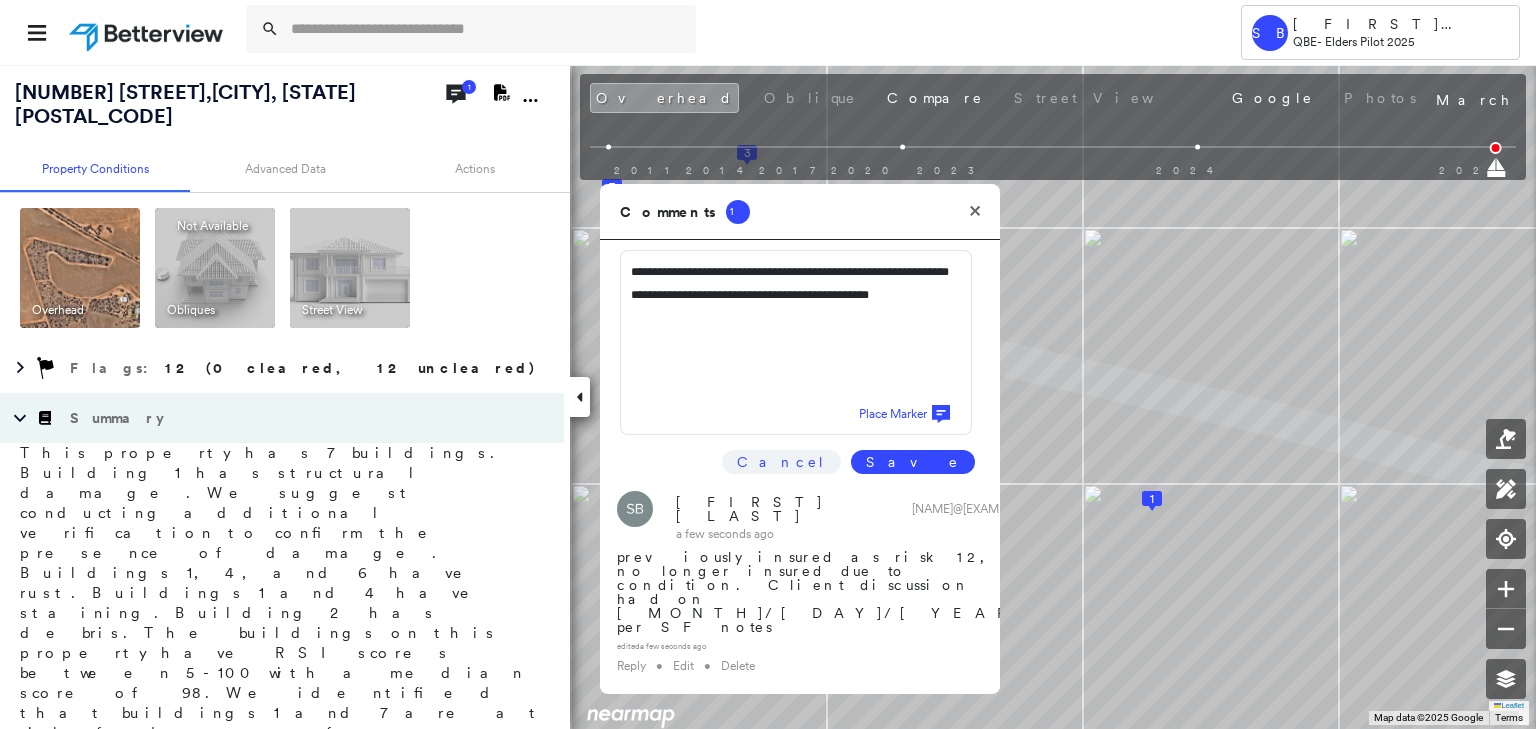 click on "Place Marker" at bounding box center [895, 414] 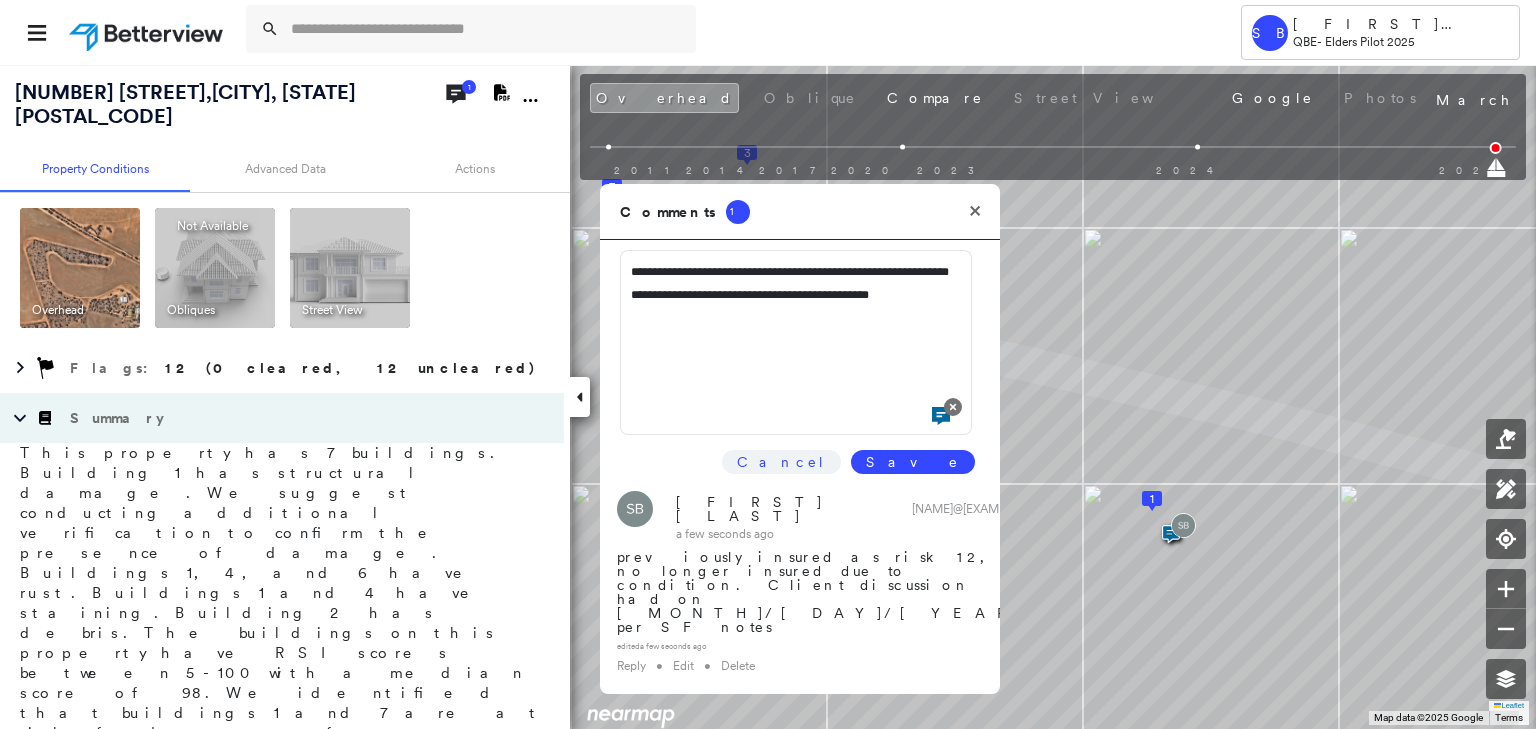 click on "Save" at bounding box center (913, 462) 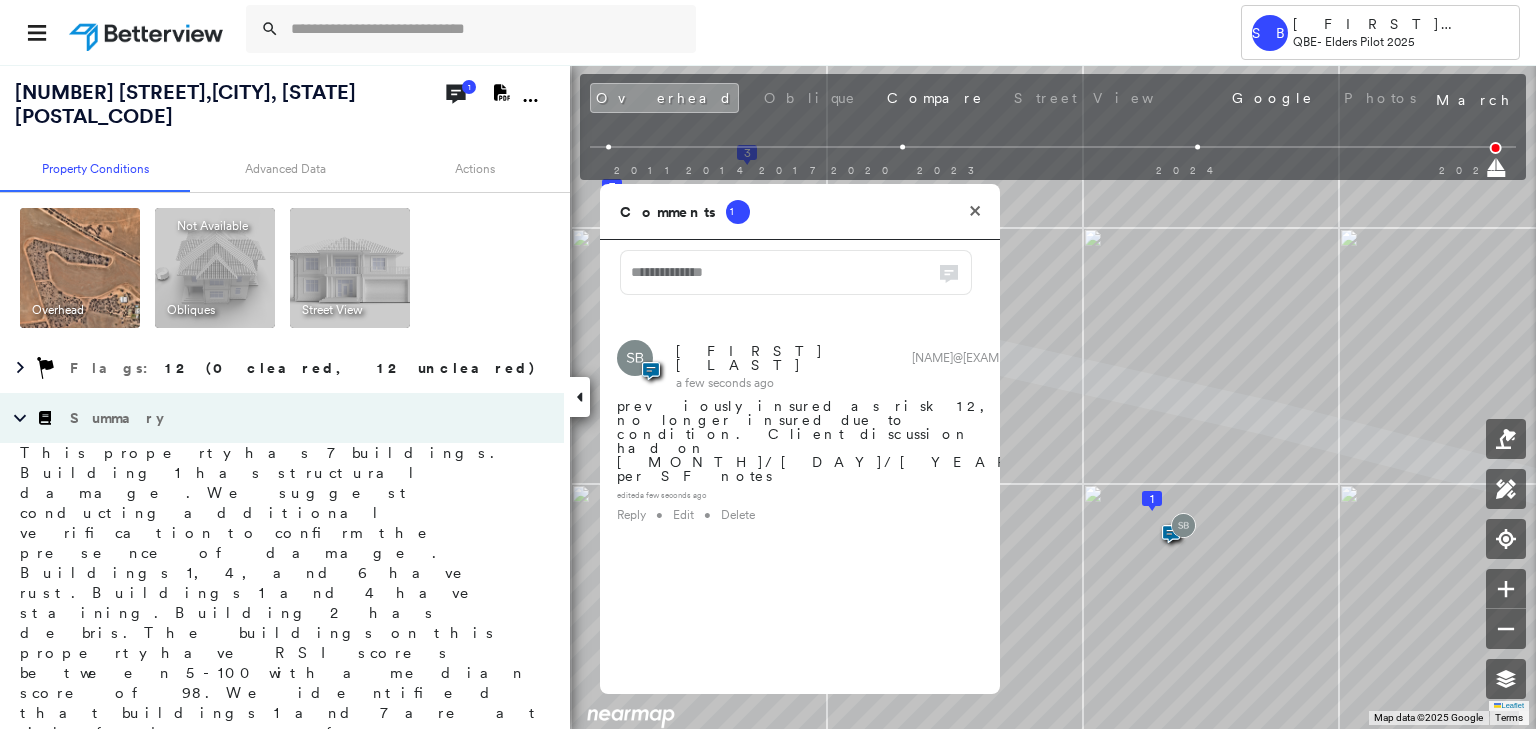 click 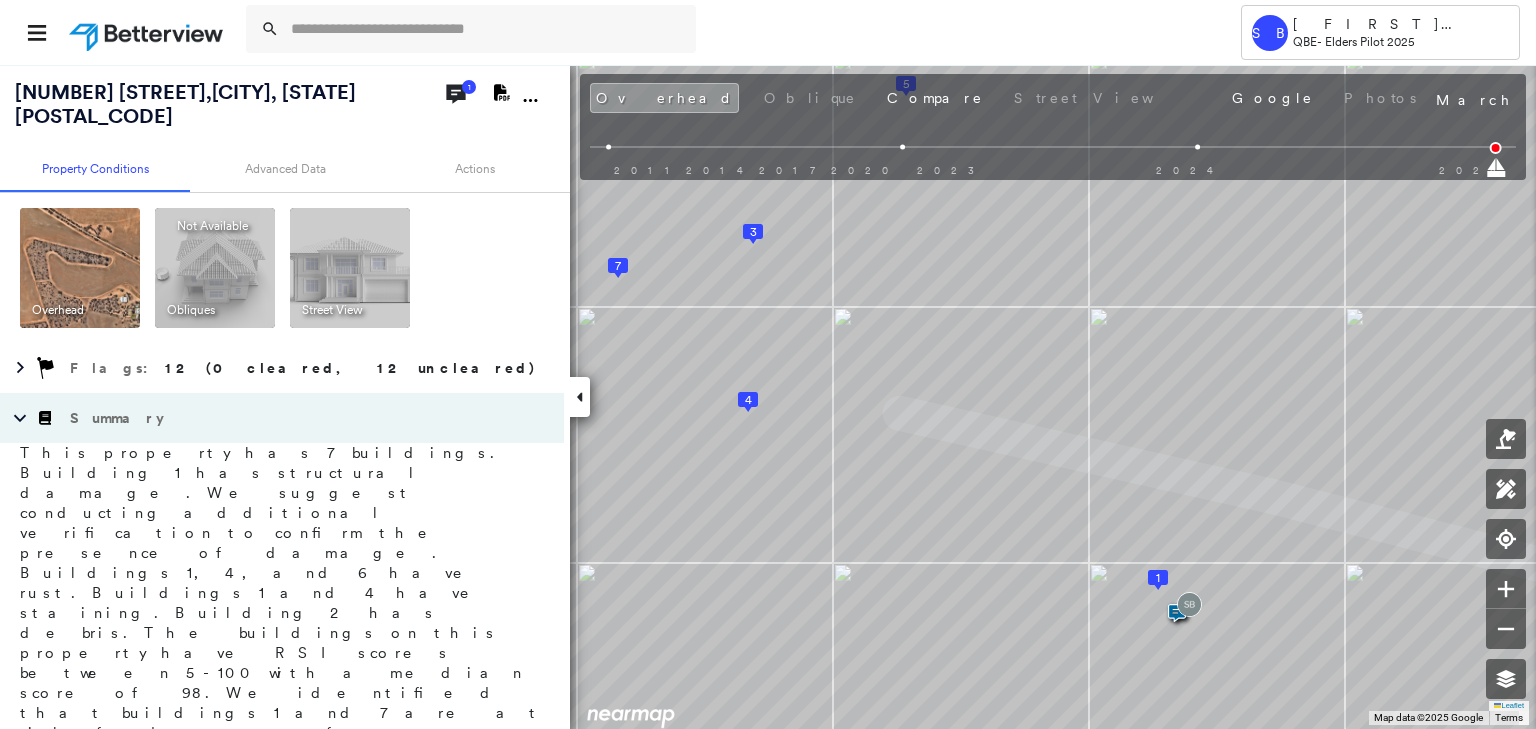 click at bounding box center [1189, 604] 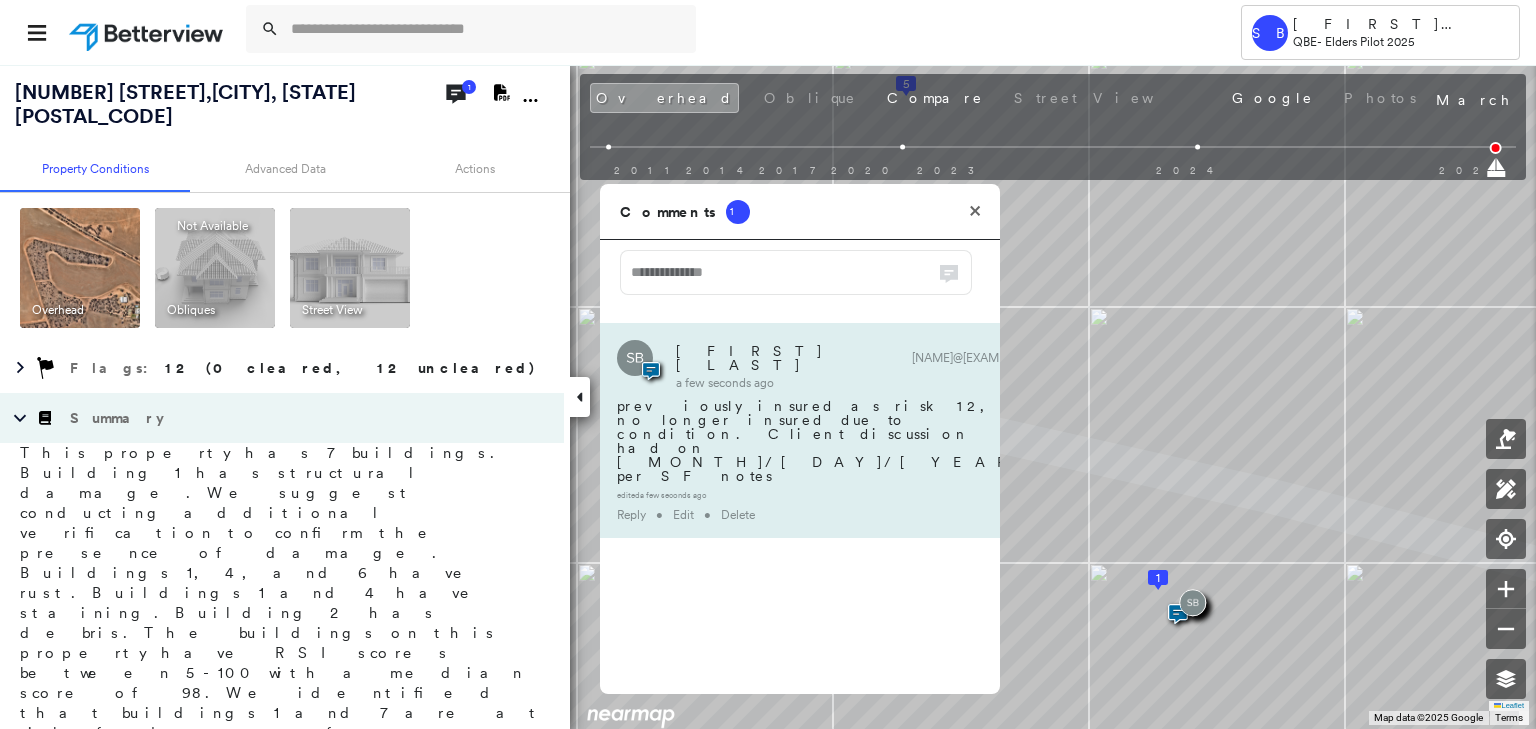 scroll, scrollTop: 9, scrollLeft: 0, axis: vertical 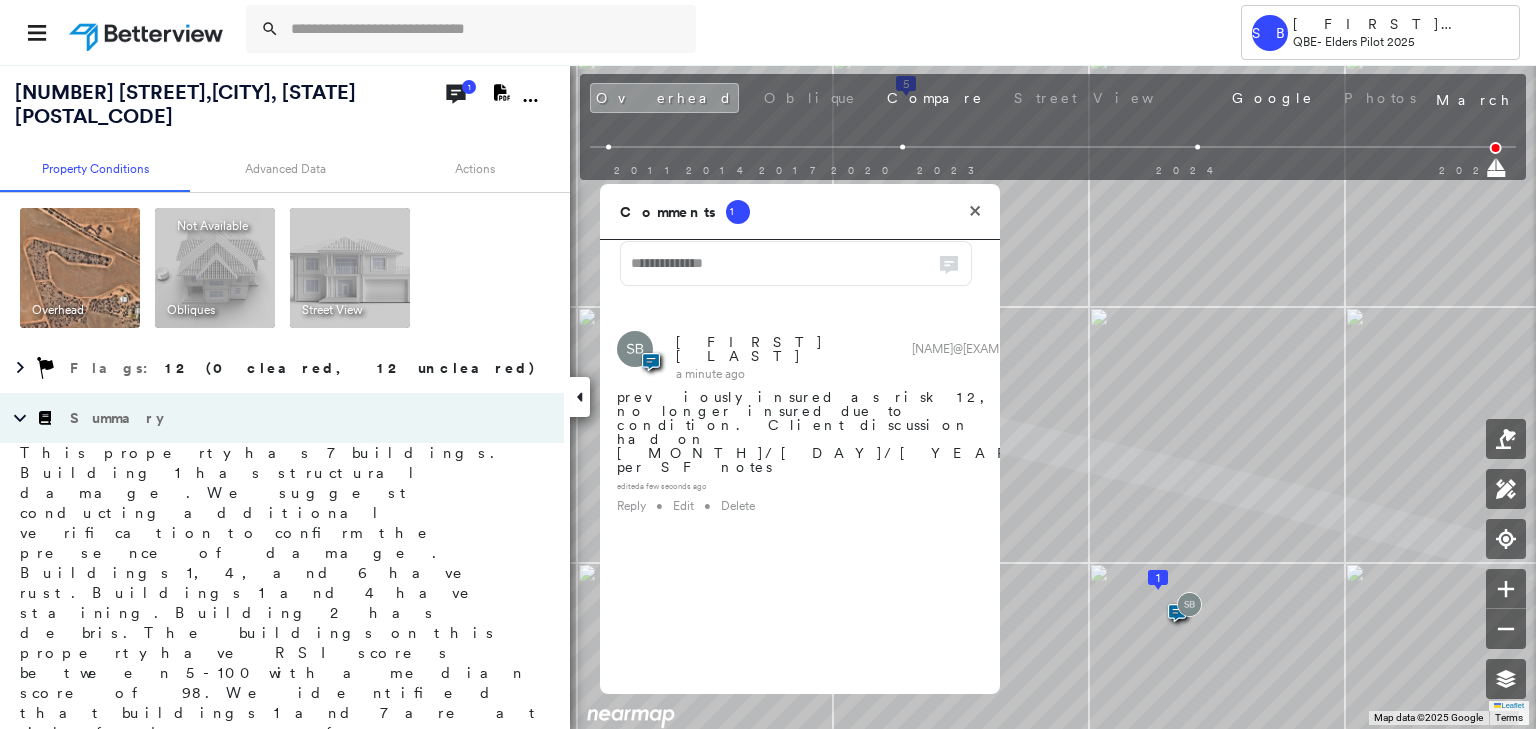 click 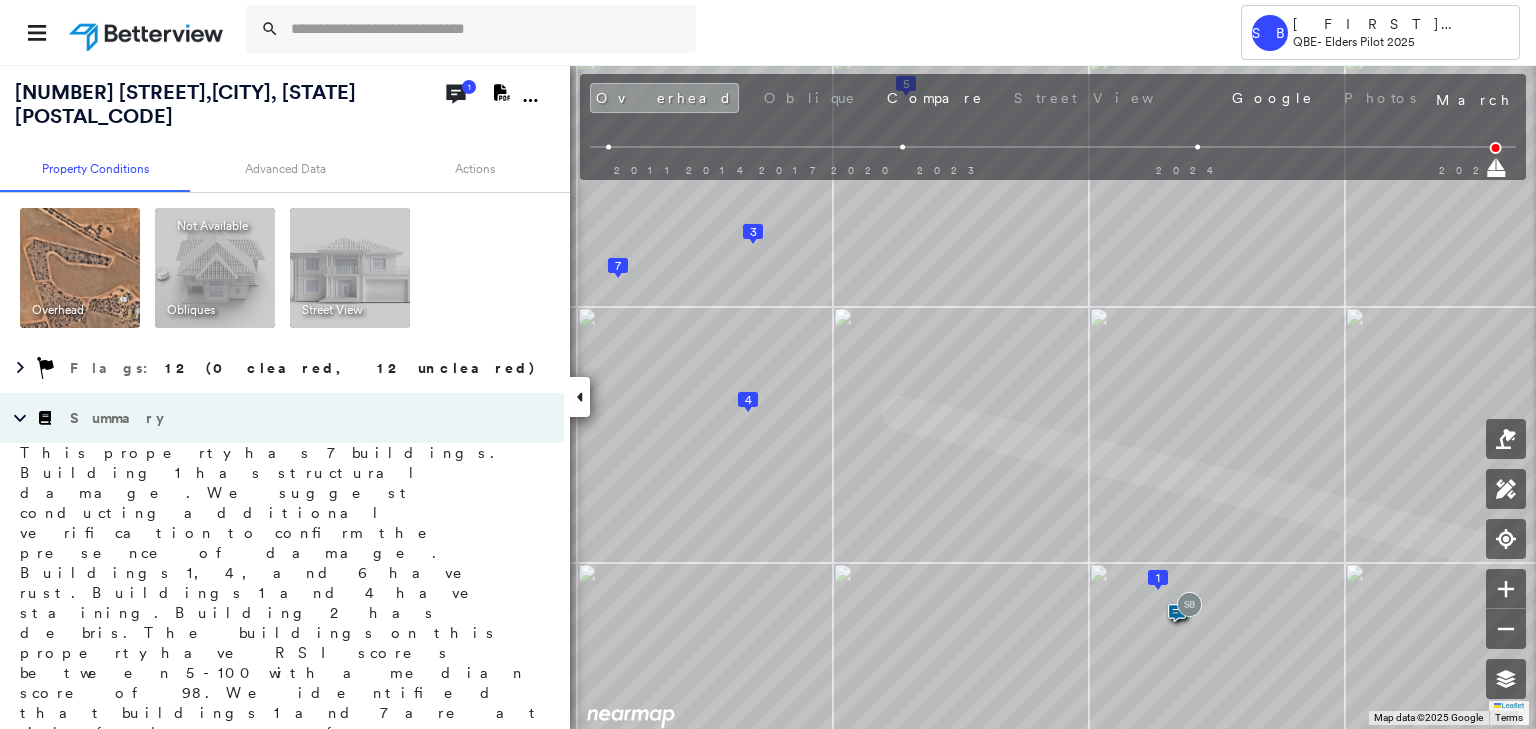 click 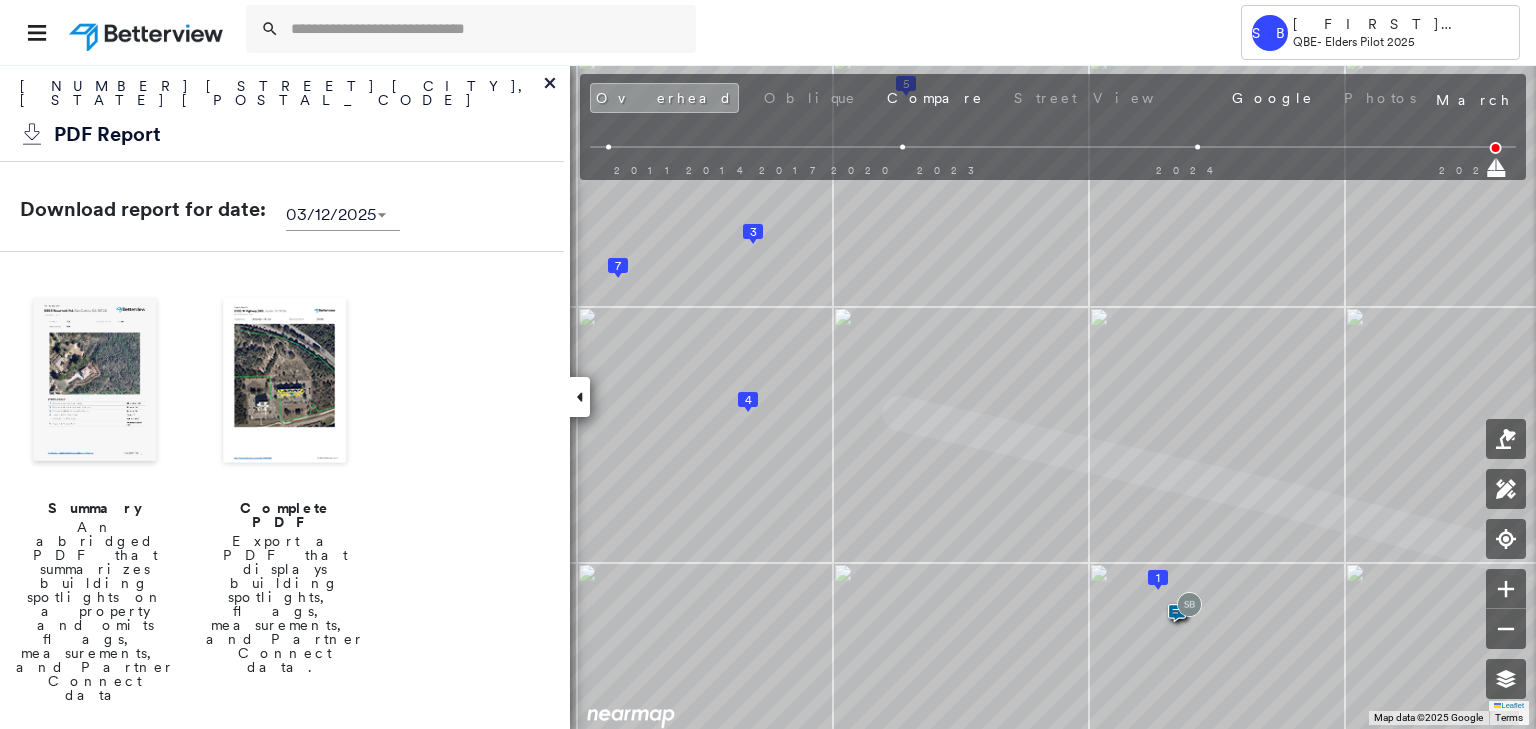 click at bounding box center (285, 382) 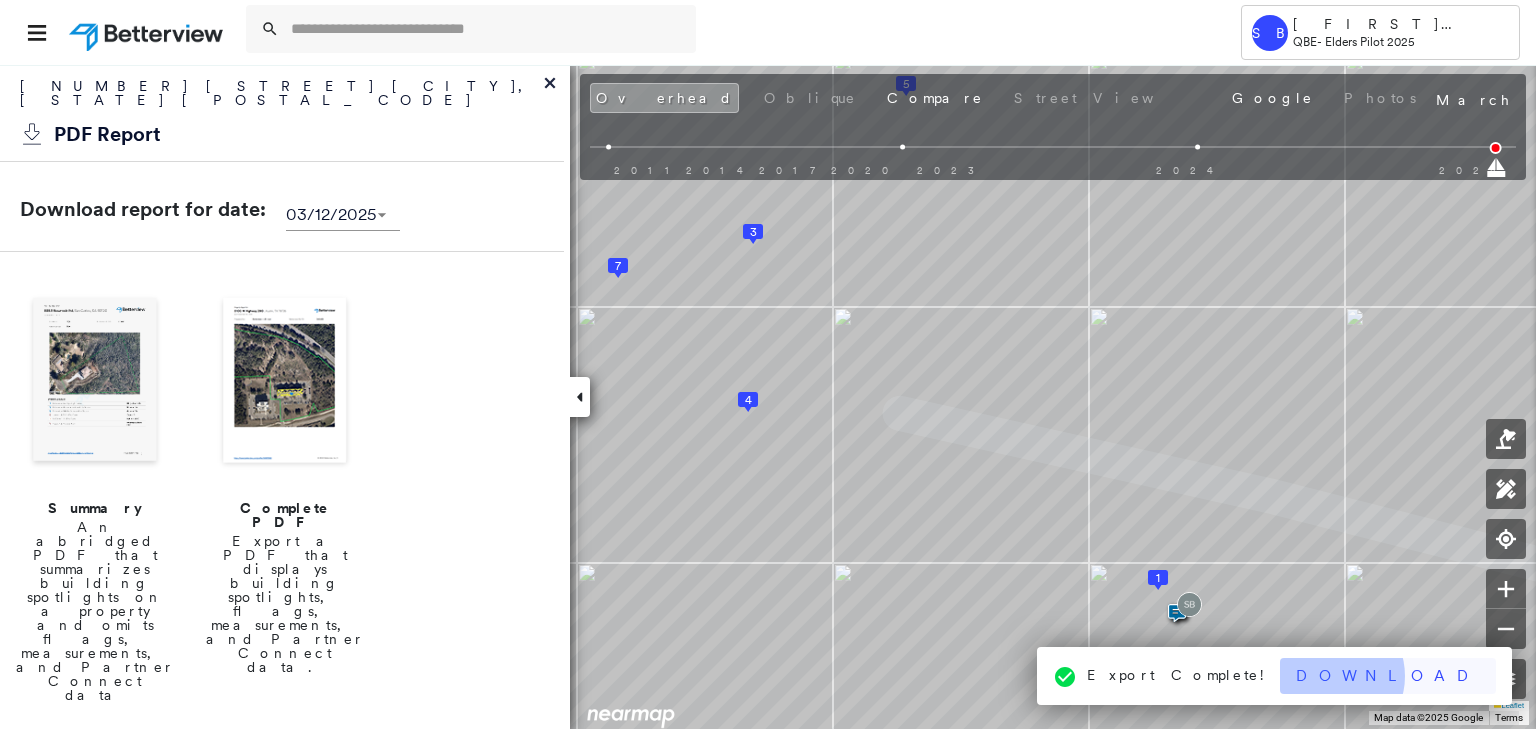 click on "Download" at bounding box center (1388, 676) 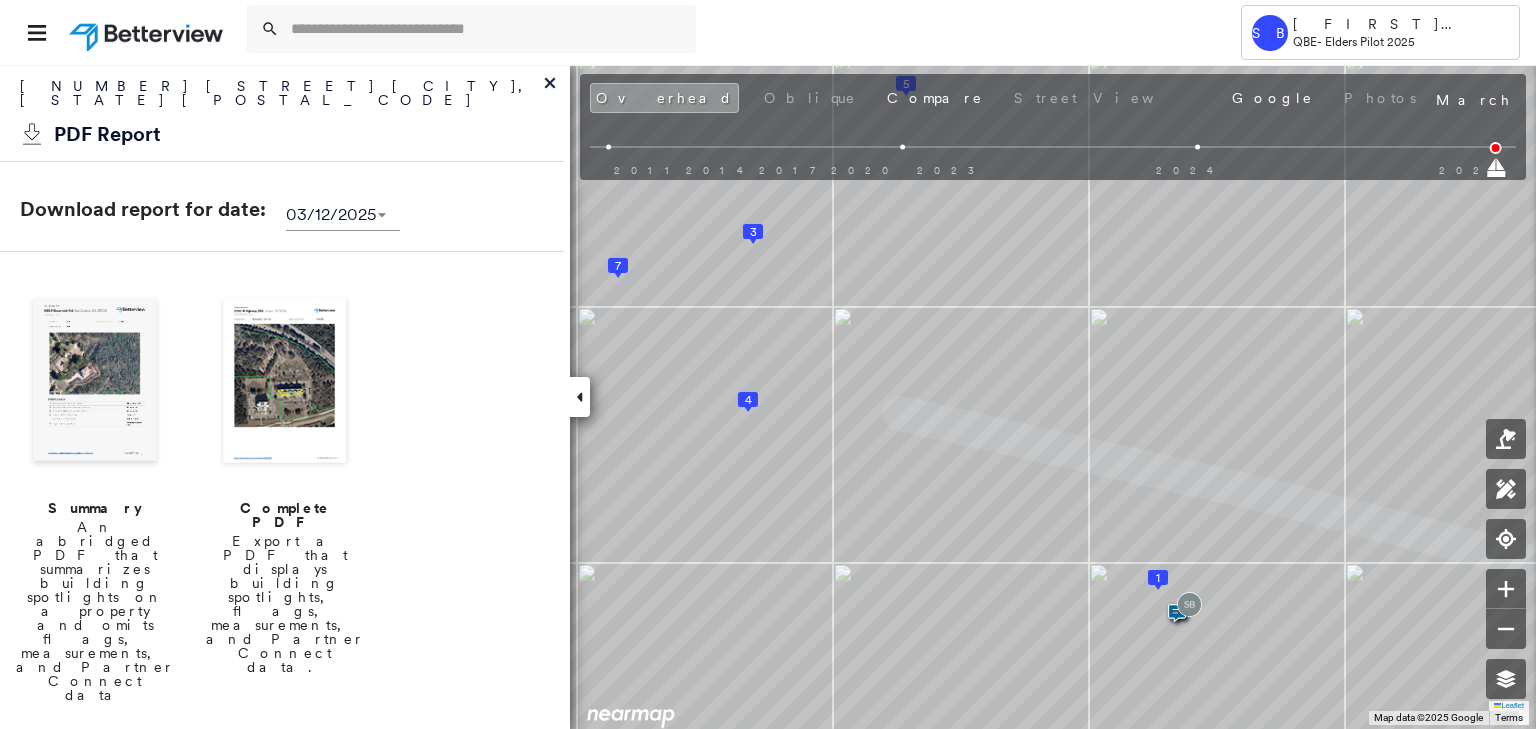 click 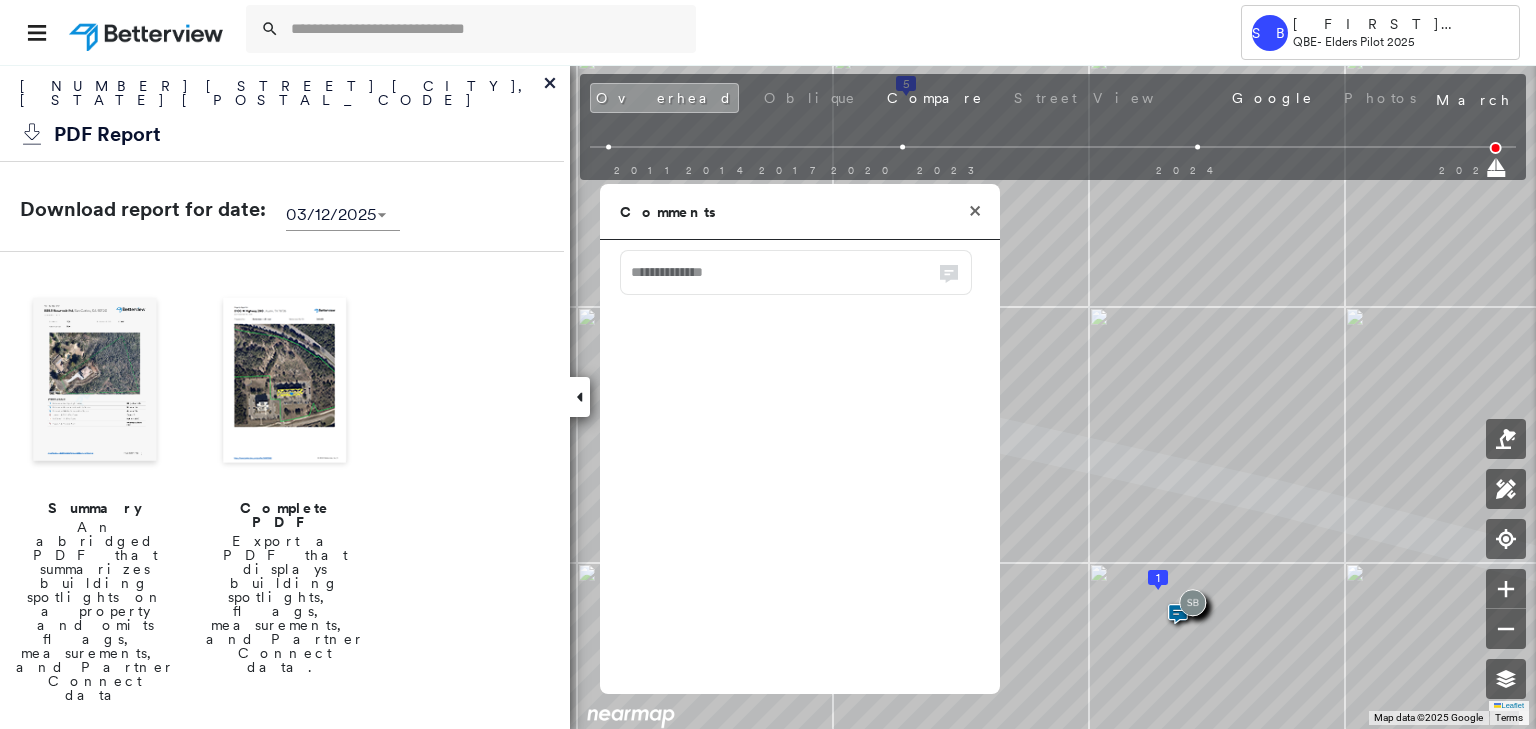 scroll, scrollTop: 9, scrollLeft: 0, axis: vertical 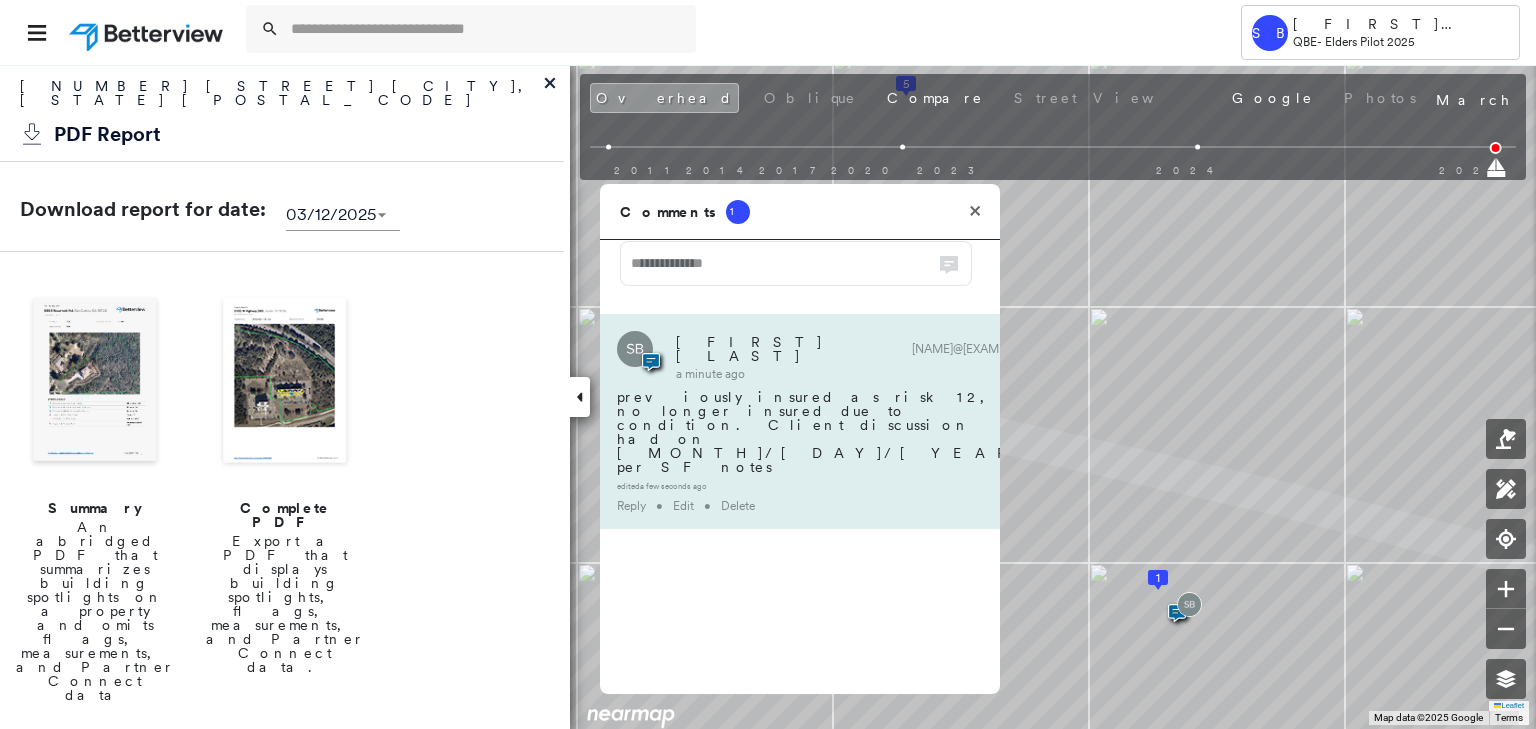 click on "Delete" at bounding box center (743, 506) 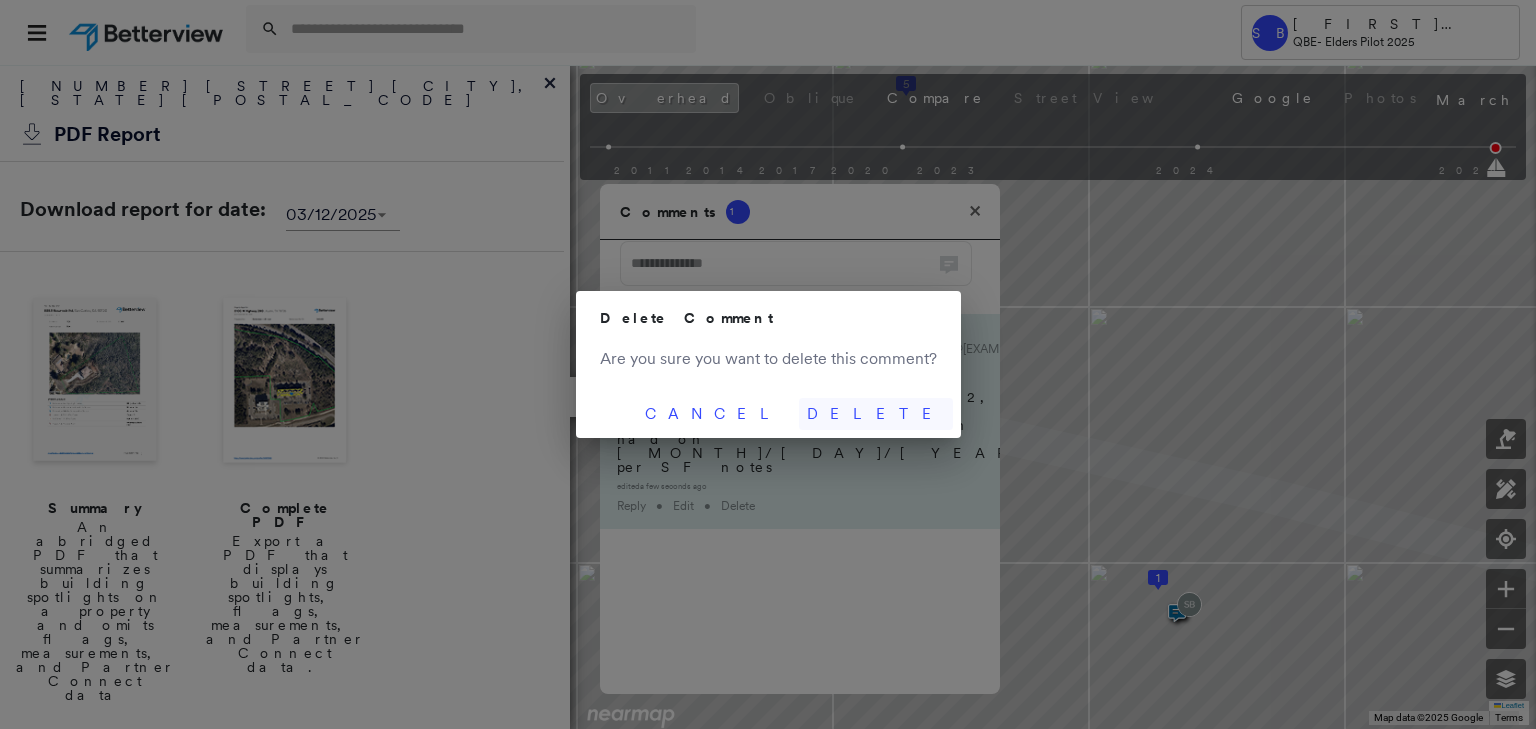 click on "Delete" at bounding box center [876, 414] 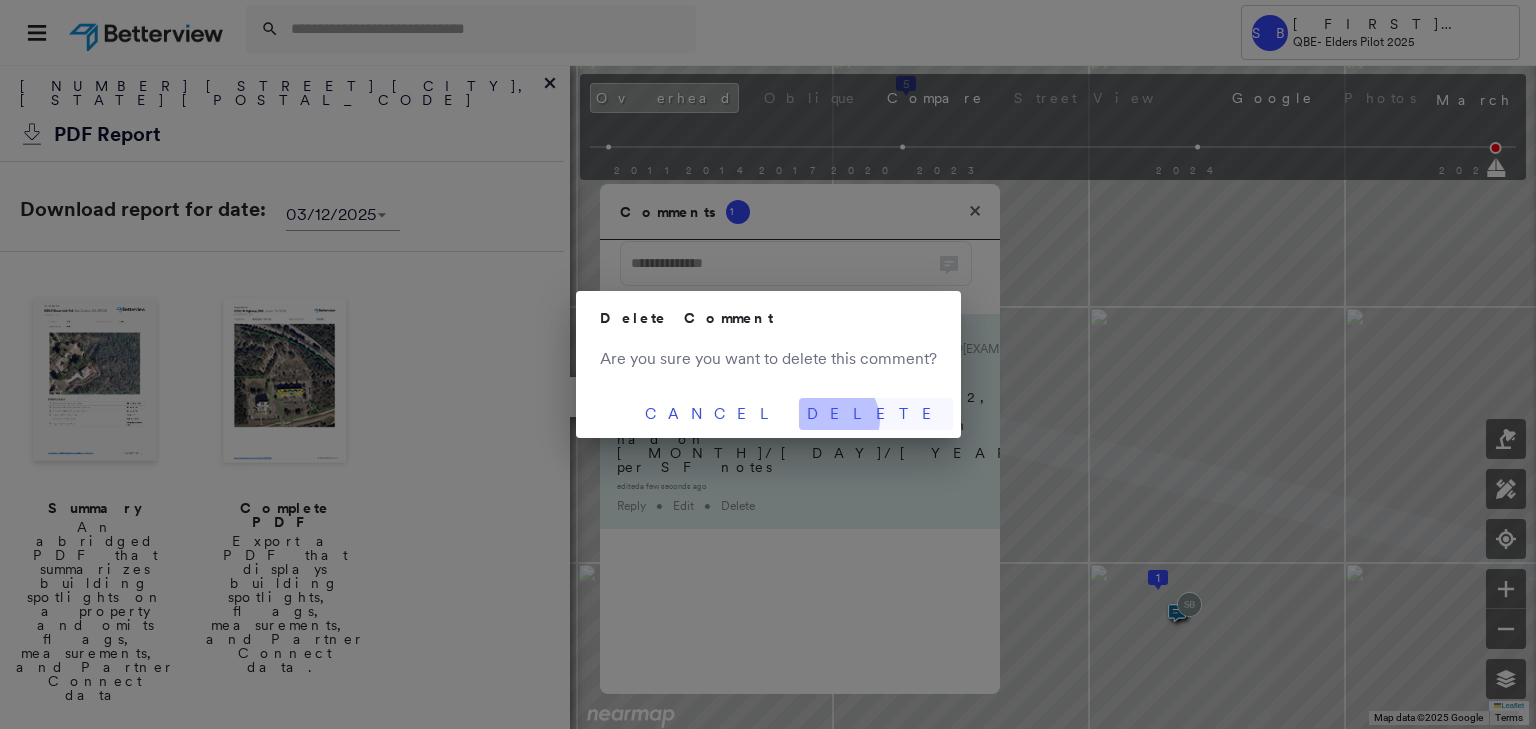 click on "Delete" at bounding box center [876, 414] 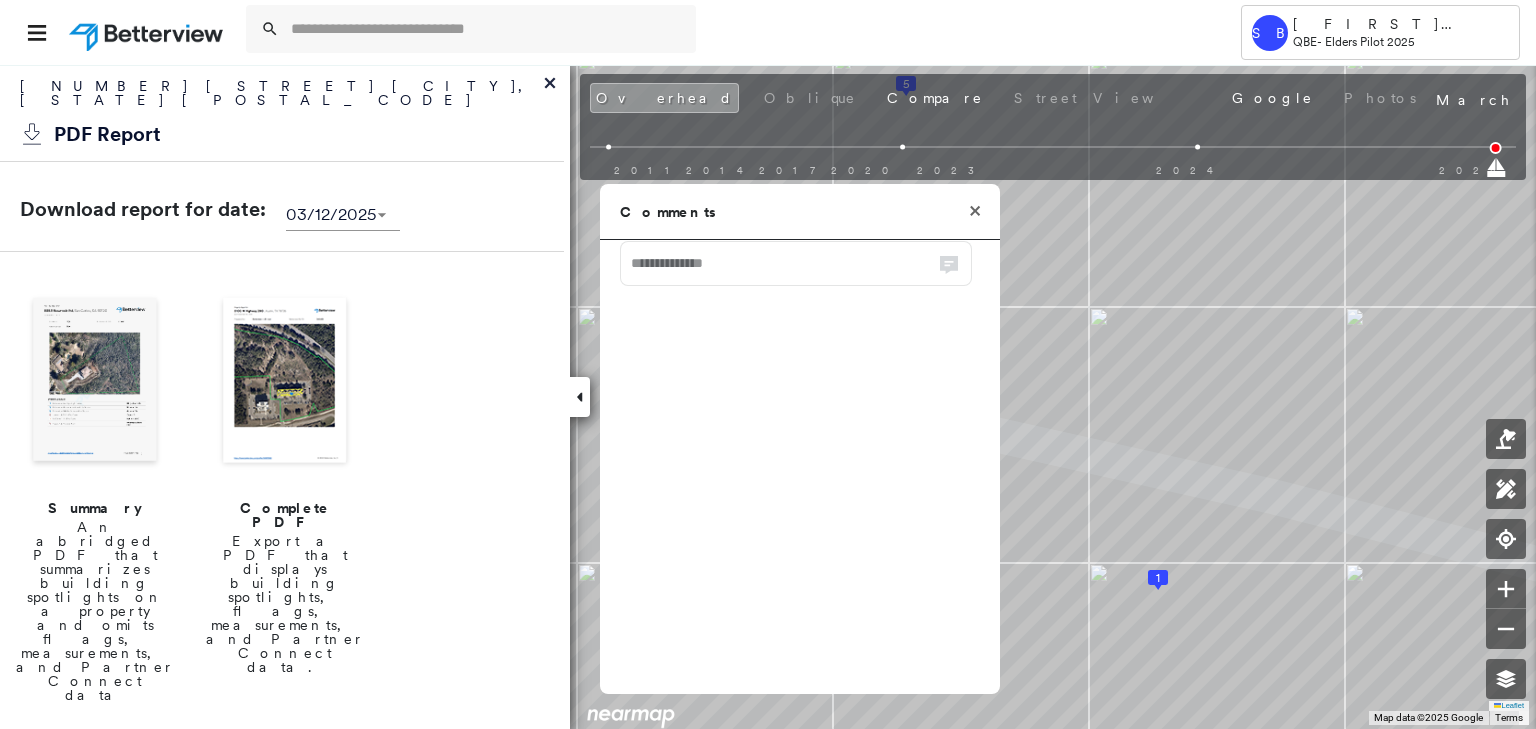 click 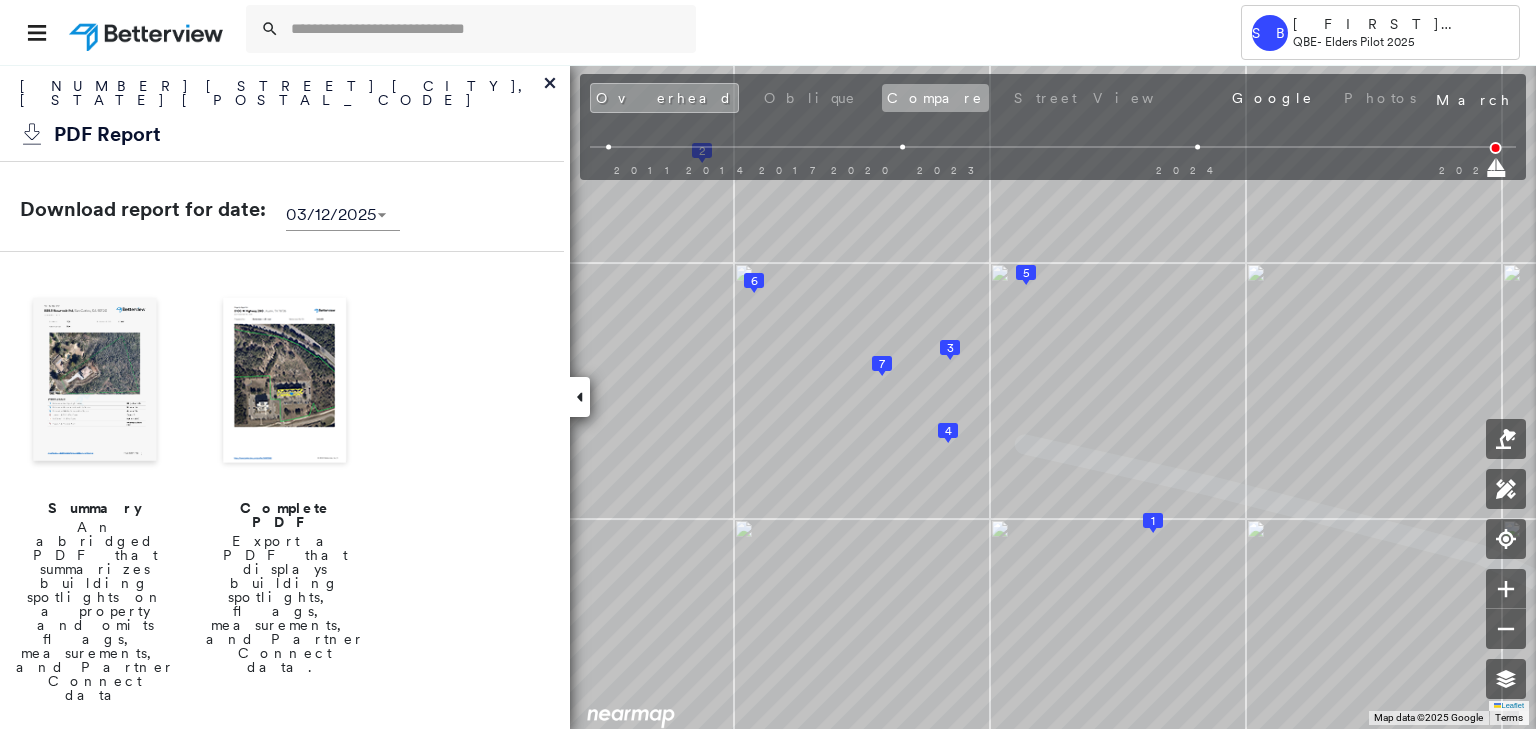 click on "Compare" at bounding box center [935, 98] 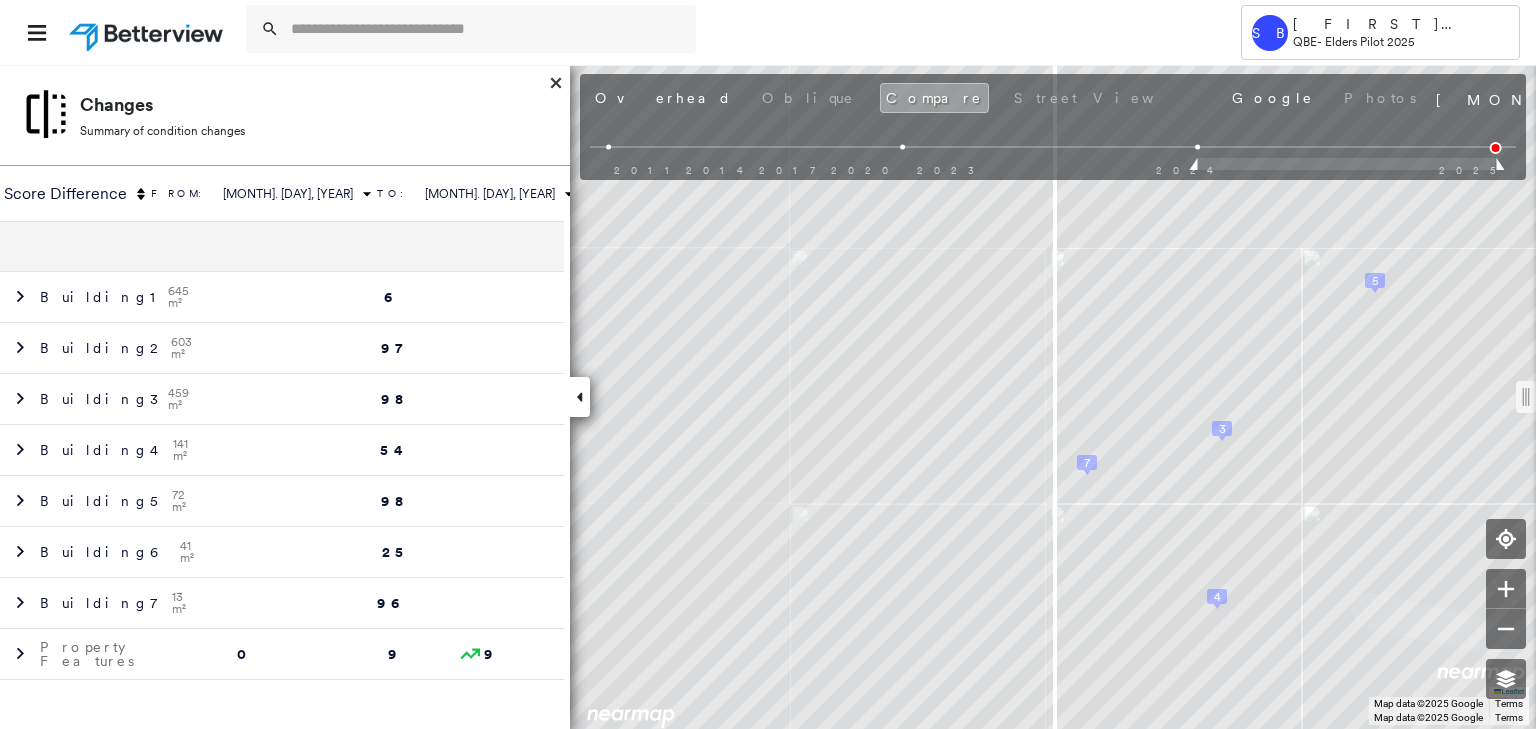 click at bounding box center [902, 147] 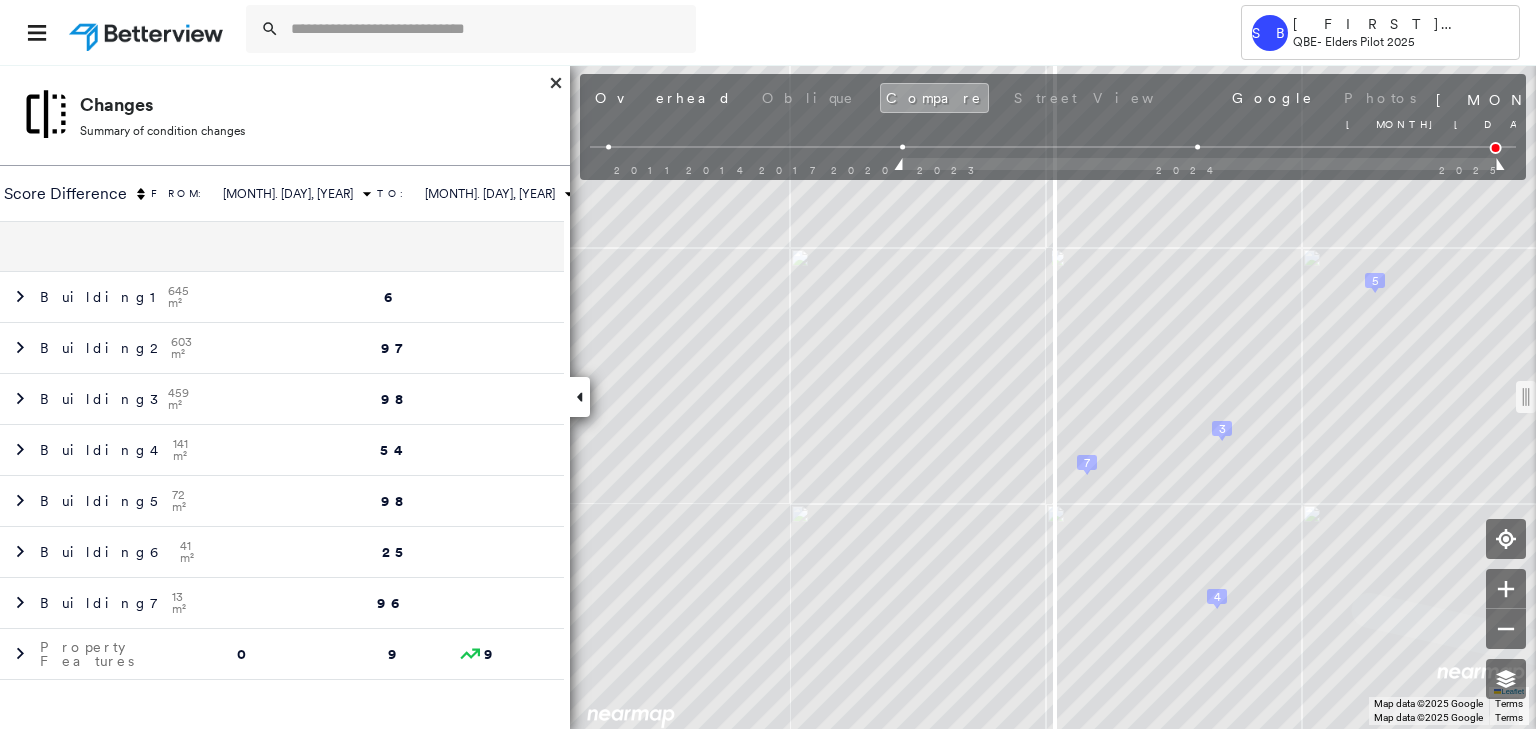 drag, startPoint x: 1196, startPoint y: 169, endPoint x: 898, endPoint y: 172, distance: 298.0151 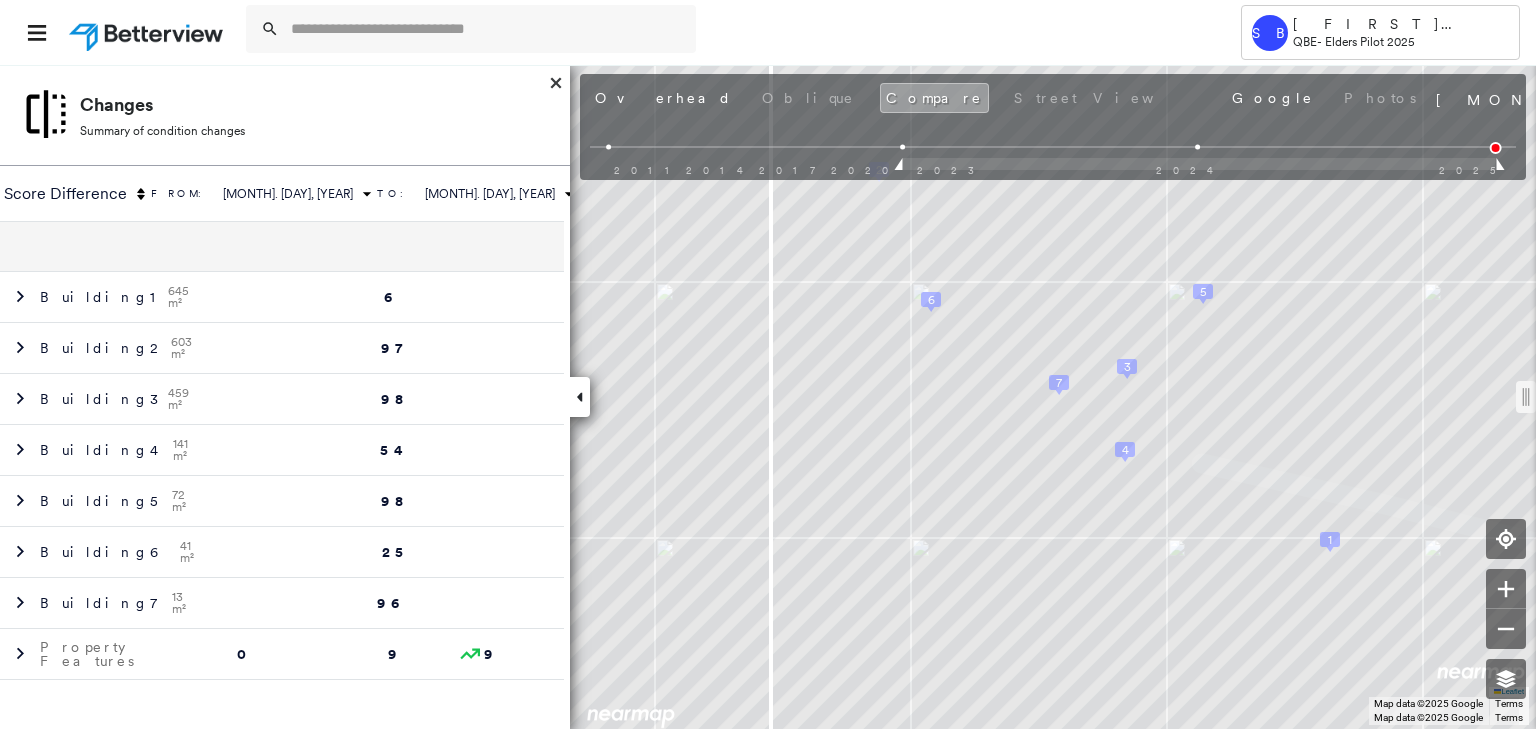 drag, startPoint x: 1057, startPoint y: 392, endPoint x: 768, endPoint y: 414, distance: 289.83615 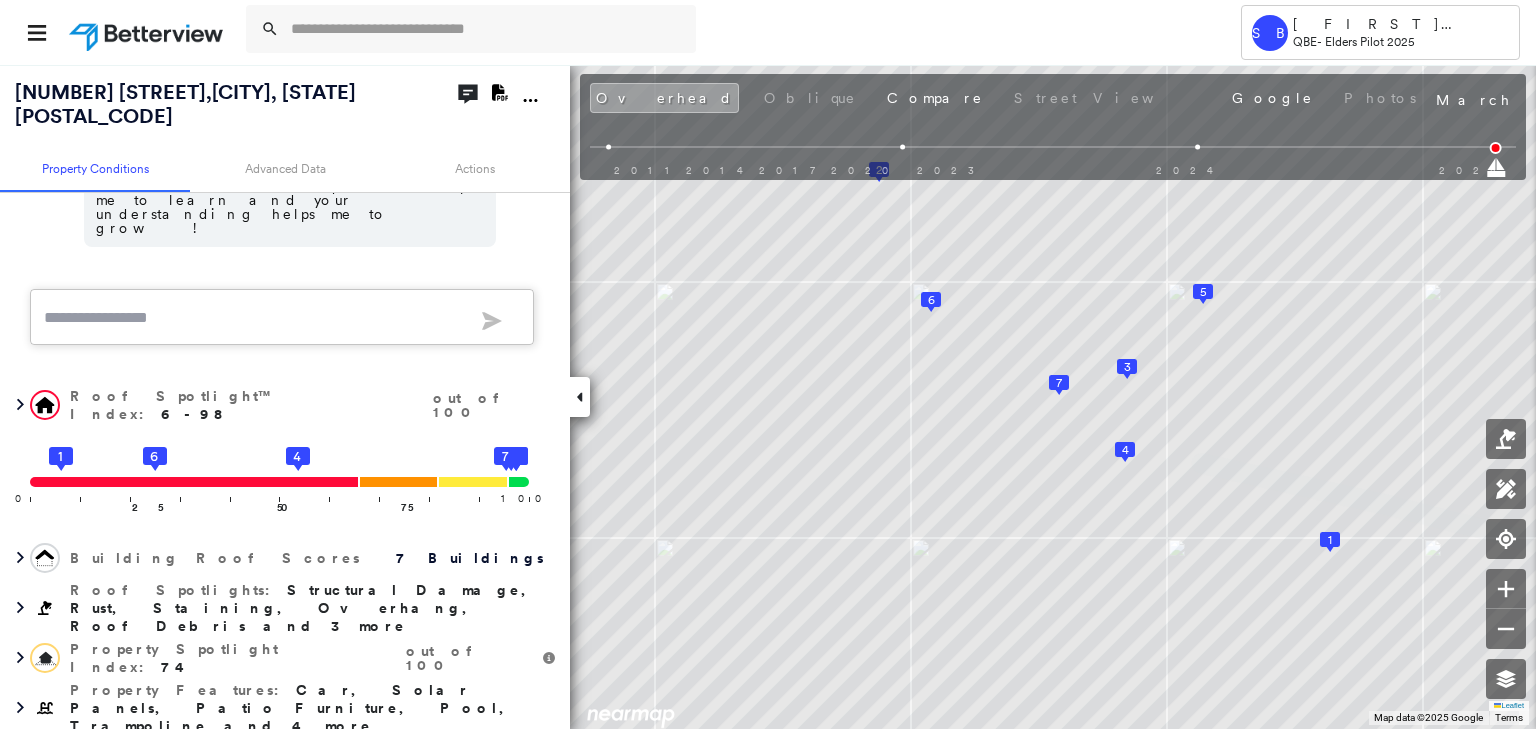 scroll, scrollTop: 880, scrollLeft: 0, axis: vertical 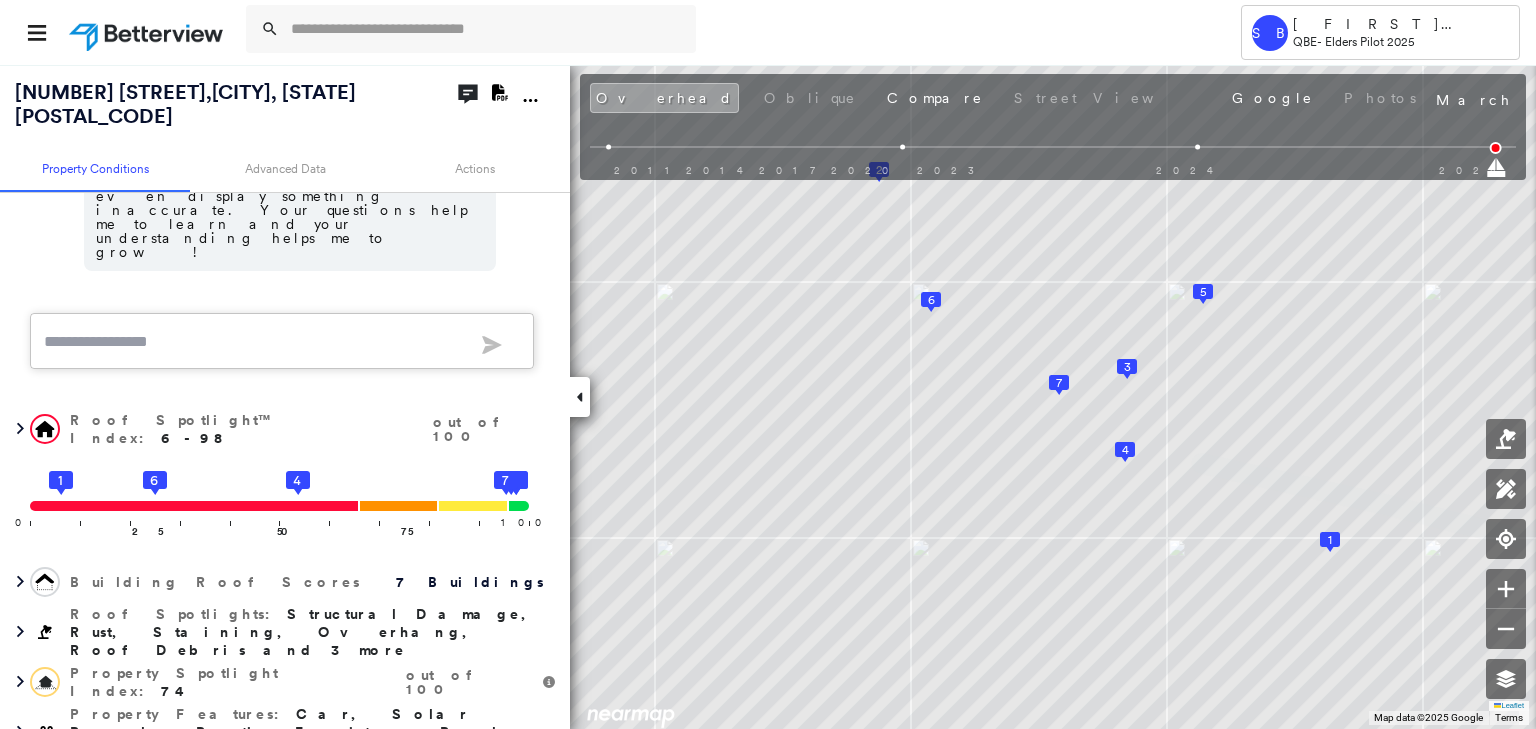 click on "Wildfire" at bounding box center [125, 812] 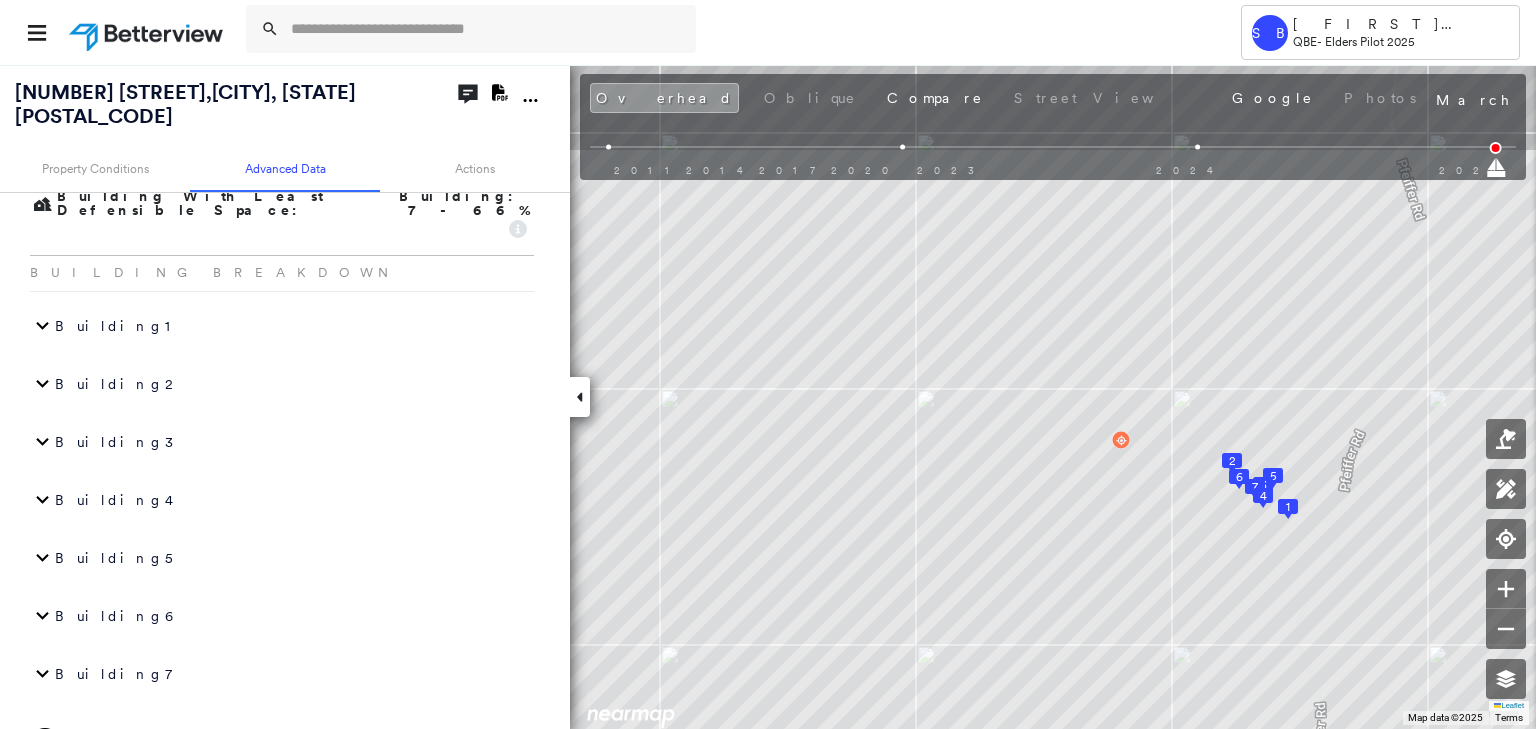 scroll, scrollTop: 2880, scrollLeft: 0, axis: vertical 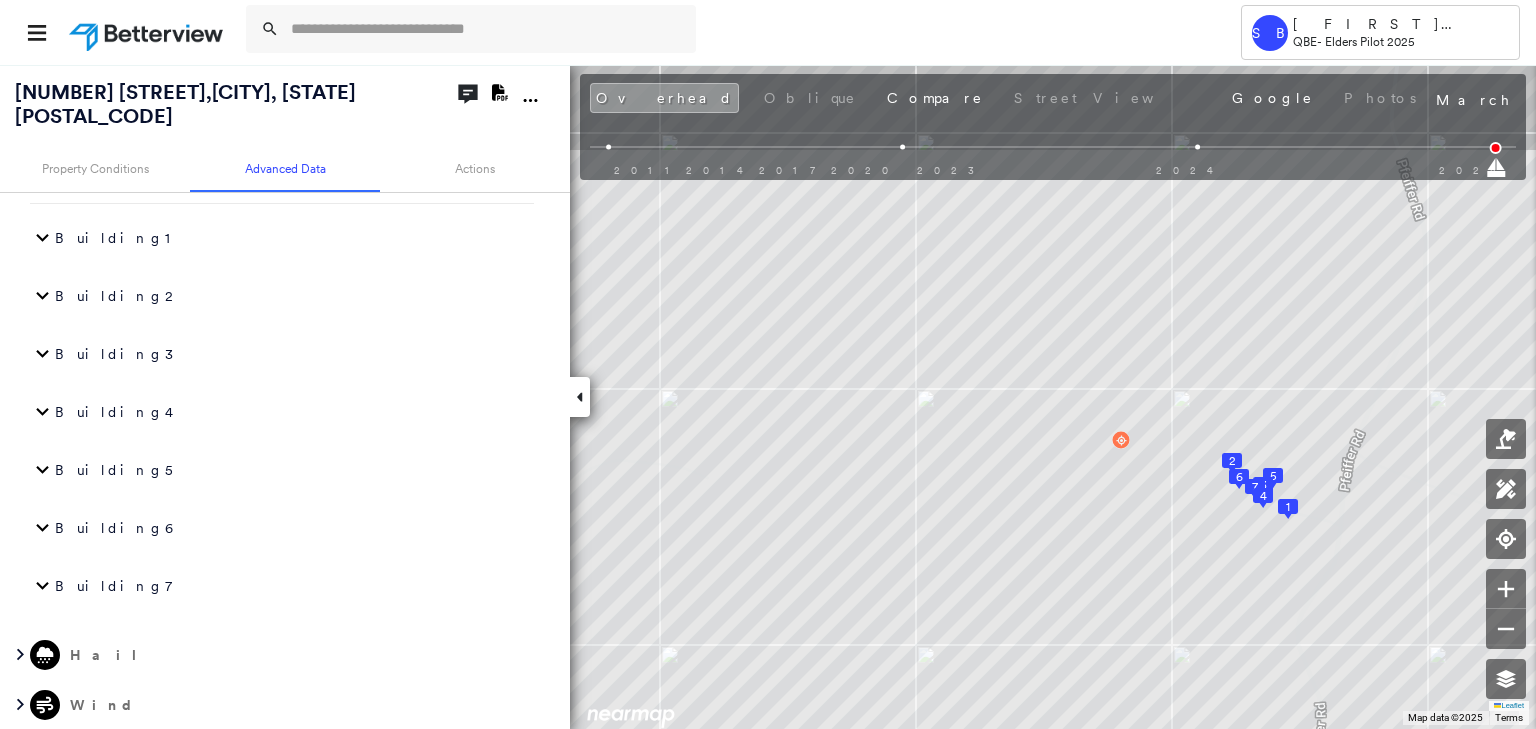 click on "History" at bounding box center (138, 884) 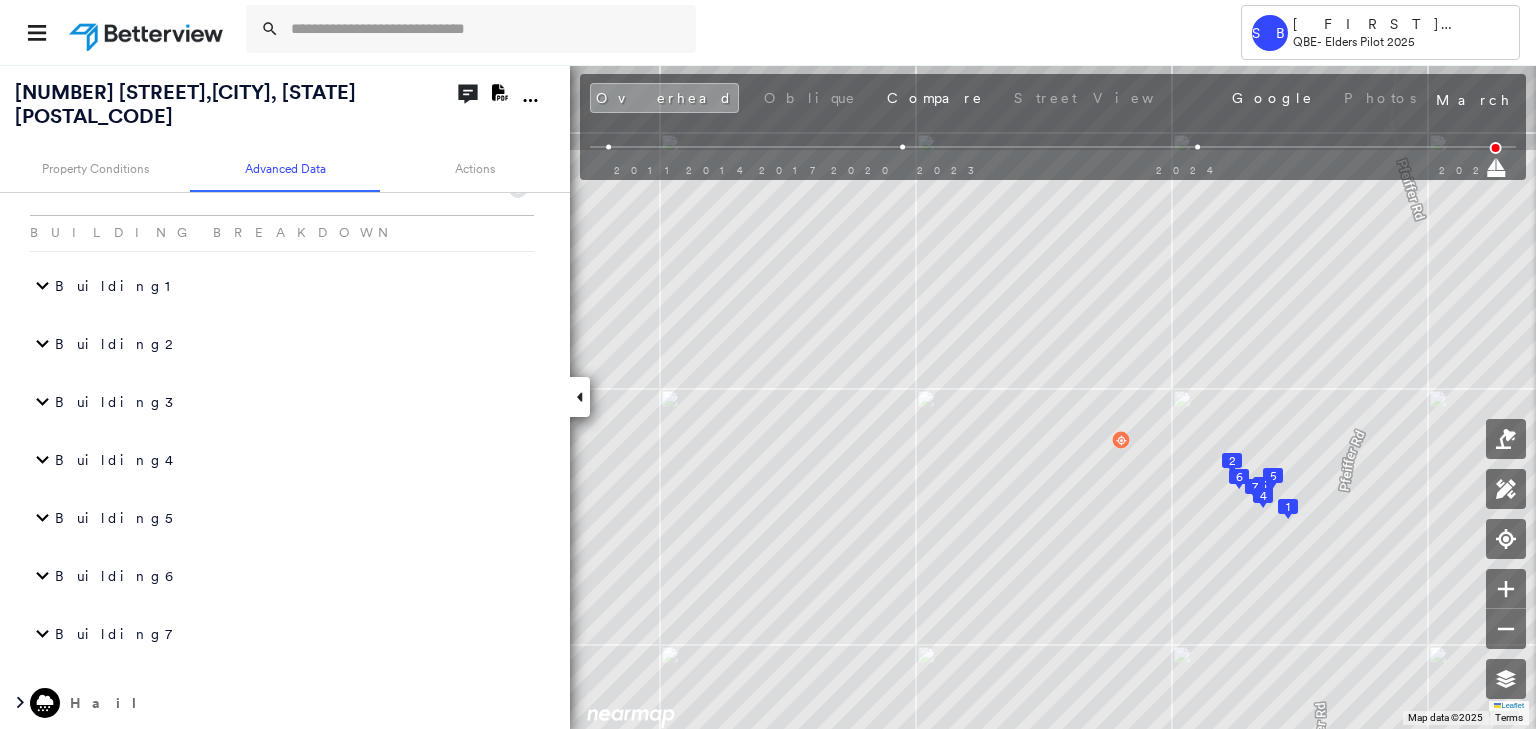 scroll, scrollTop: 2560, scrollLeft: 0, axis: vertical 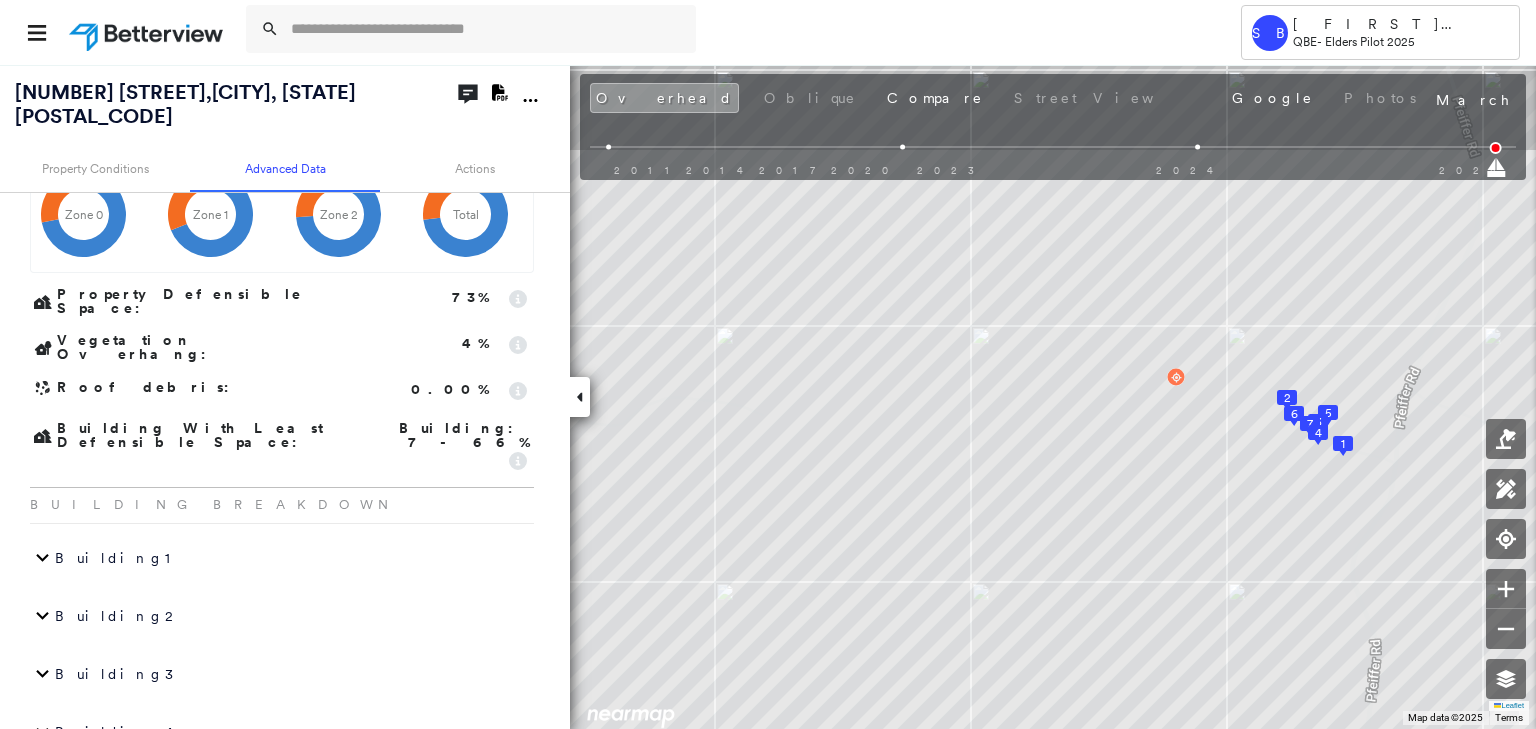 drag, startPoint x: 1361, startPoint y: 138, endPoint x: 1351, endPoint y: 124, distance: 17.20465 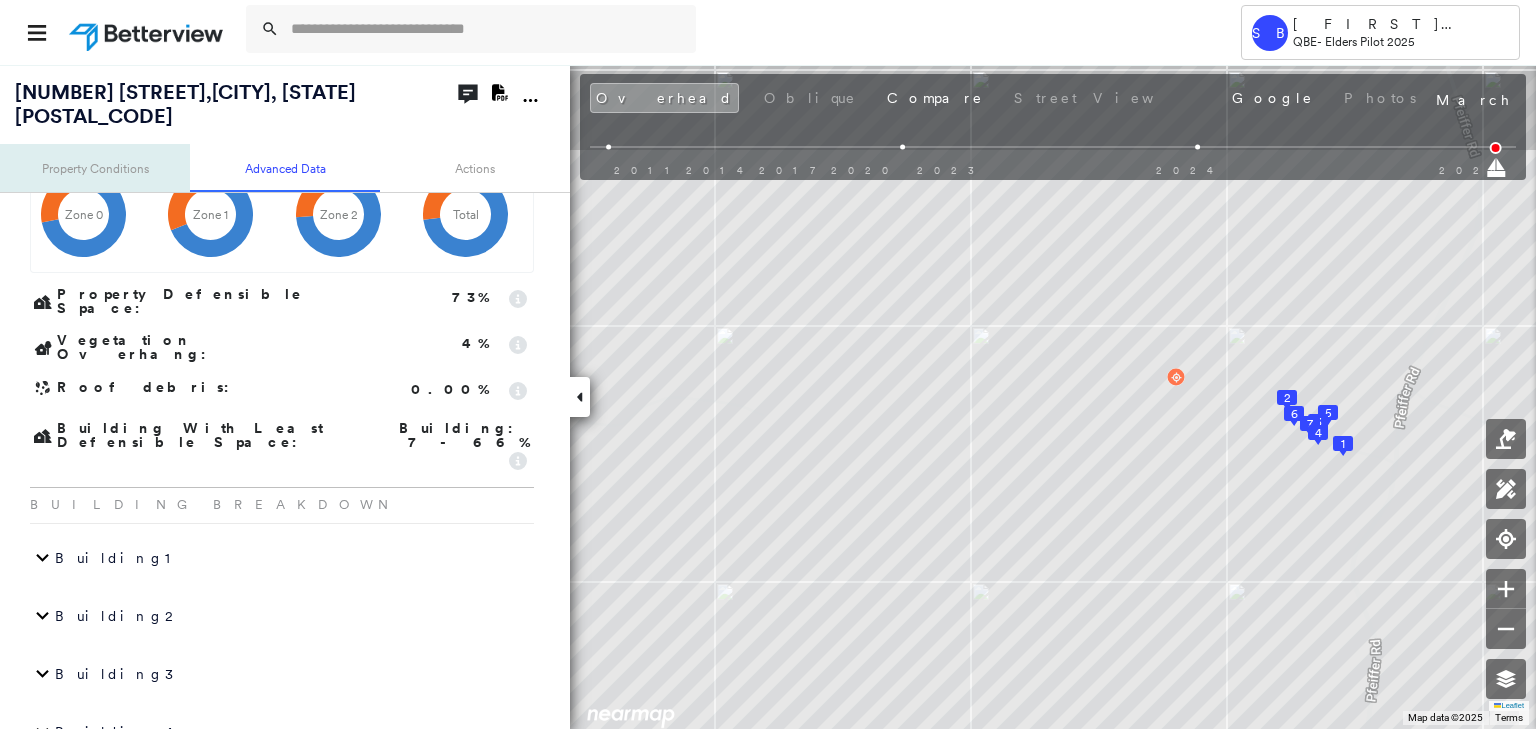 click on "Property Conditions" at bounding box center [95, 168] 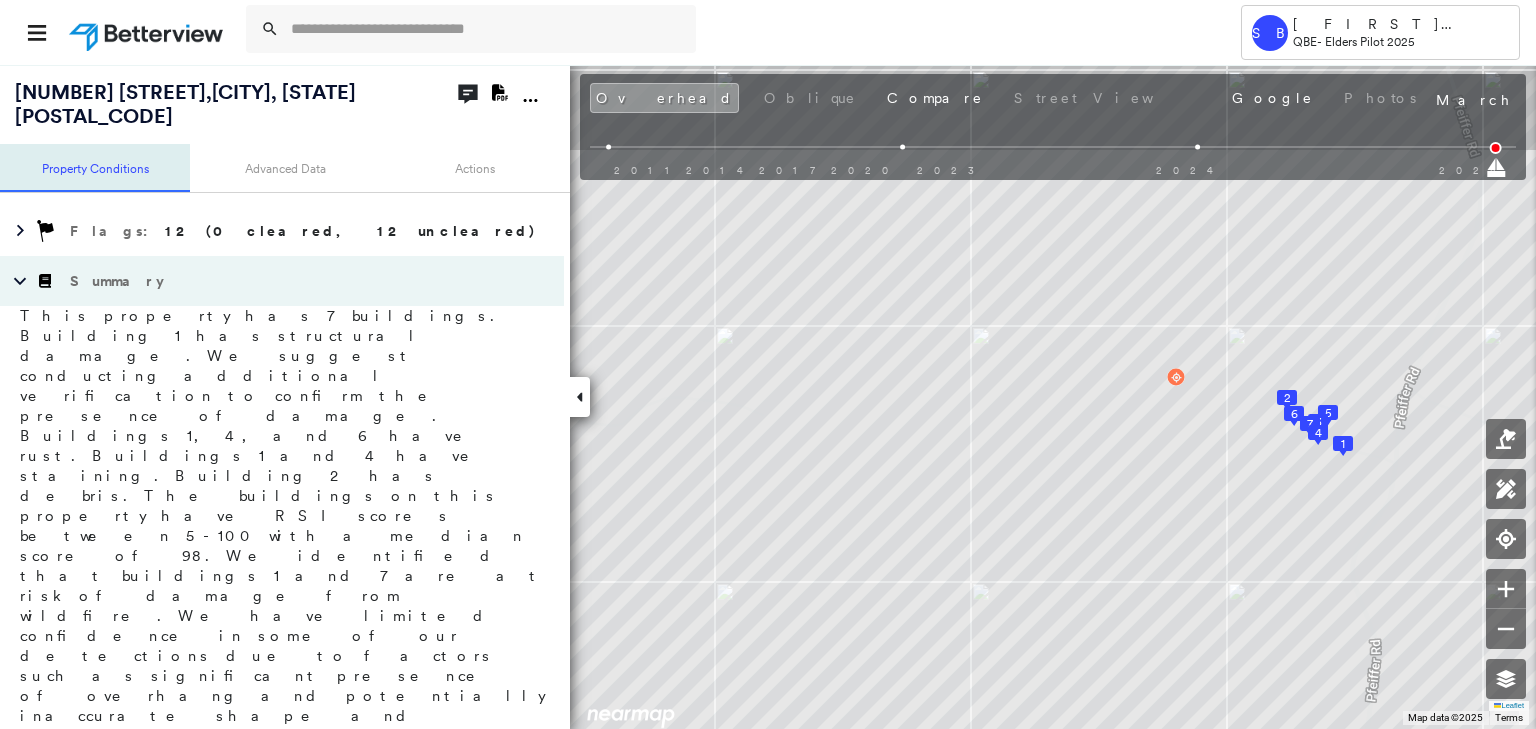 scroll, scrollTop: 35, scrollLeft: 0, axis: vertical 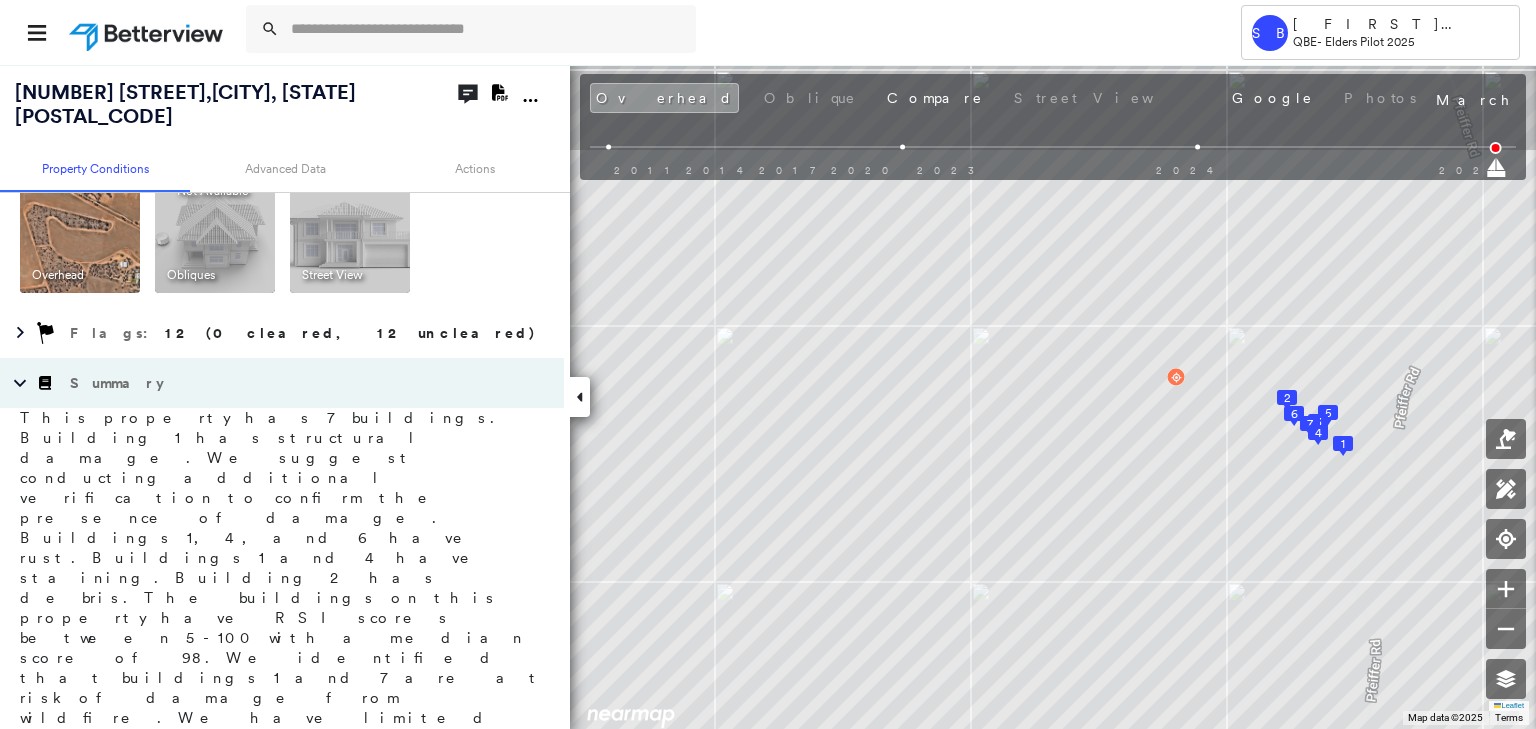 click at bounding box center (80, 233) 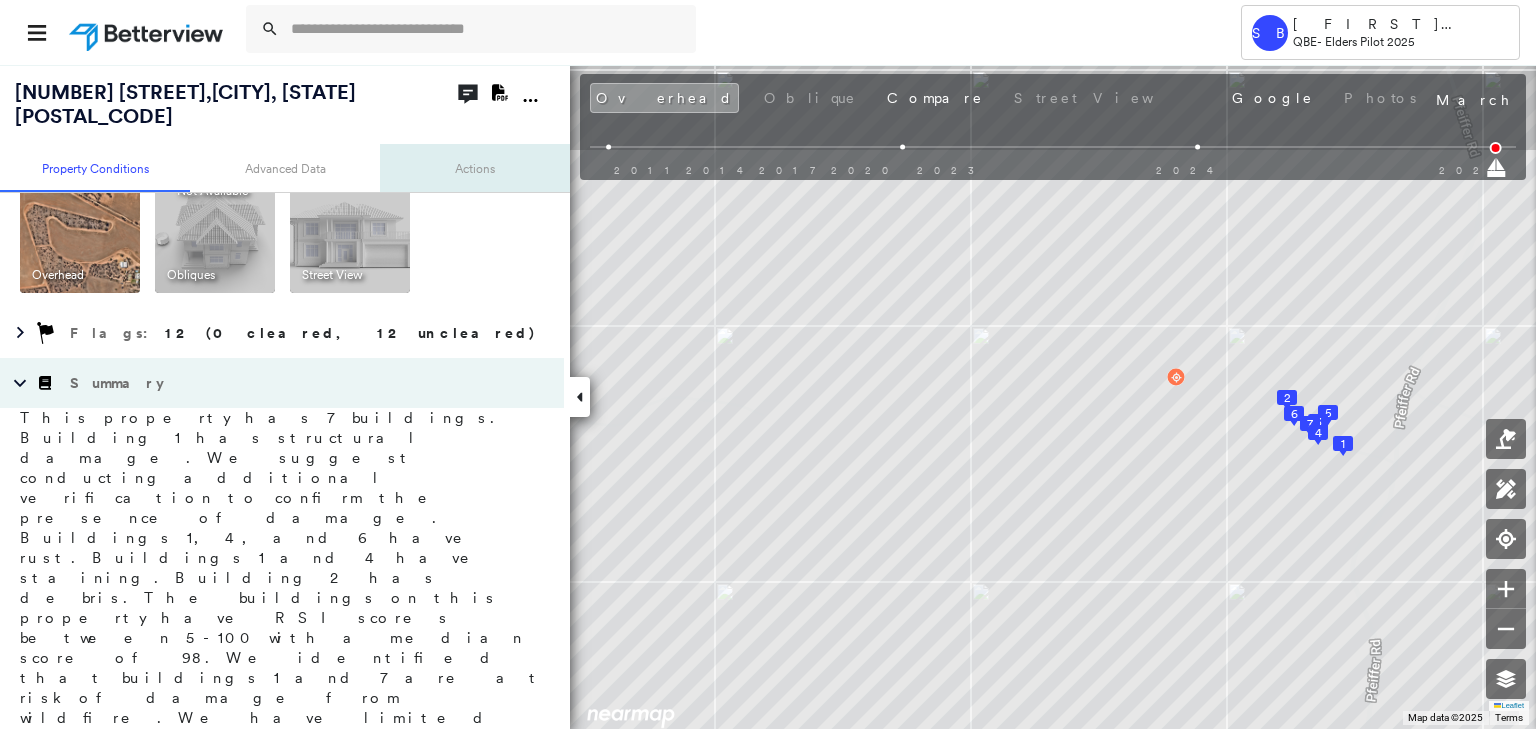 drag, startPoint x: 477, startPoint y: 139, endPoint x: 477, endPoint y: 156, distance: 17 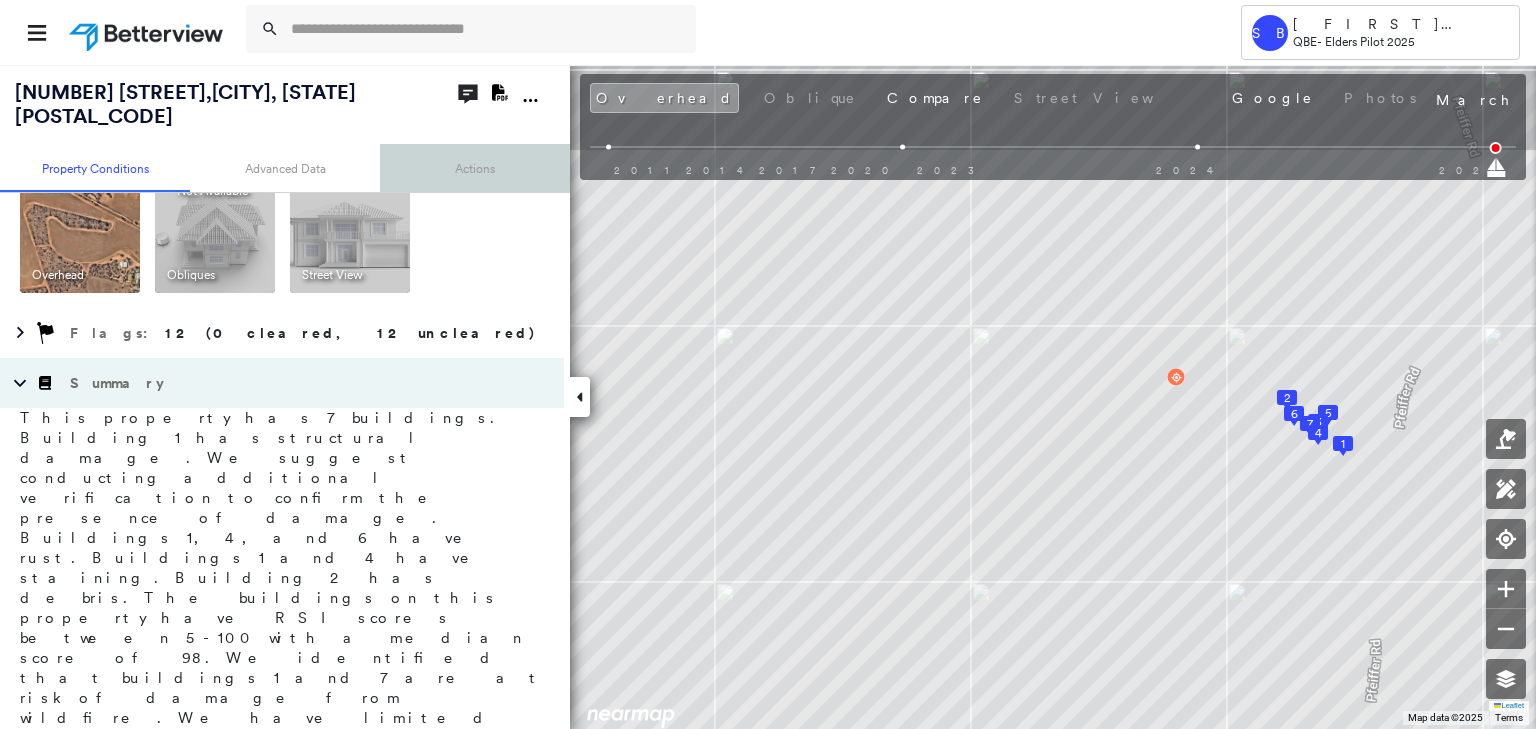 click on "Actions" at bounding box center (475, 168) 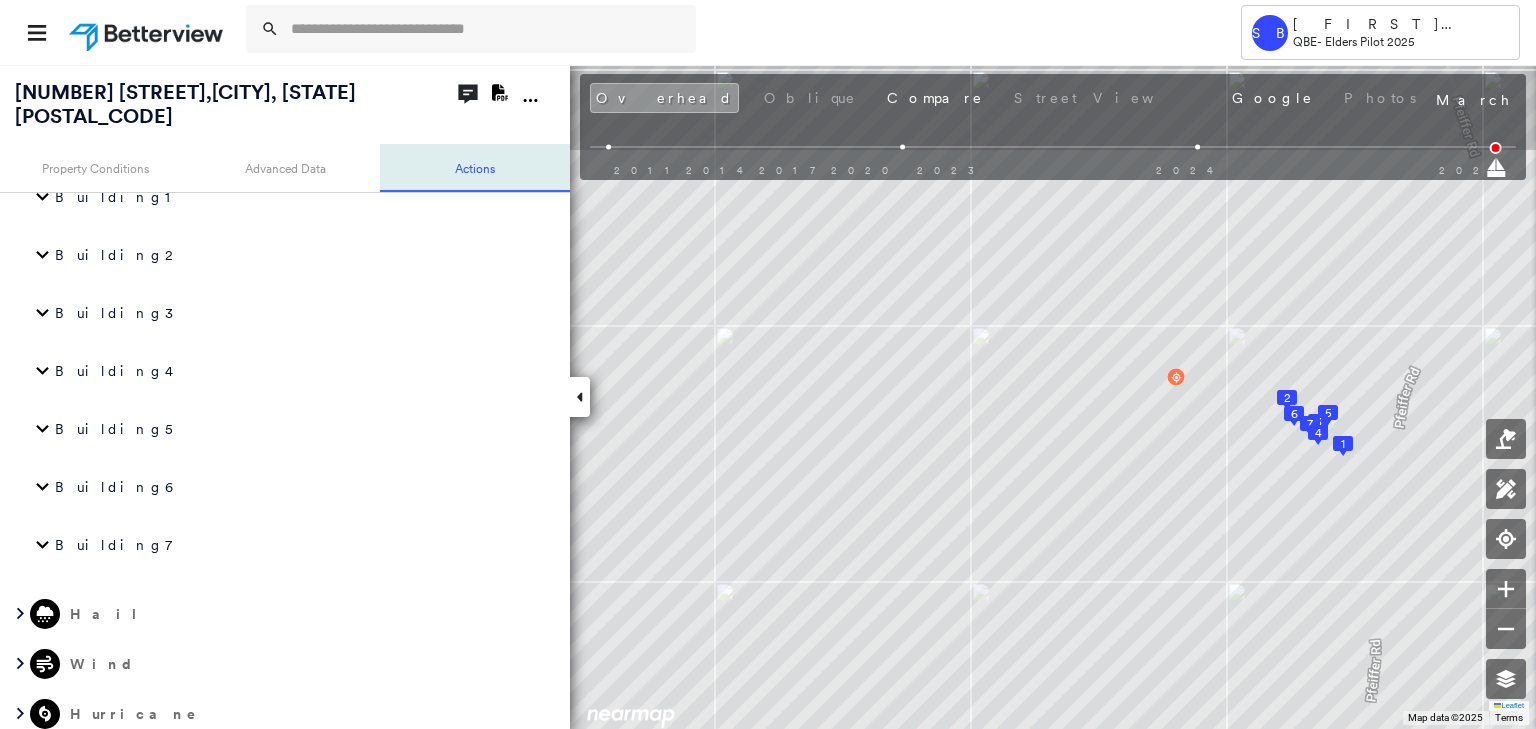 scroll, scrollTop: 2928, scrollLeft: 0, axis: vertical 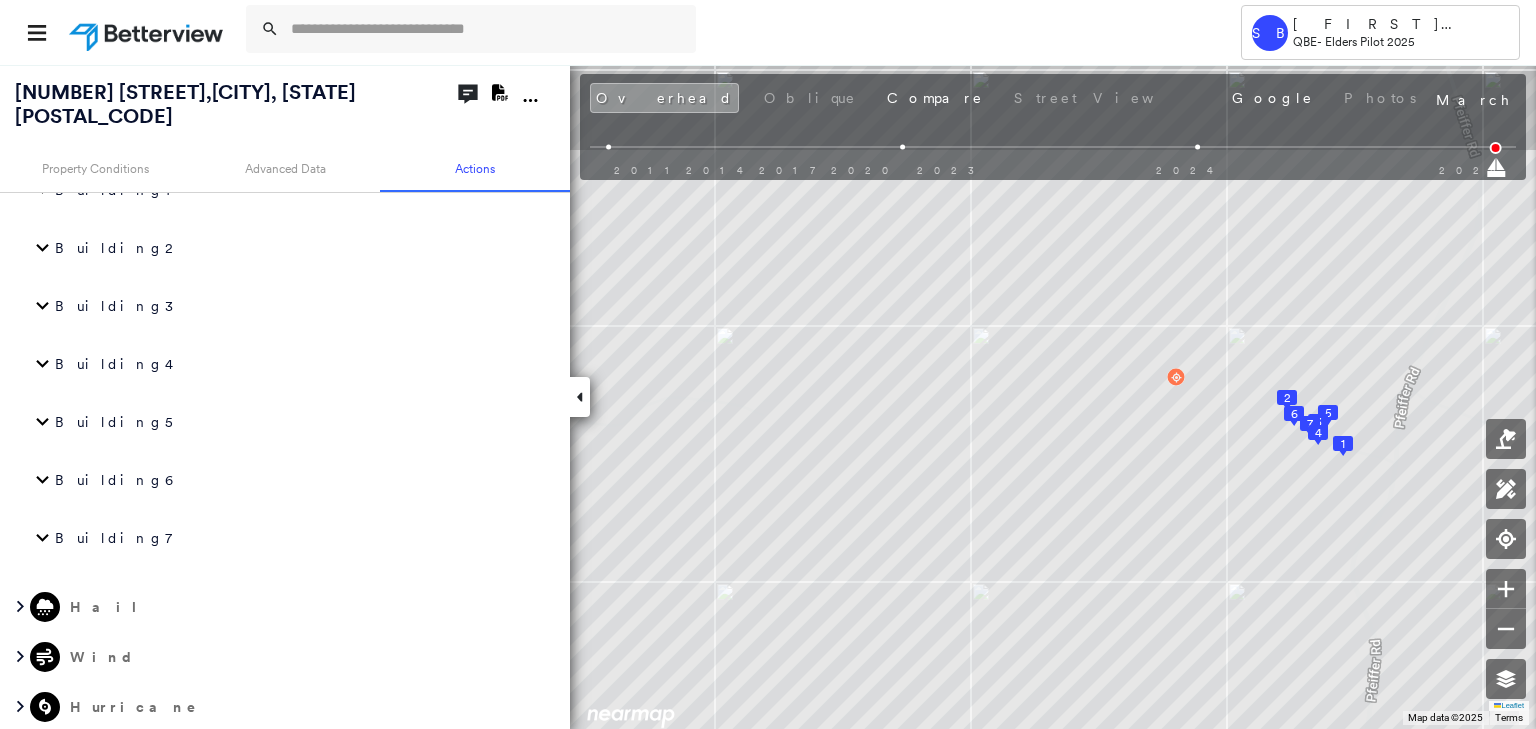 click on "Amendment" at bounding box center [130, 995] 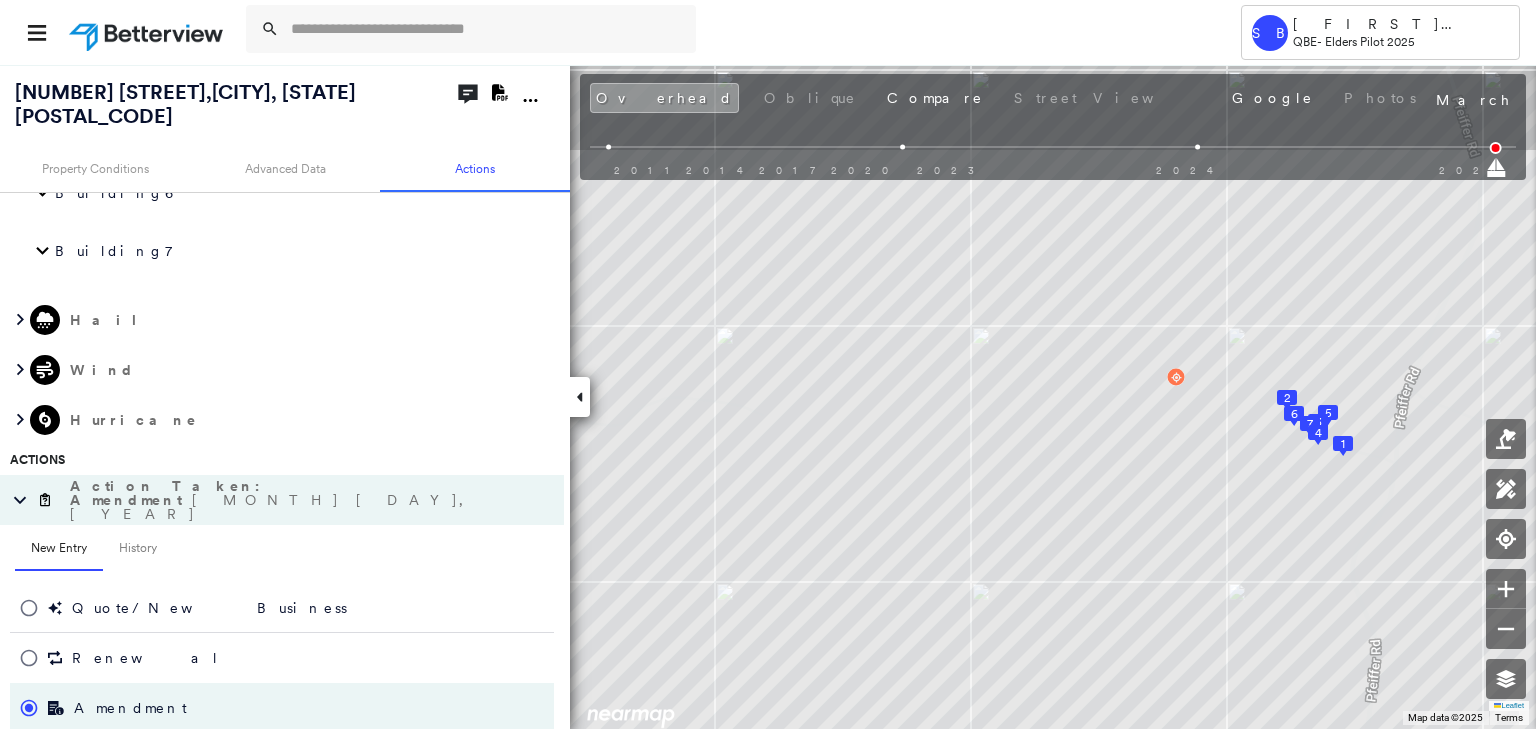 scroll, scrollTop: 3278, scrollLeft: 0, axis: vertical 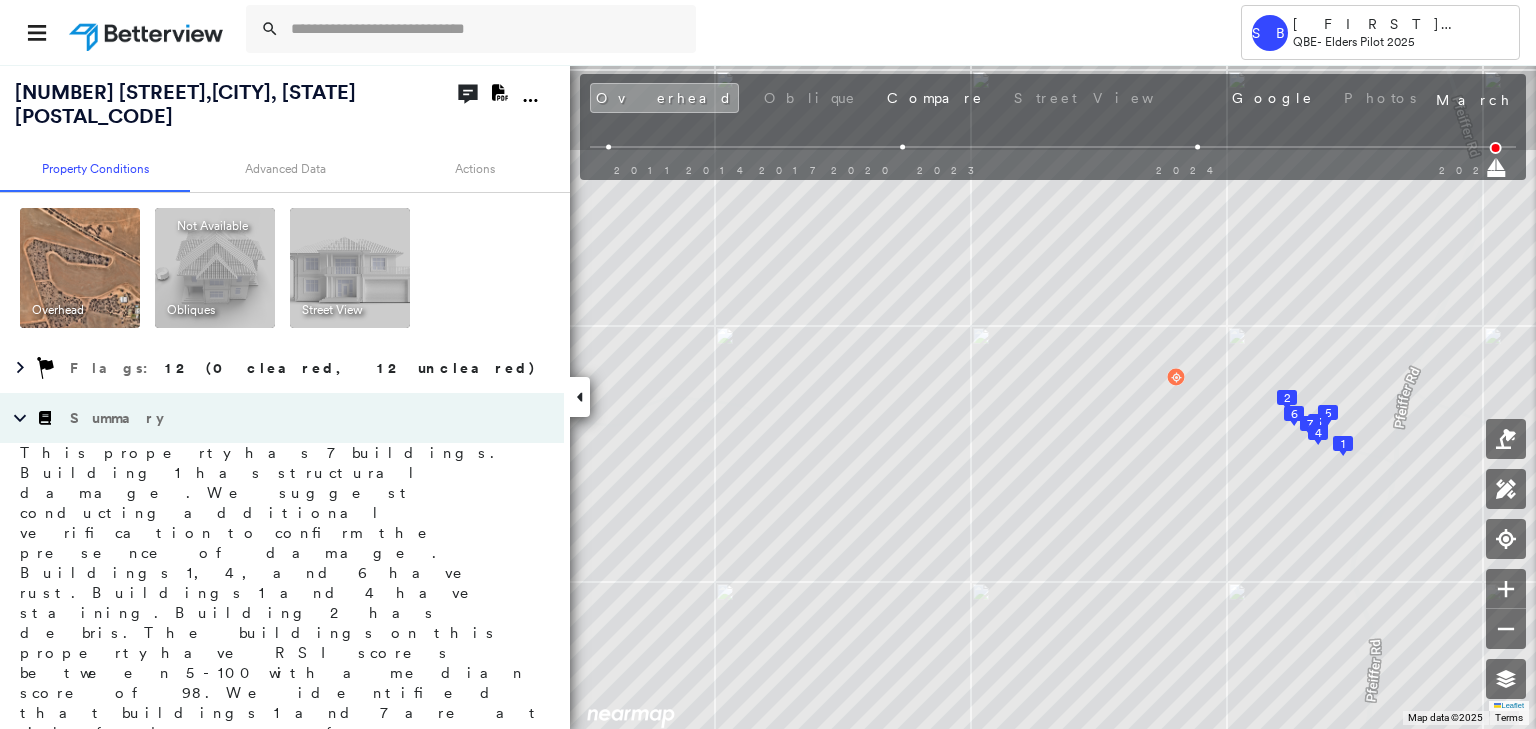 click on "Summary" at bounding box center [117, 418] 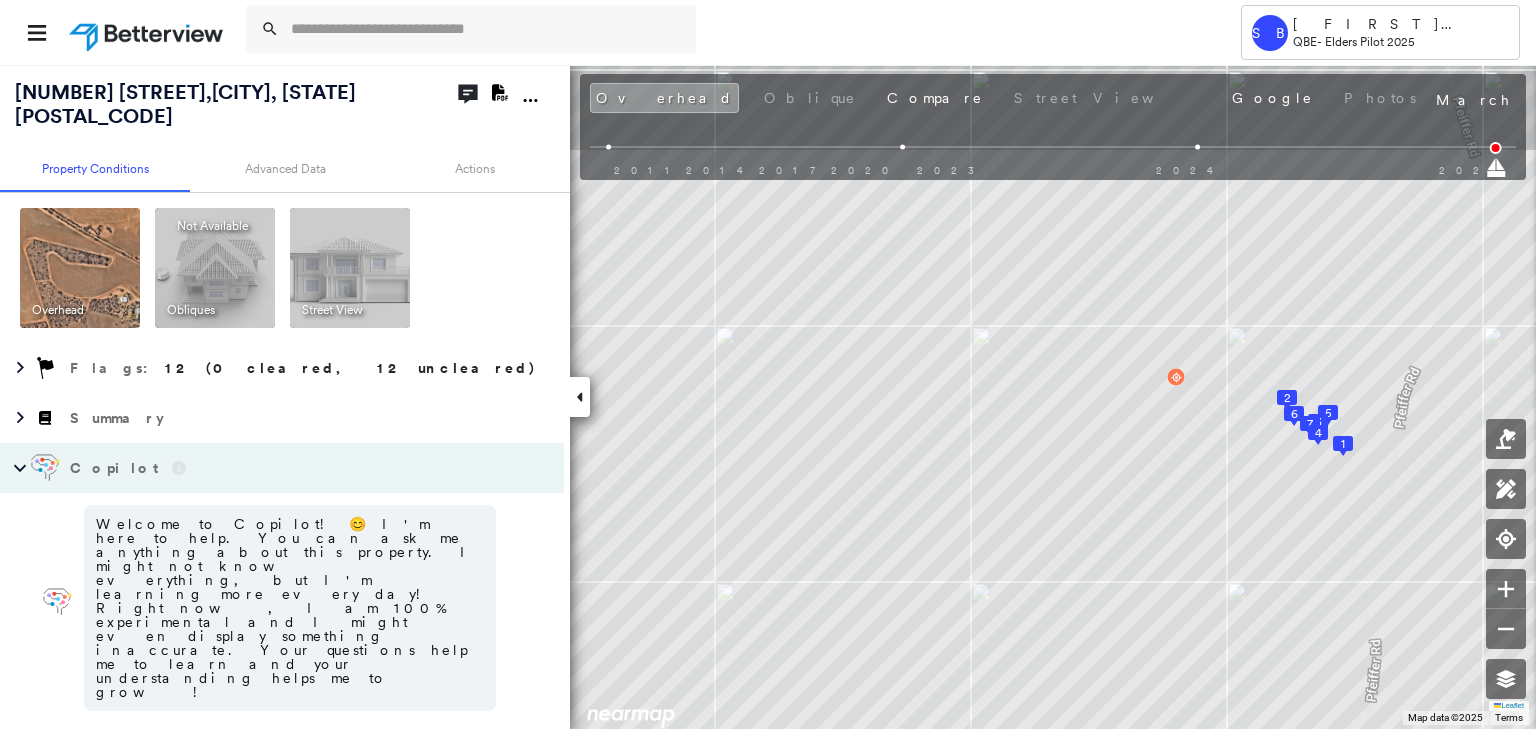click on "Copilot" at bounding box center (116, 468) 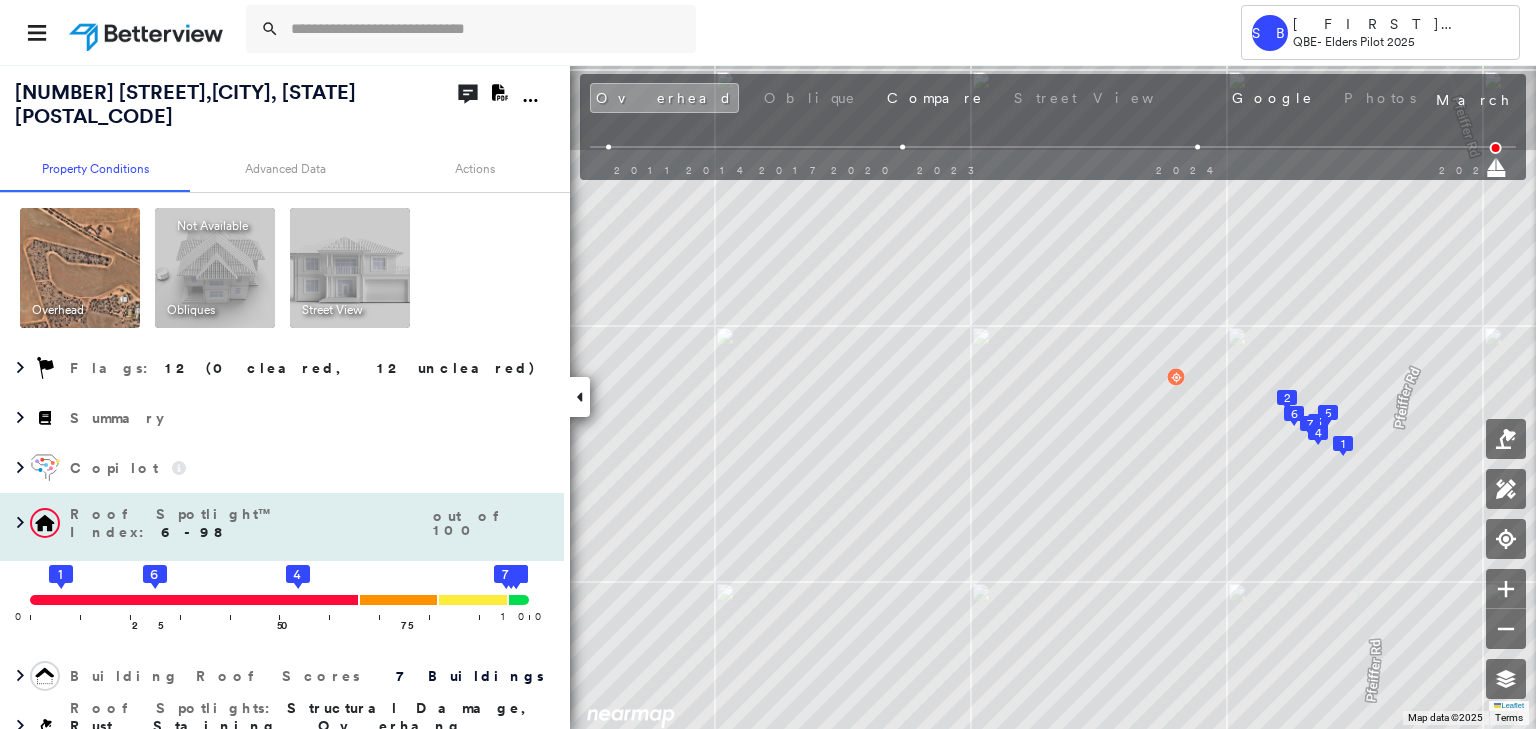 click on "Roof Spotlight™ Index :  6-98 out of 100" at bounding box center [312, 523] 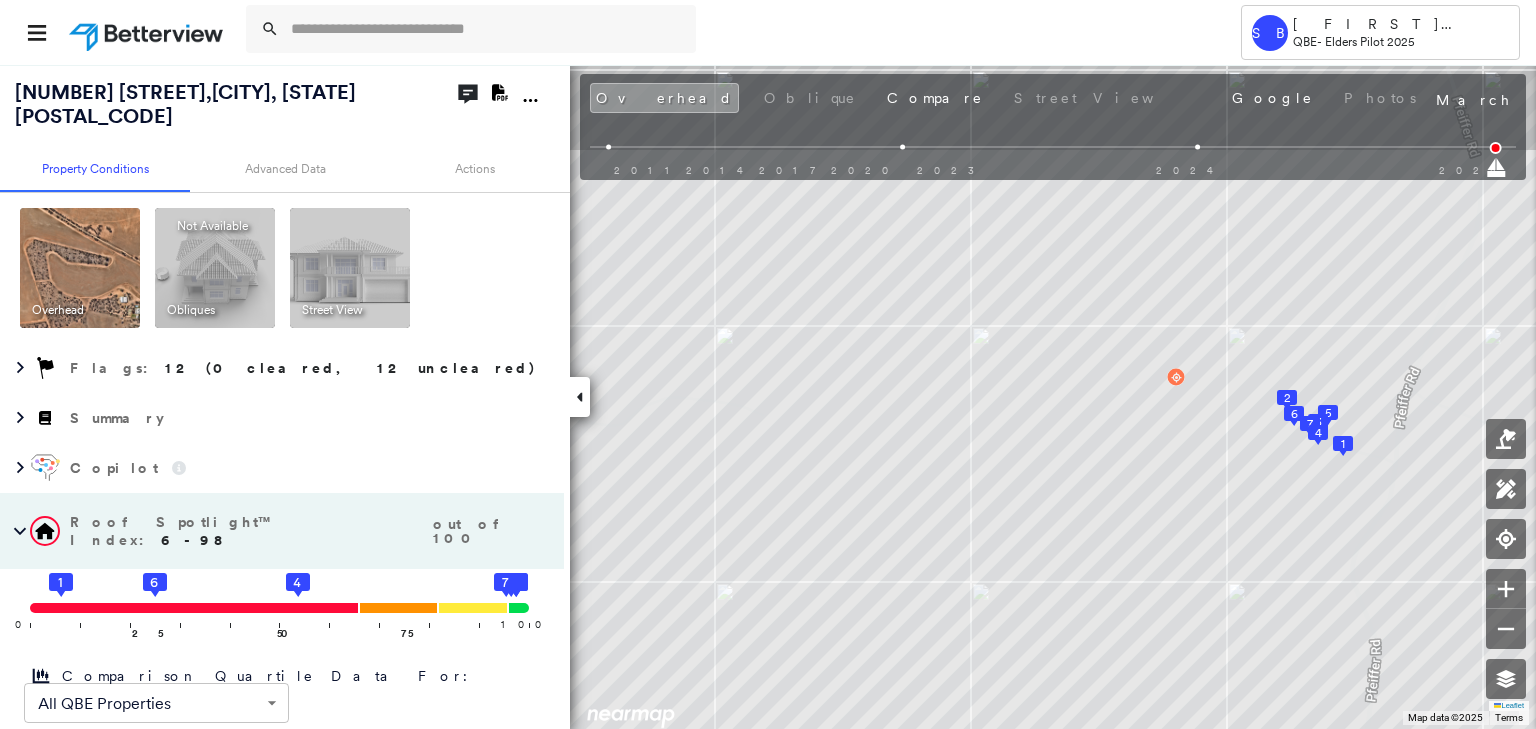 click on "Roof Spotlight™ Index :  6-98" at bounding box center [249, 531] 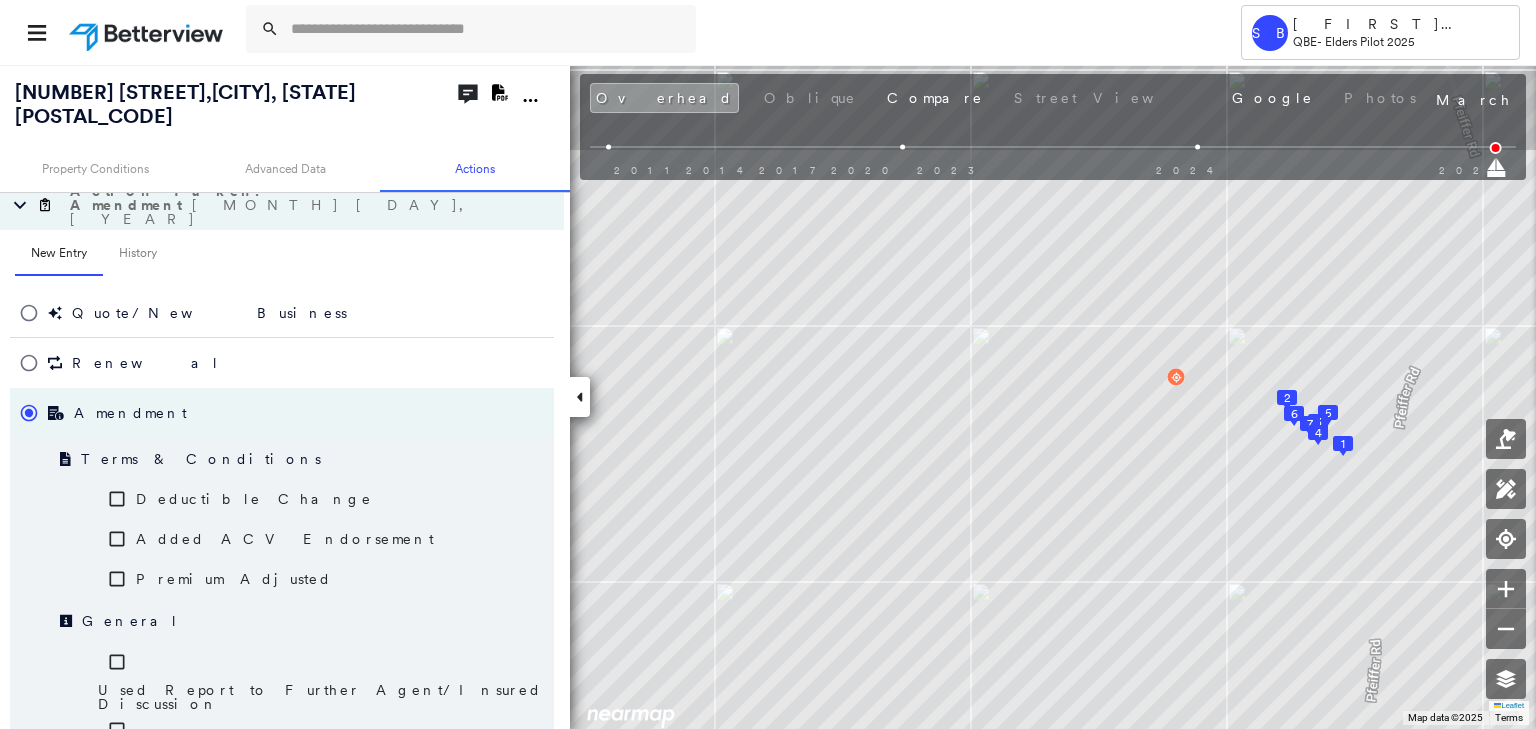 scroll, scrollTop: 2704, scrollLeft: 0, axis: vertical 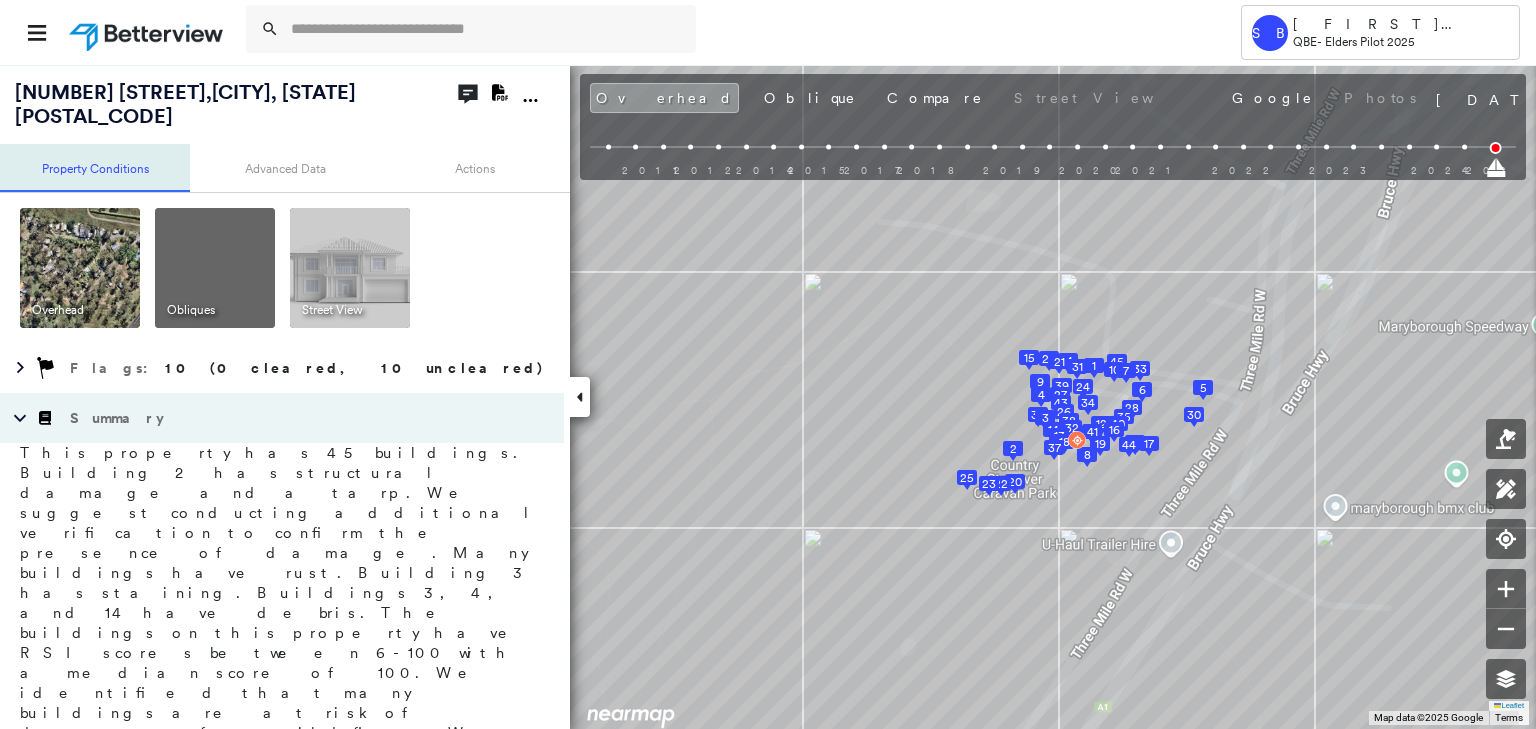 click on "Property Conditions" at bounding box center (95, 168) 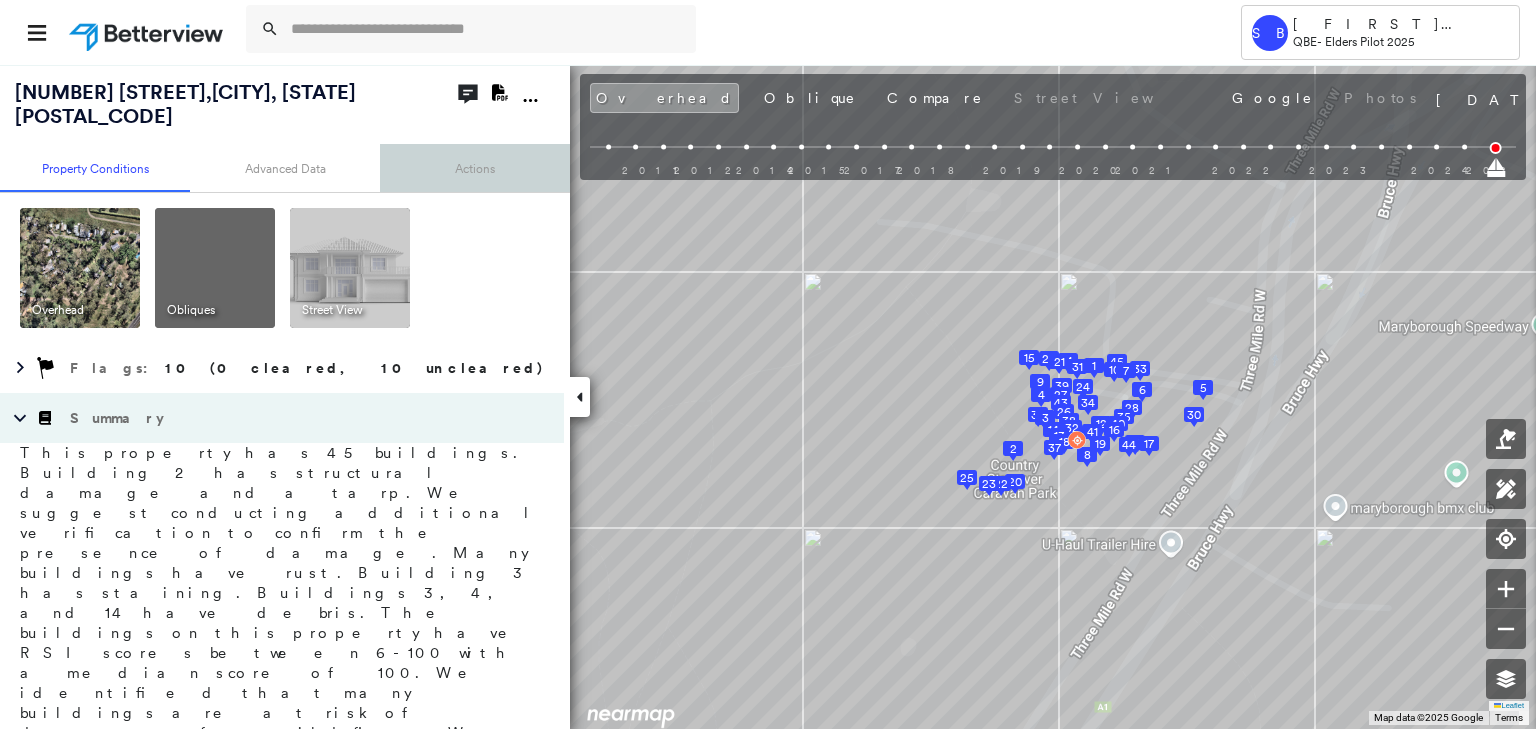 click on "Actions" at bounding box center [475, 168] 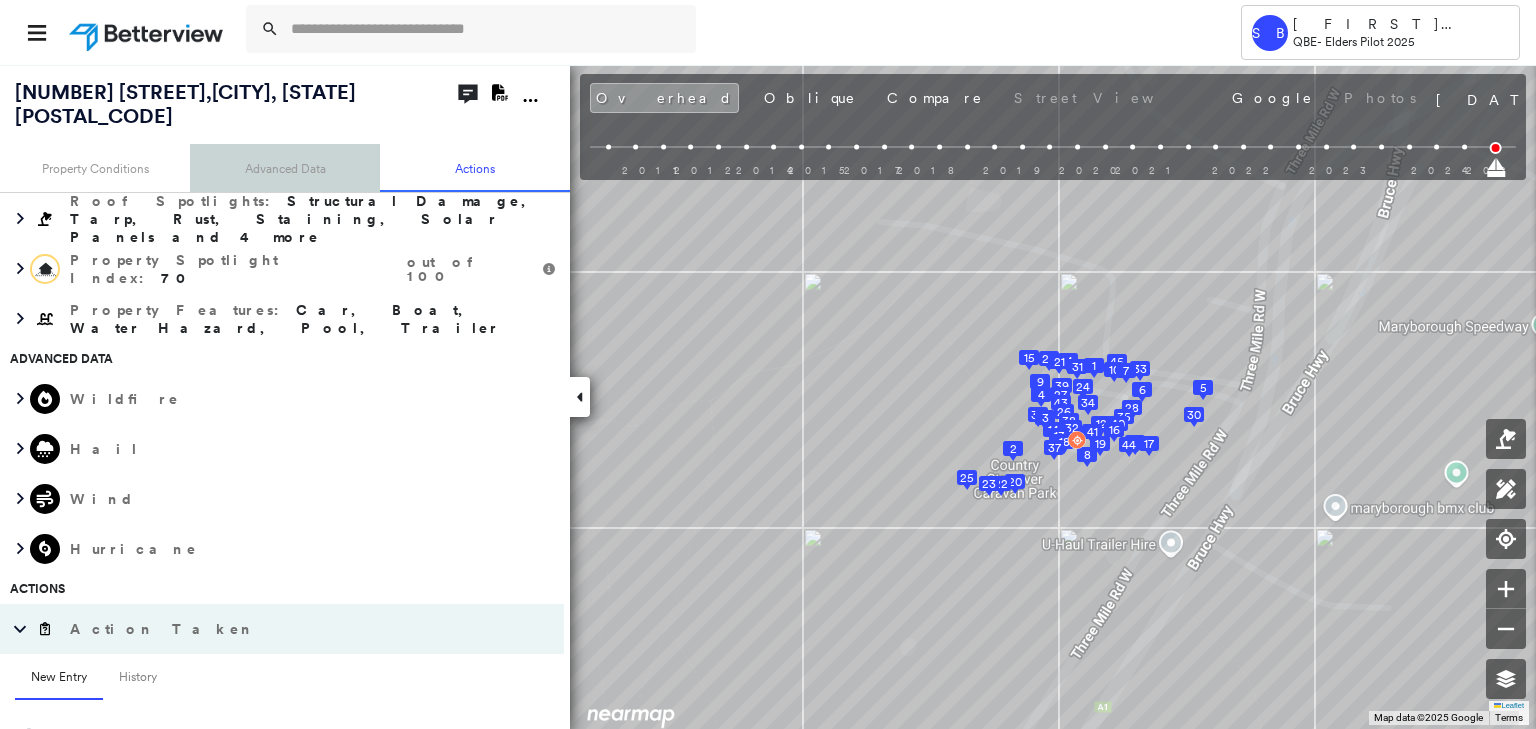 click on "Advanced Data" at bounding box center [285, 168] 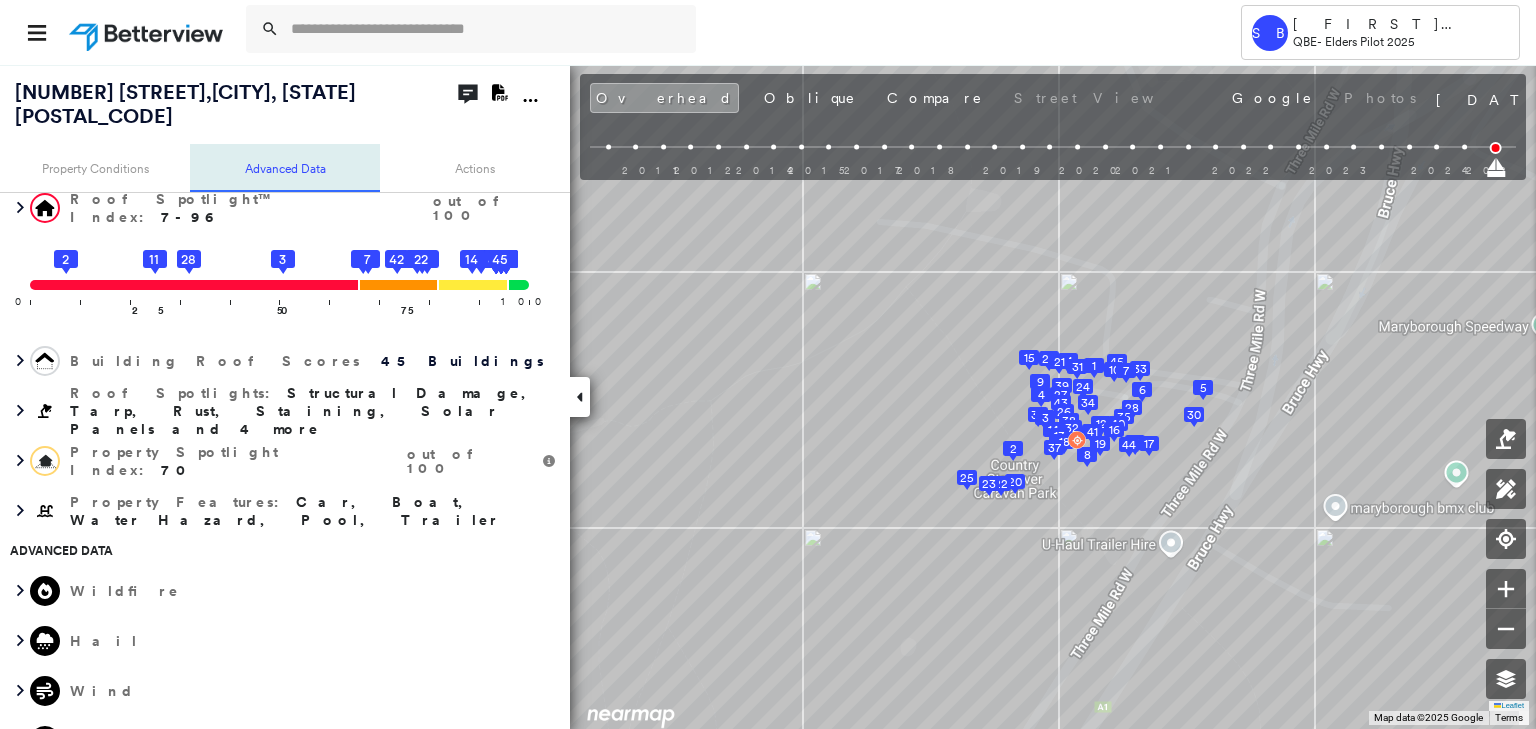 scroll, scrollTop: 1100, scrollLeft: 0, axis: vertical 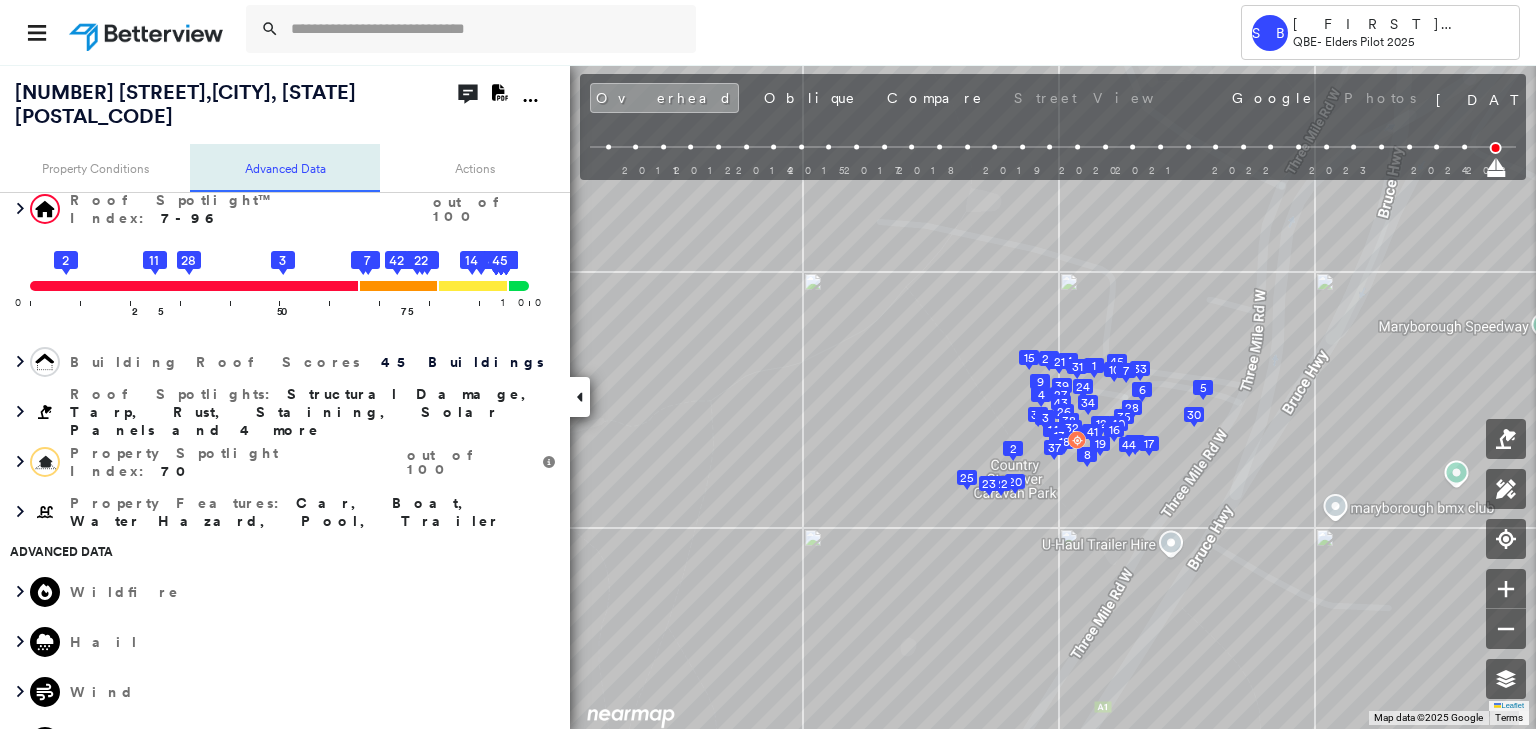 click on "Advanced Data" at bounding box center [285, 168] 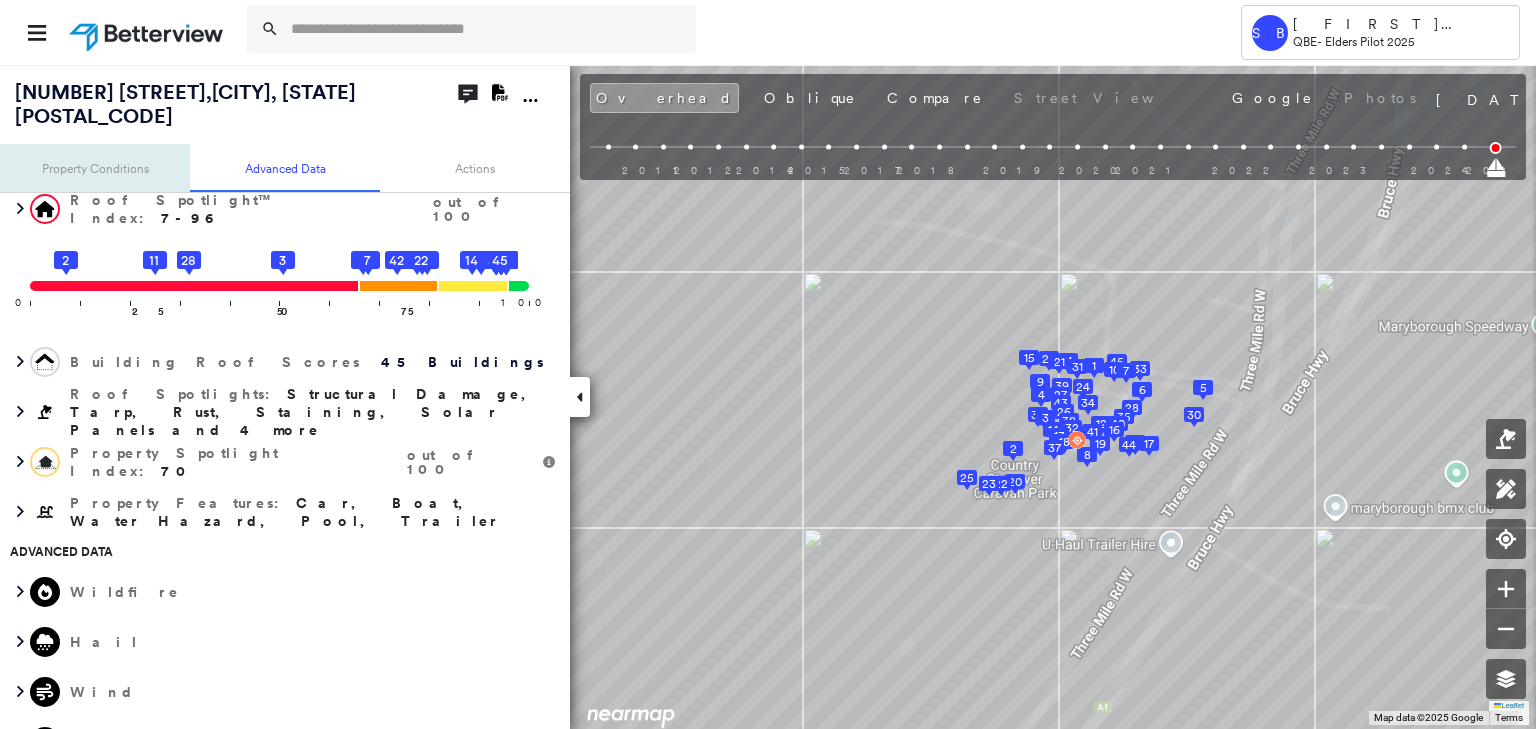 click on "Property Conditions" at bounding box center (95, 168) 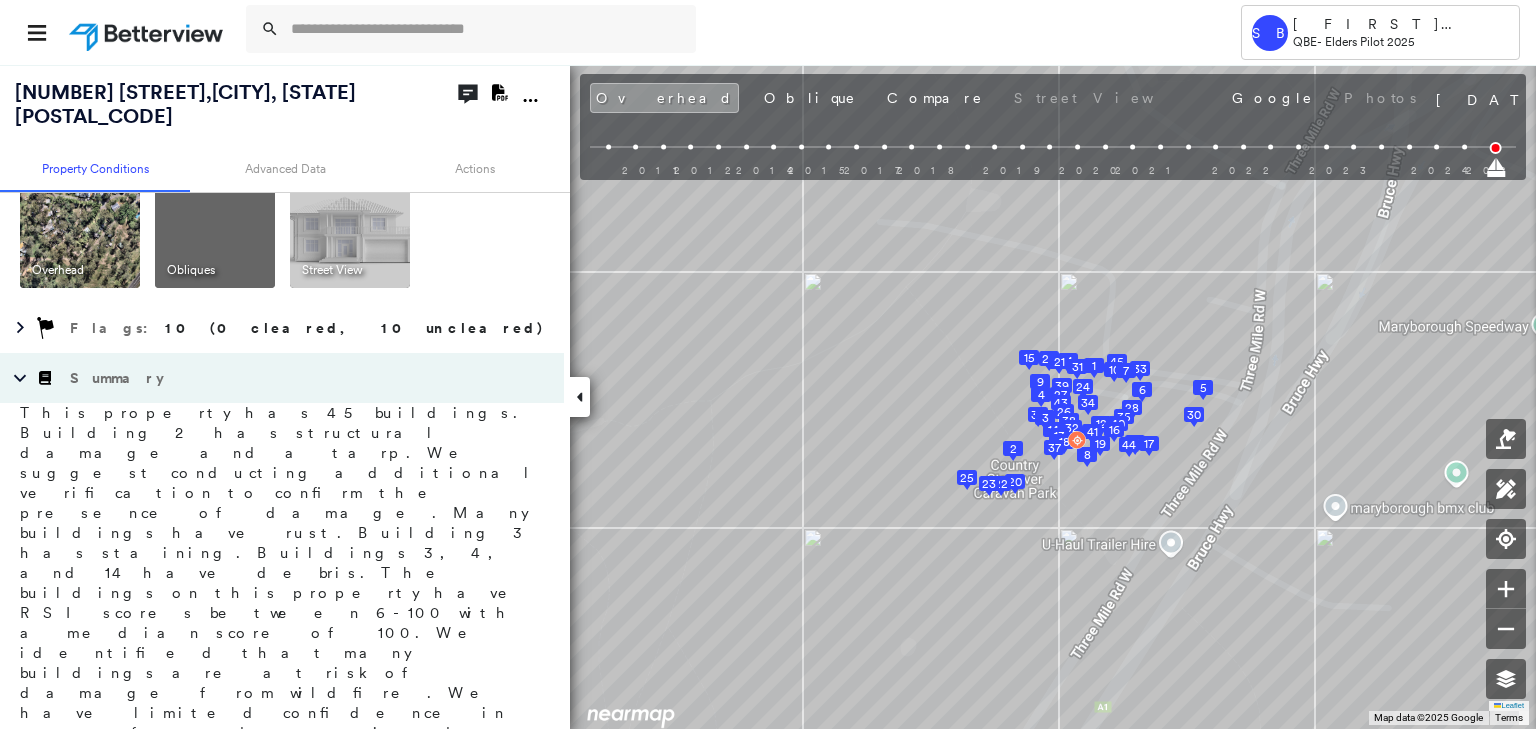 scroll, scrollTop: 35, scrollLeft: 0, axis: vertical 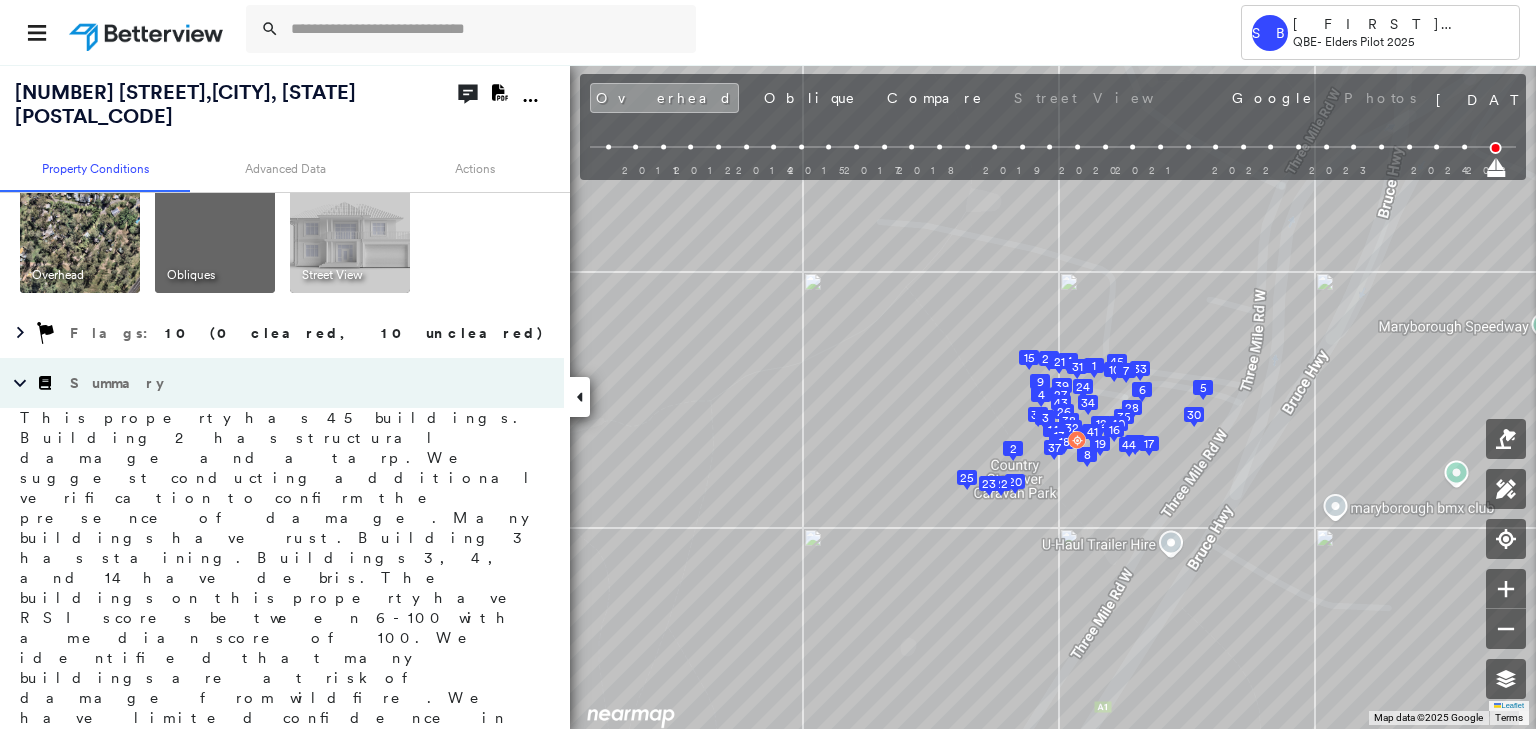 click at bounding box center [715, 32] 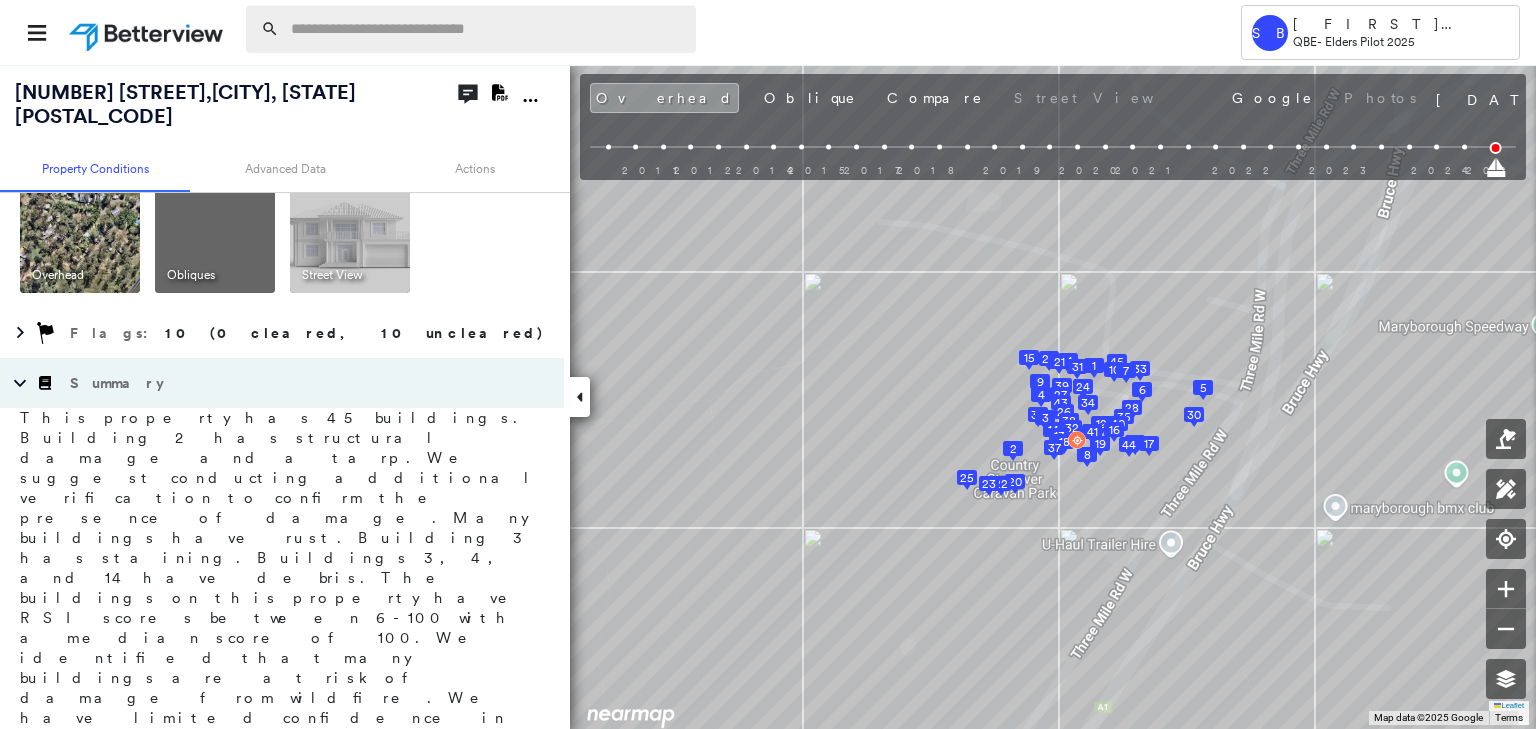 click at bounding box center [487, 29] 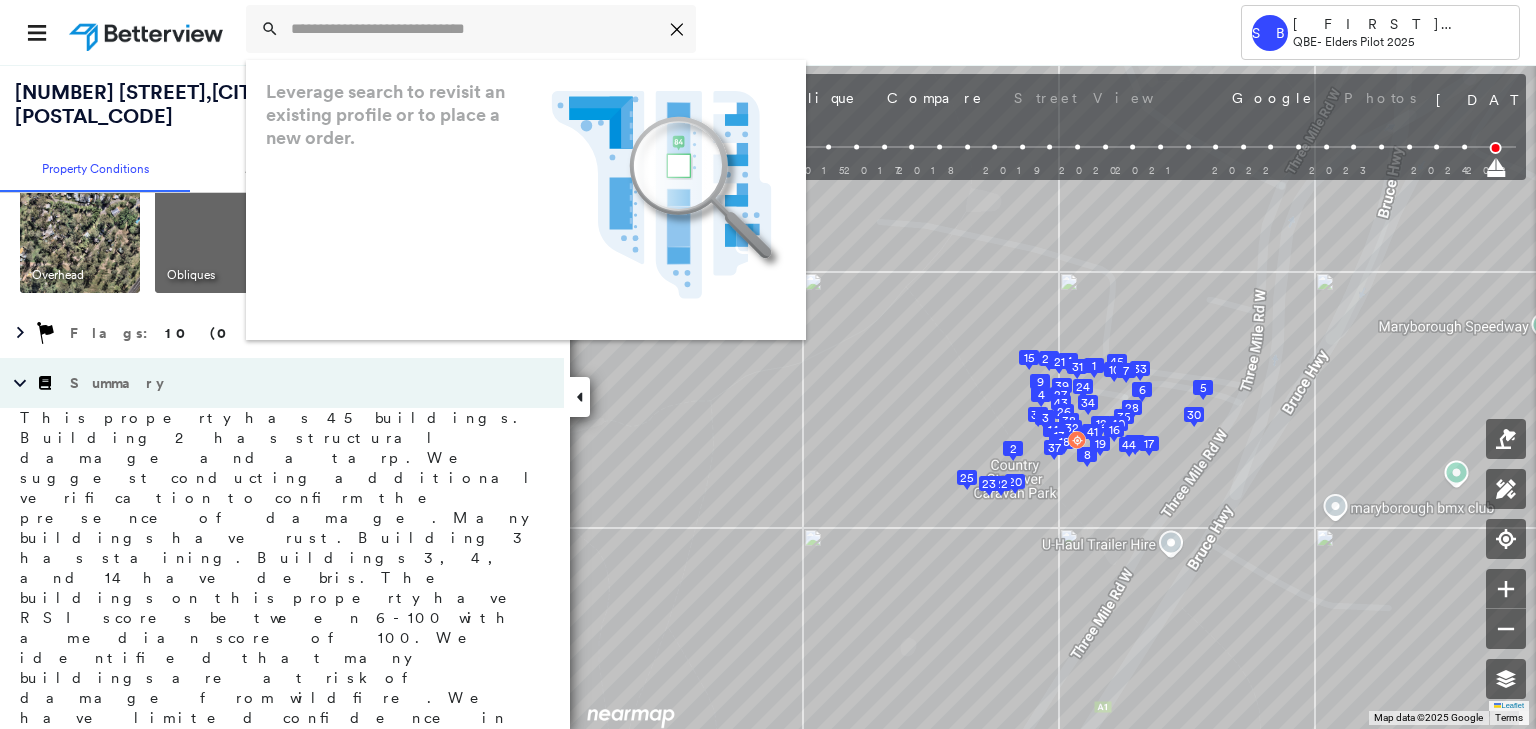 click on "[NUMBER] [STREET] , [CITY], [STATE] [POSTAL_CODE]" at bounding box center [185, 104] 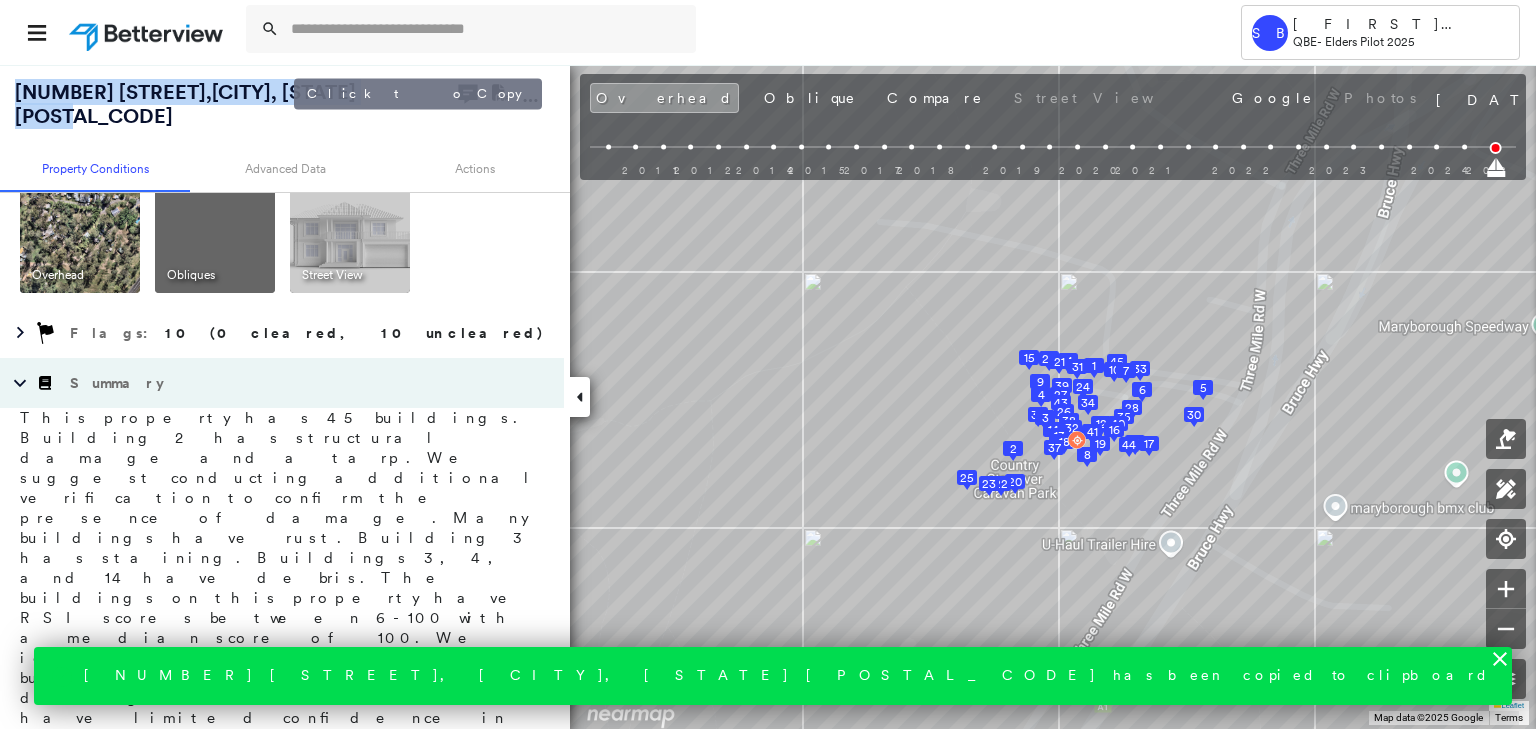 drag, startPoint x: 13, startPoint y: 84, endPoint x: 292, endPoint y: 123, distance: 281.71262 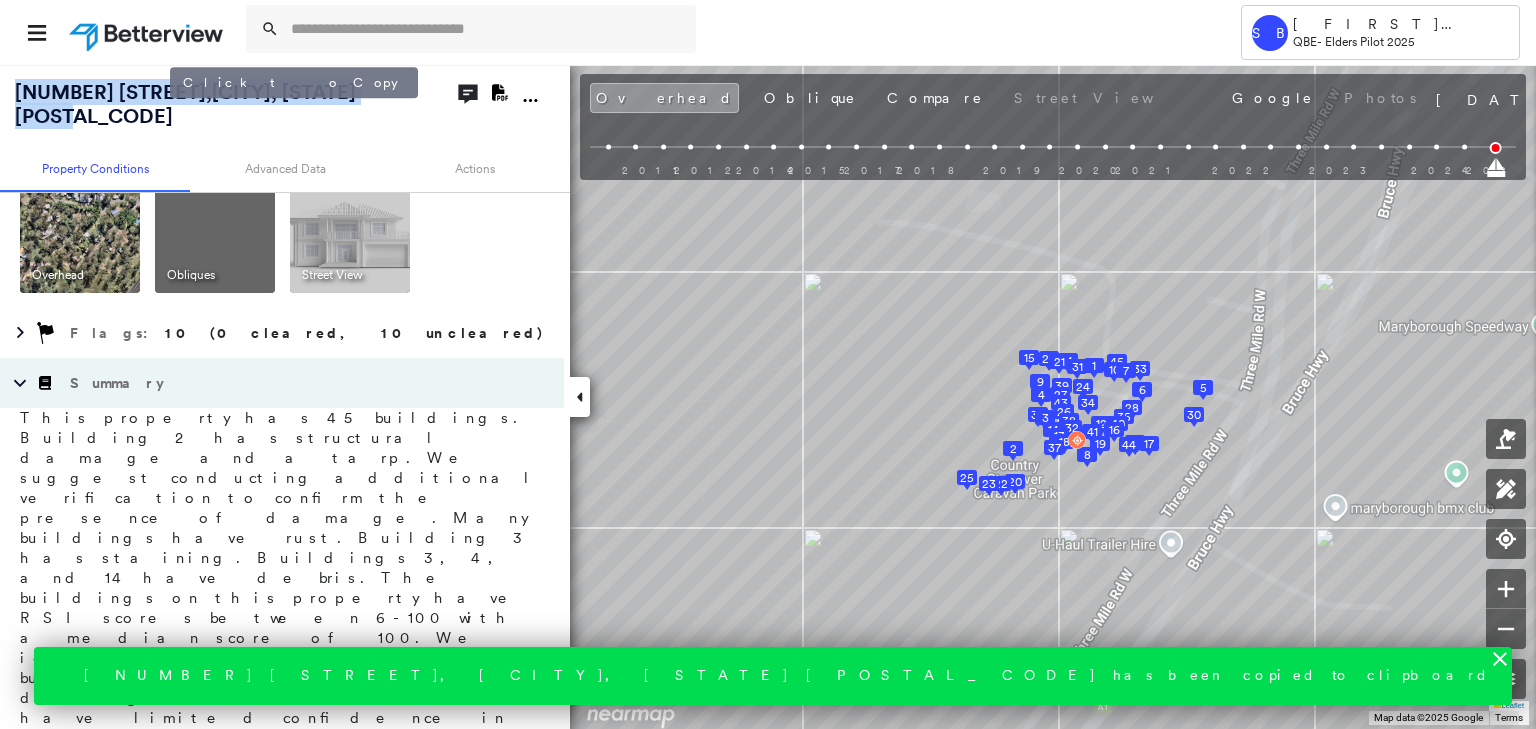 copy on "[NUMBER] [STREET] , [CITY], [STATE] [POSTAL_CODE]" 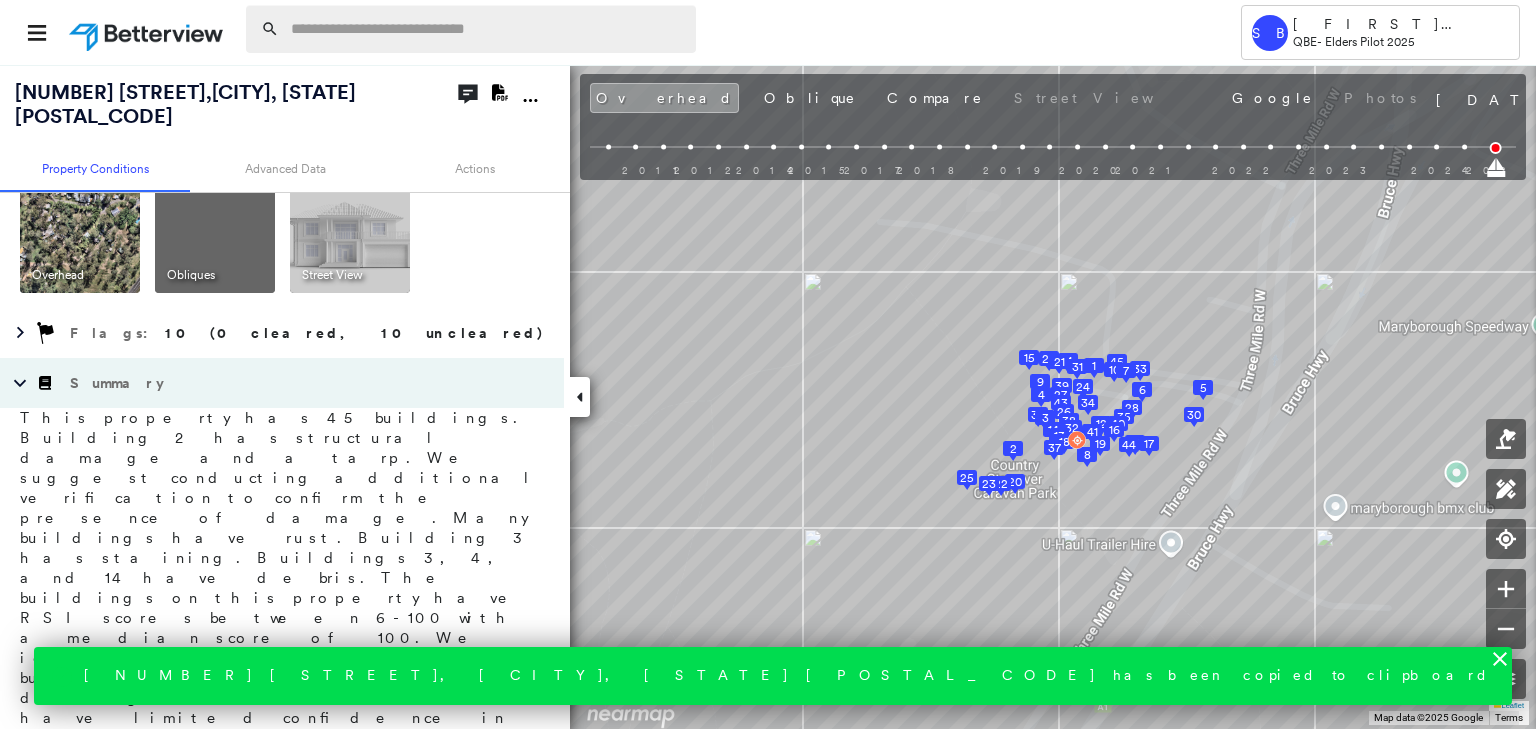 click at bounding box center [487, 29] 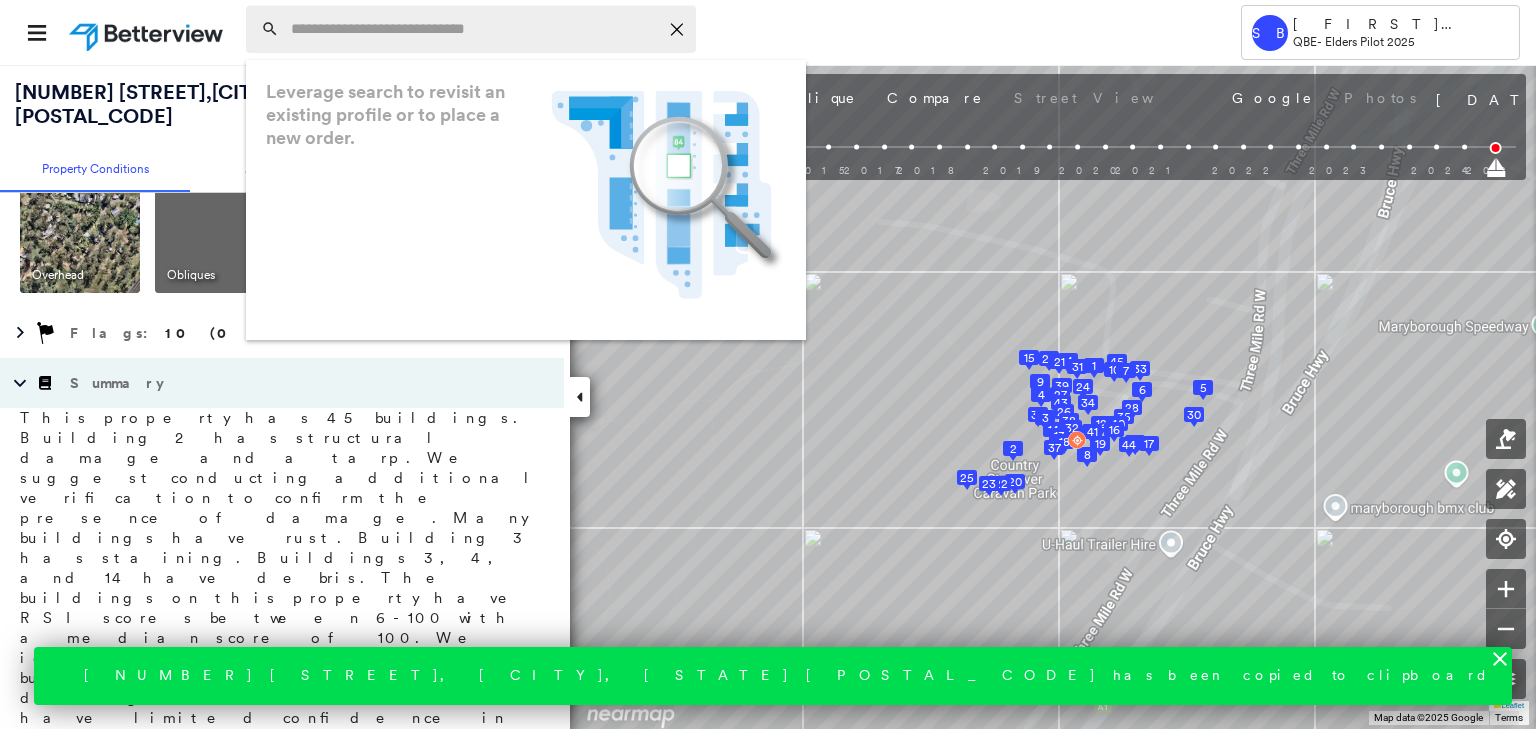 paste on "**********" 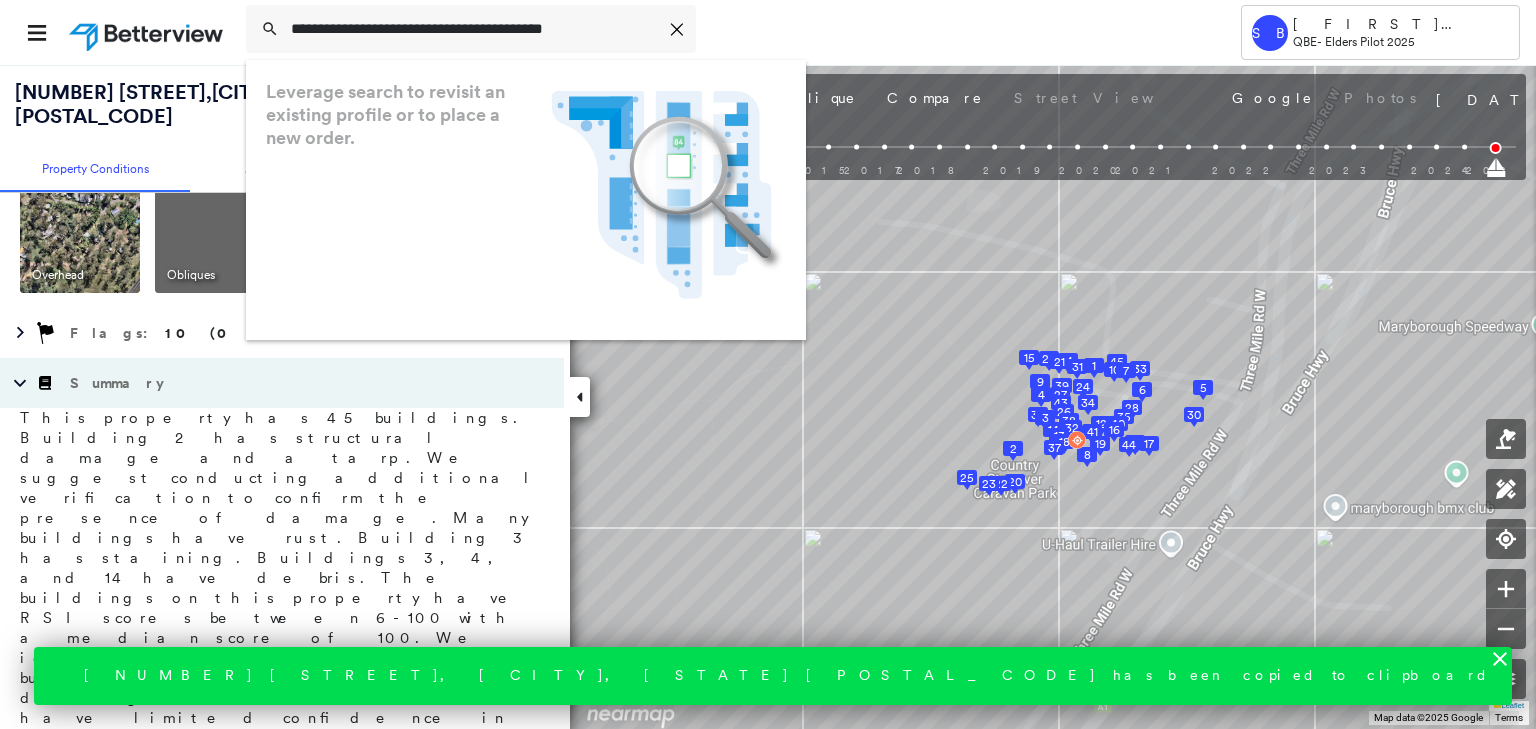 scroll, scrollTop: 0, scrollLeft: 4, axis: horizontal 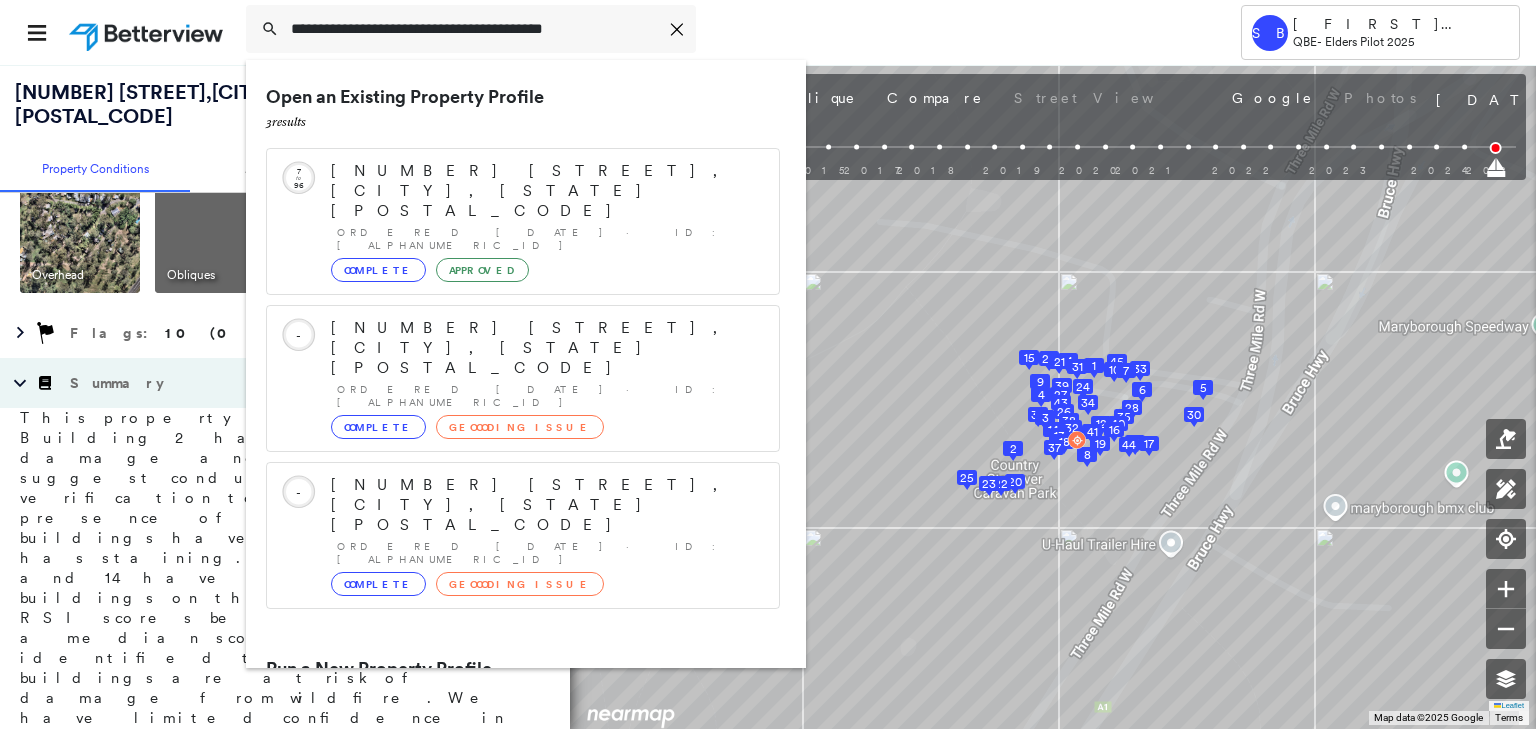 type on "**********" 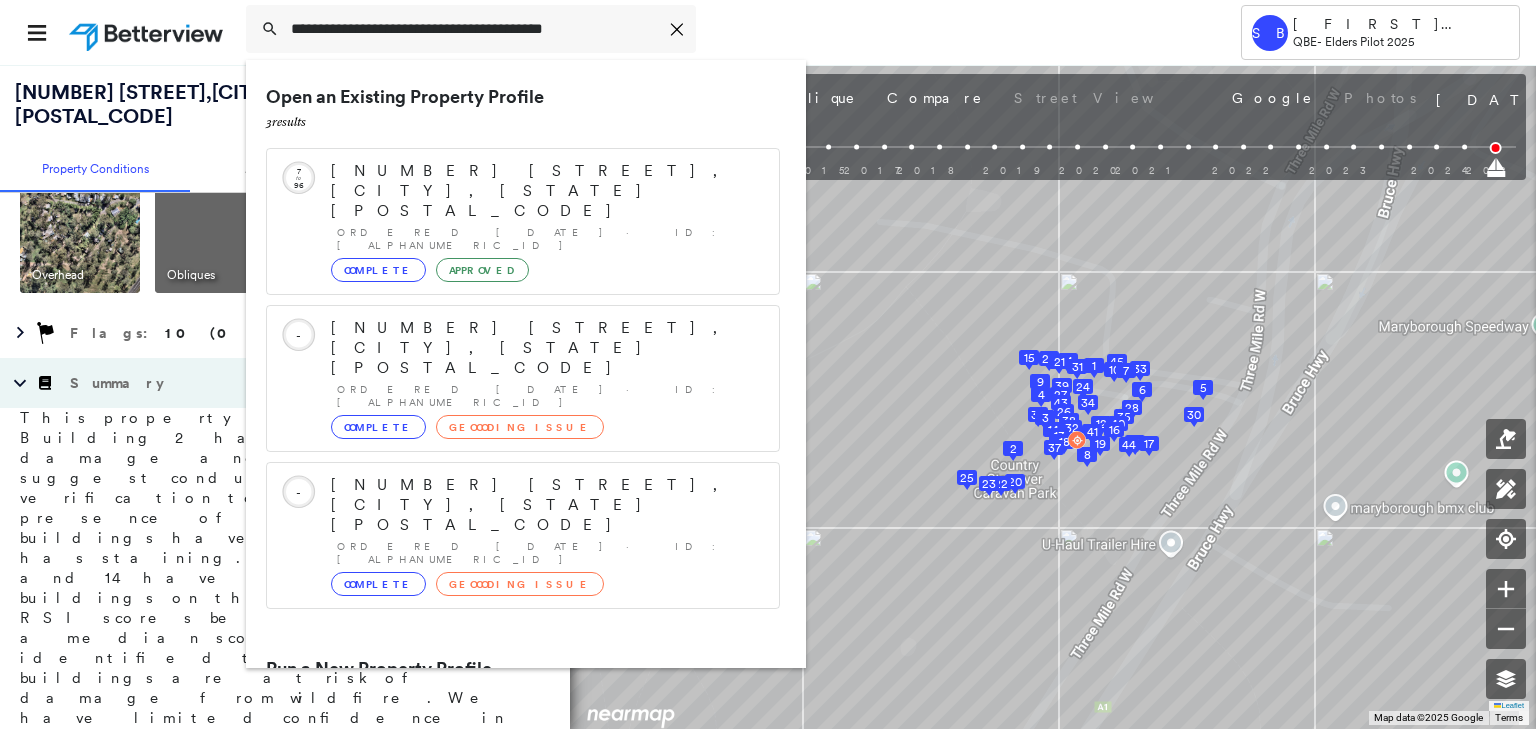 scroll, scrollTop: 0, scrollLeft: 0, axis: both 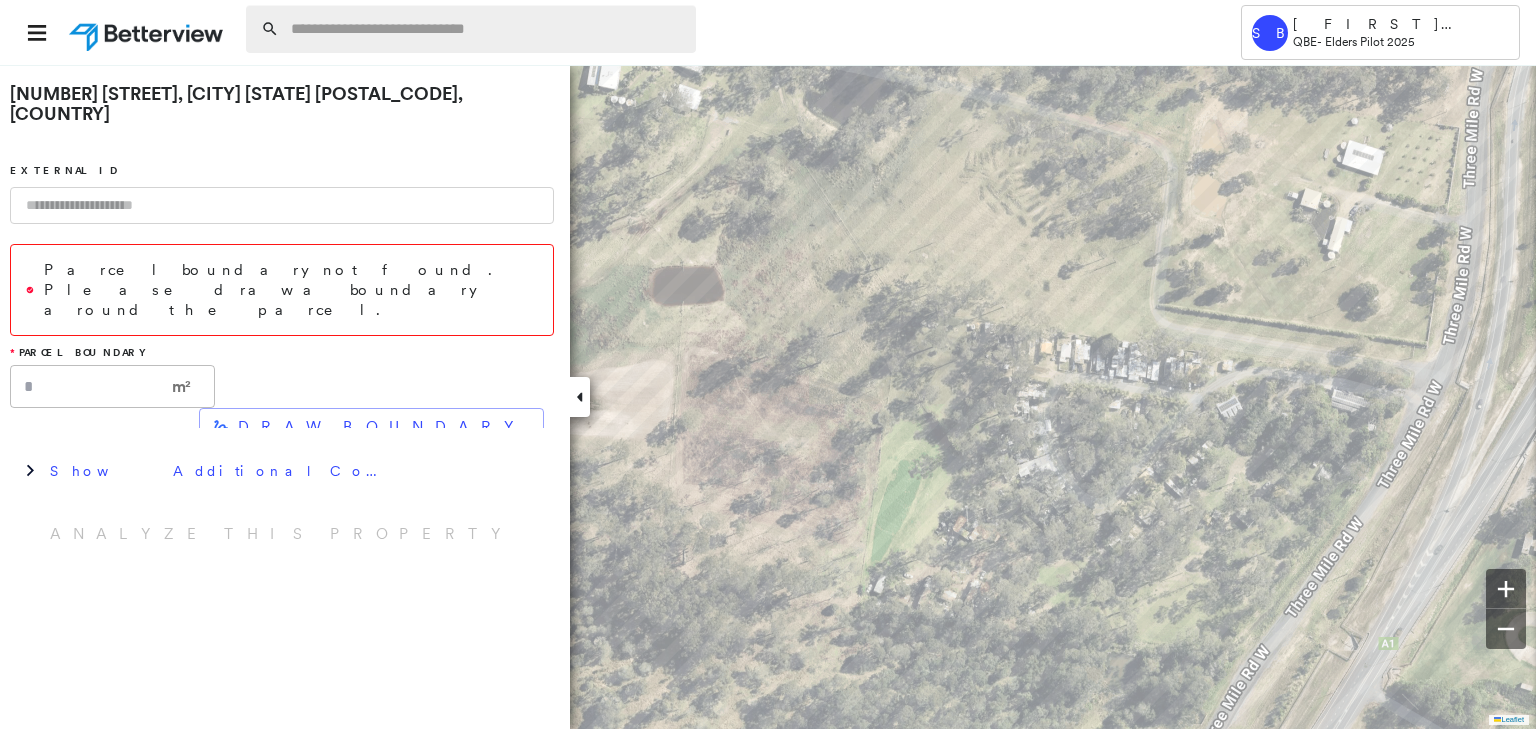 click at bounding box center [487, 29] 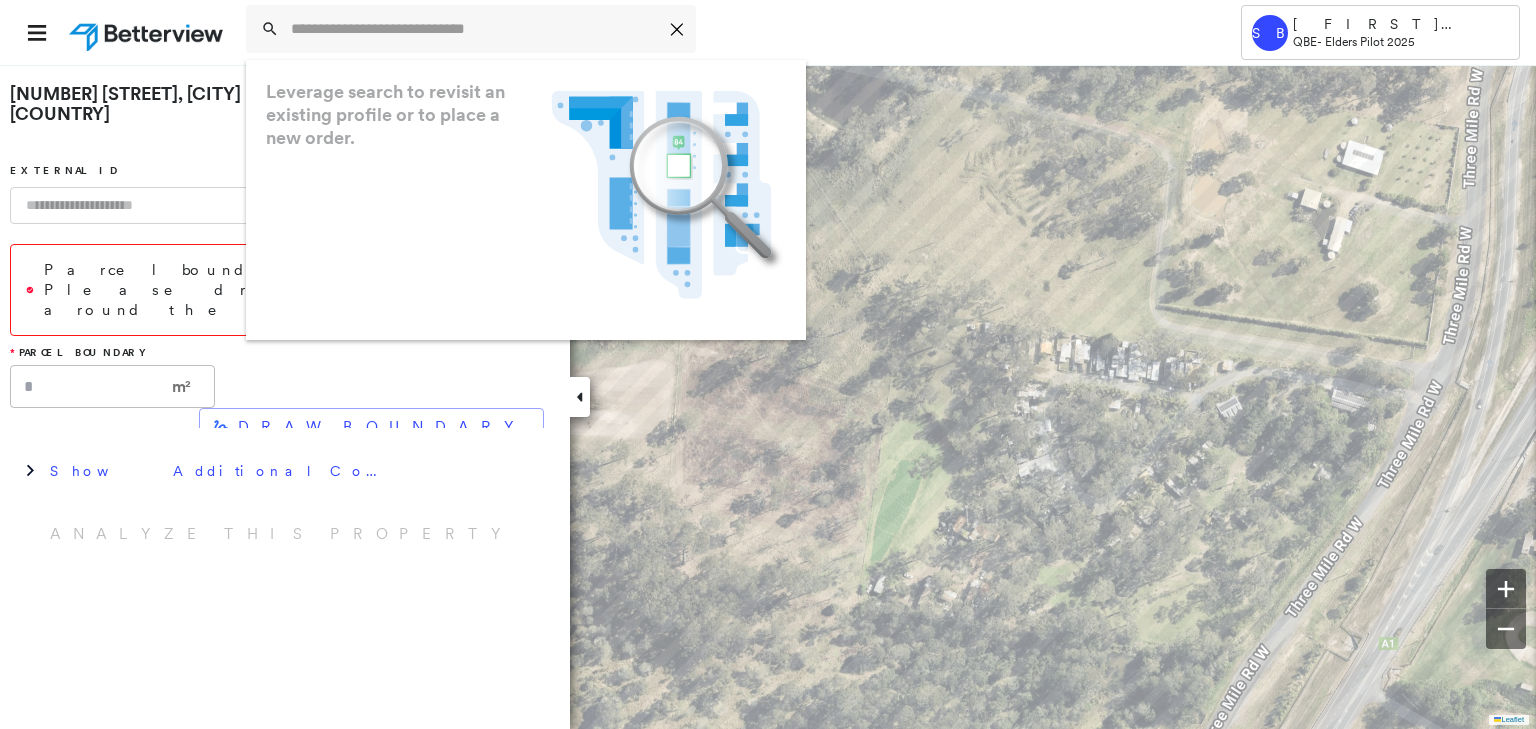 drag, startPoint x: 411, startPoint y: 36, endPoint x: 236, endPoint y: 76, distance: 179.51323 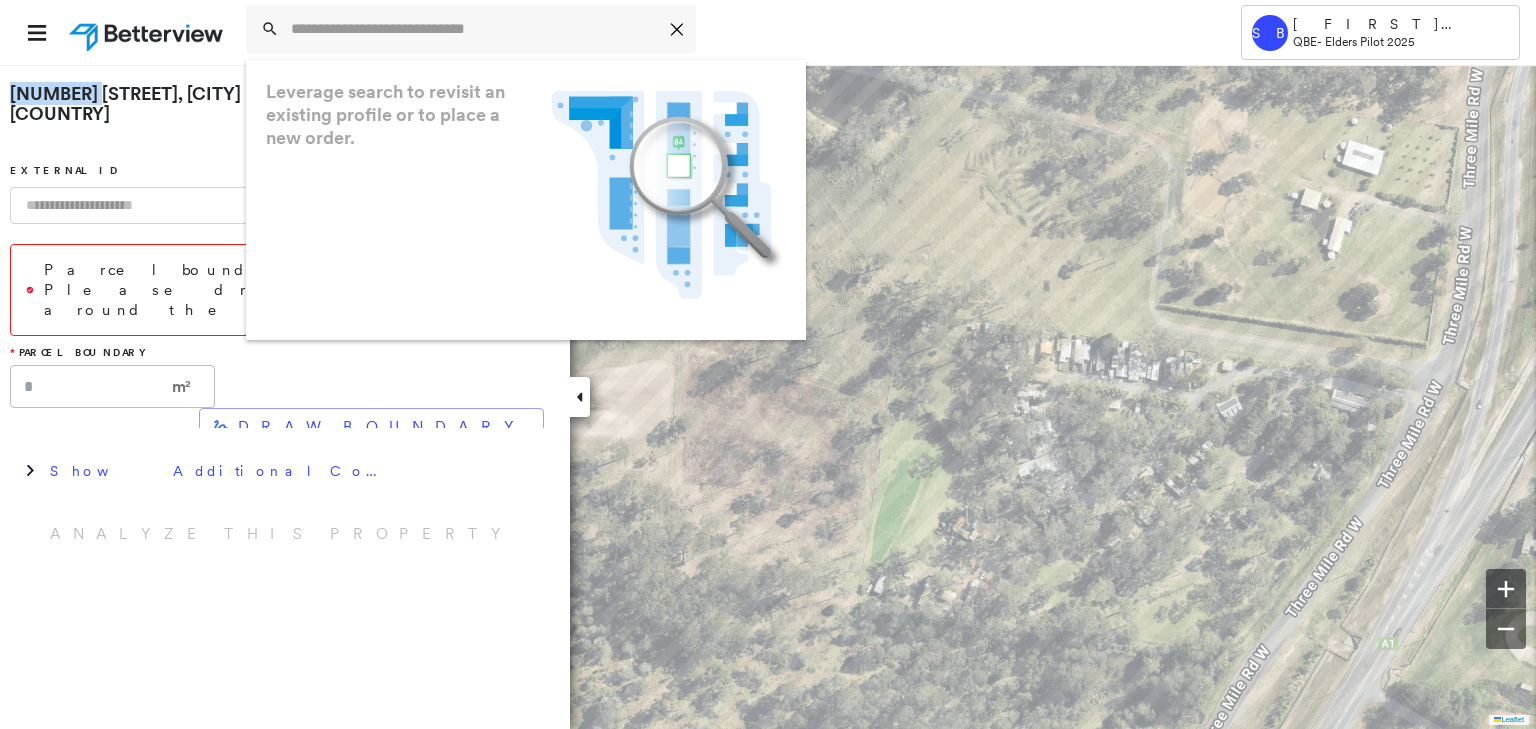 drag, startPoint x: 12, startPoint y: 95, endPoint x: 92, endPoint y: 95, distance: 80 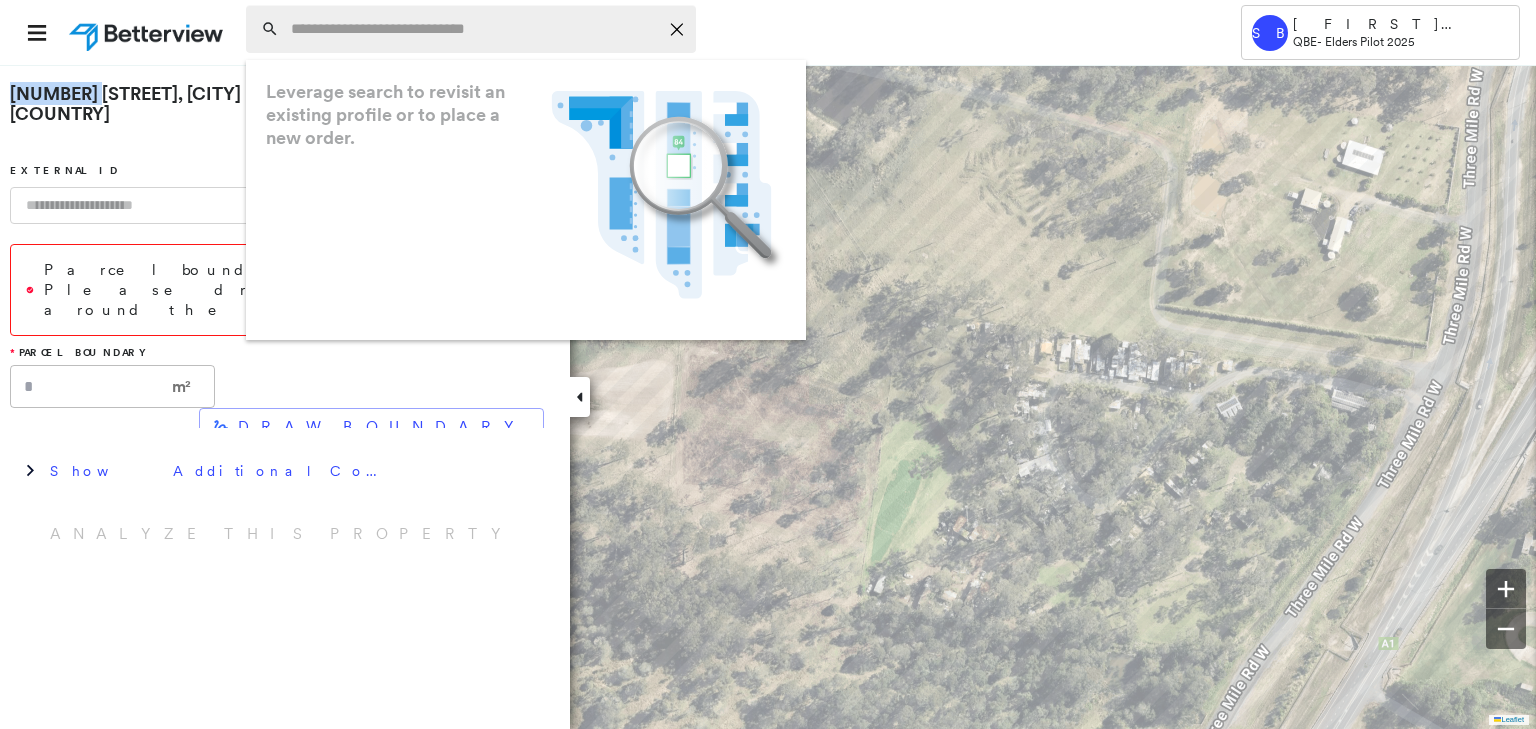click at bounding box center [474, 29] 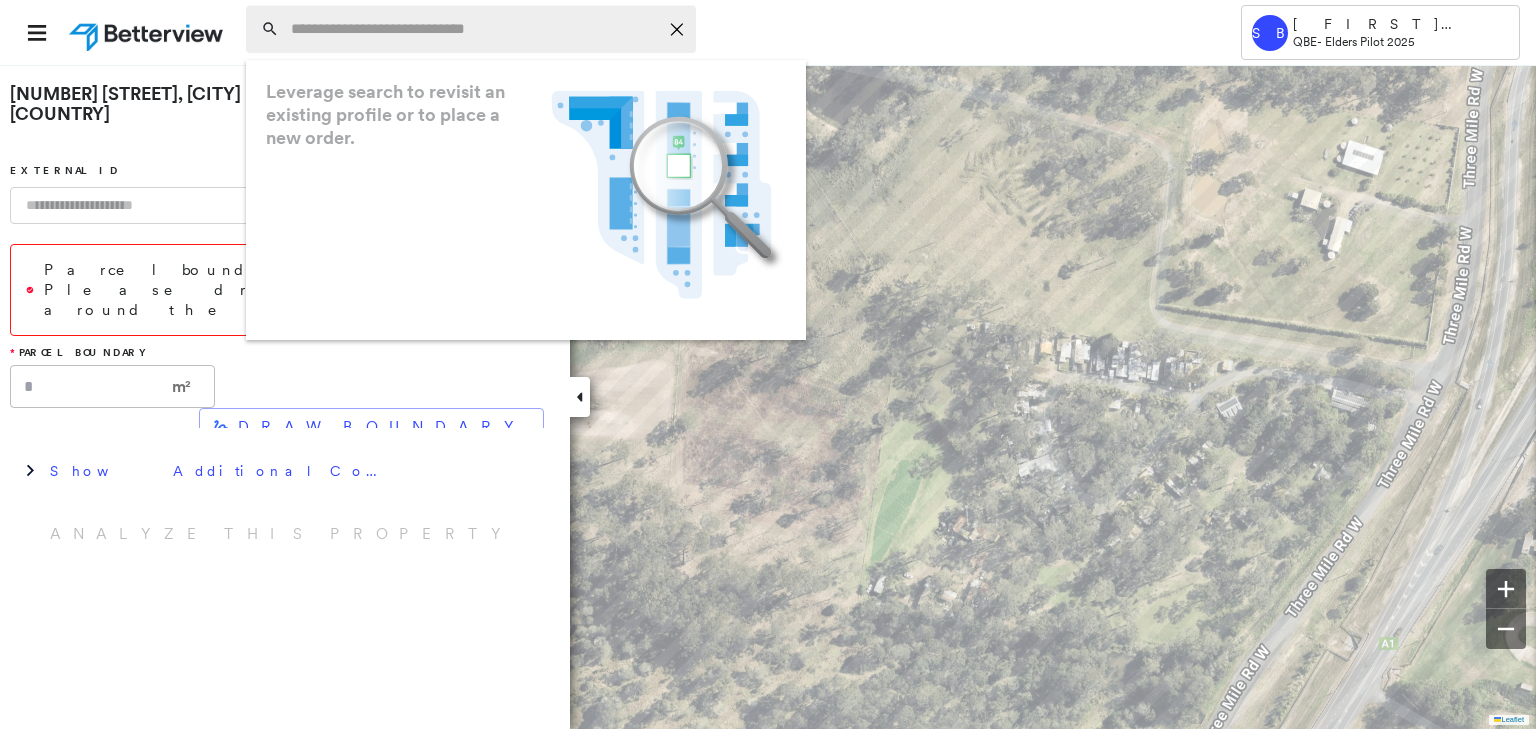 click on "Icon_Closemodal" 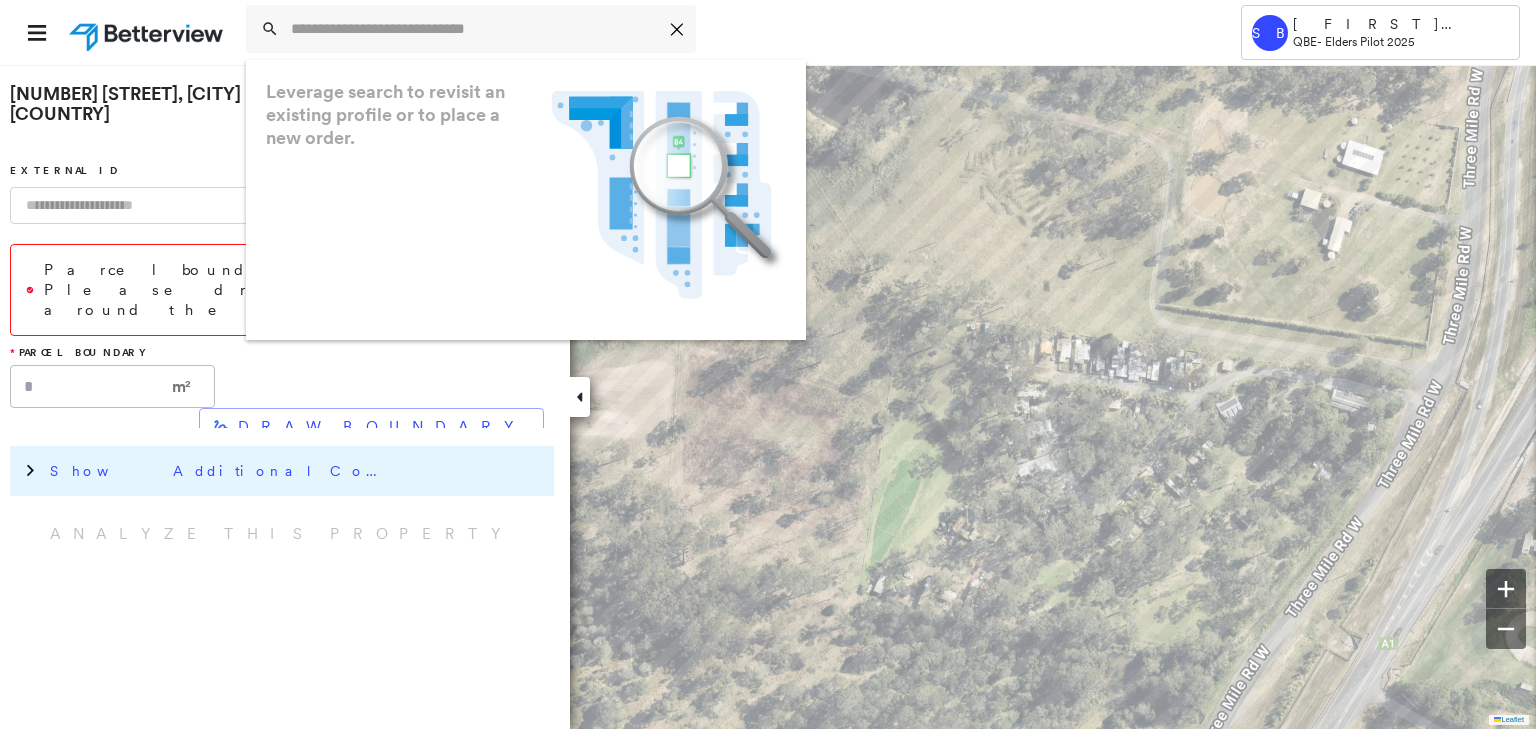 click on "Show Additional Company Data" at bounding box center (282, 471) 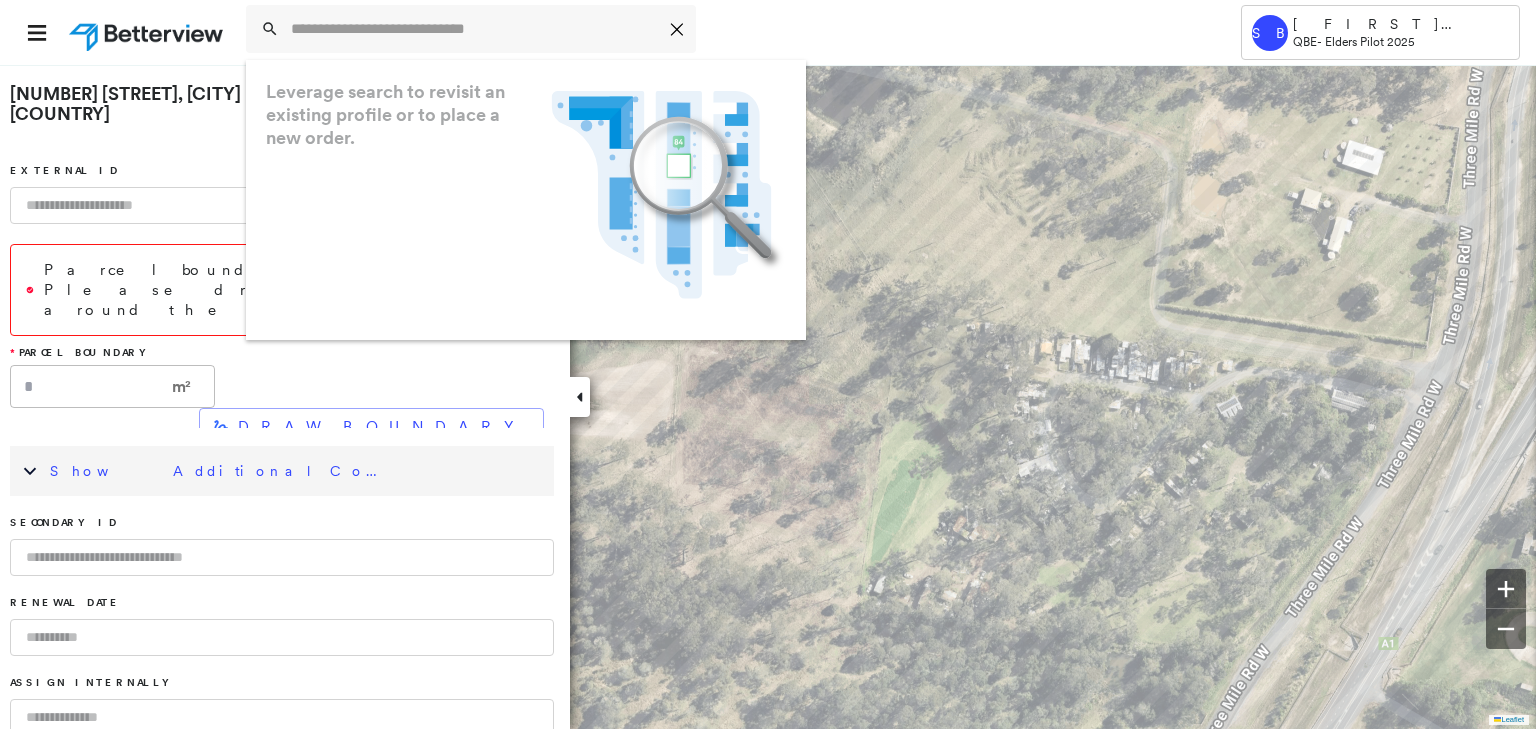 click at bounding box center [282, 557] 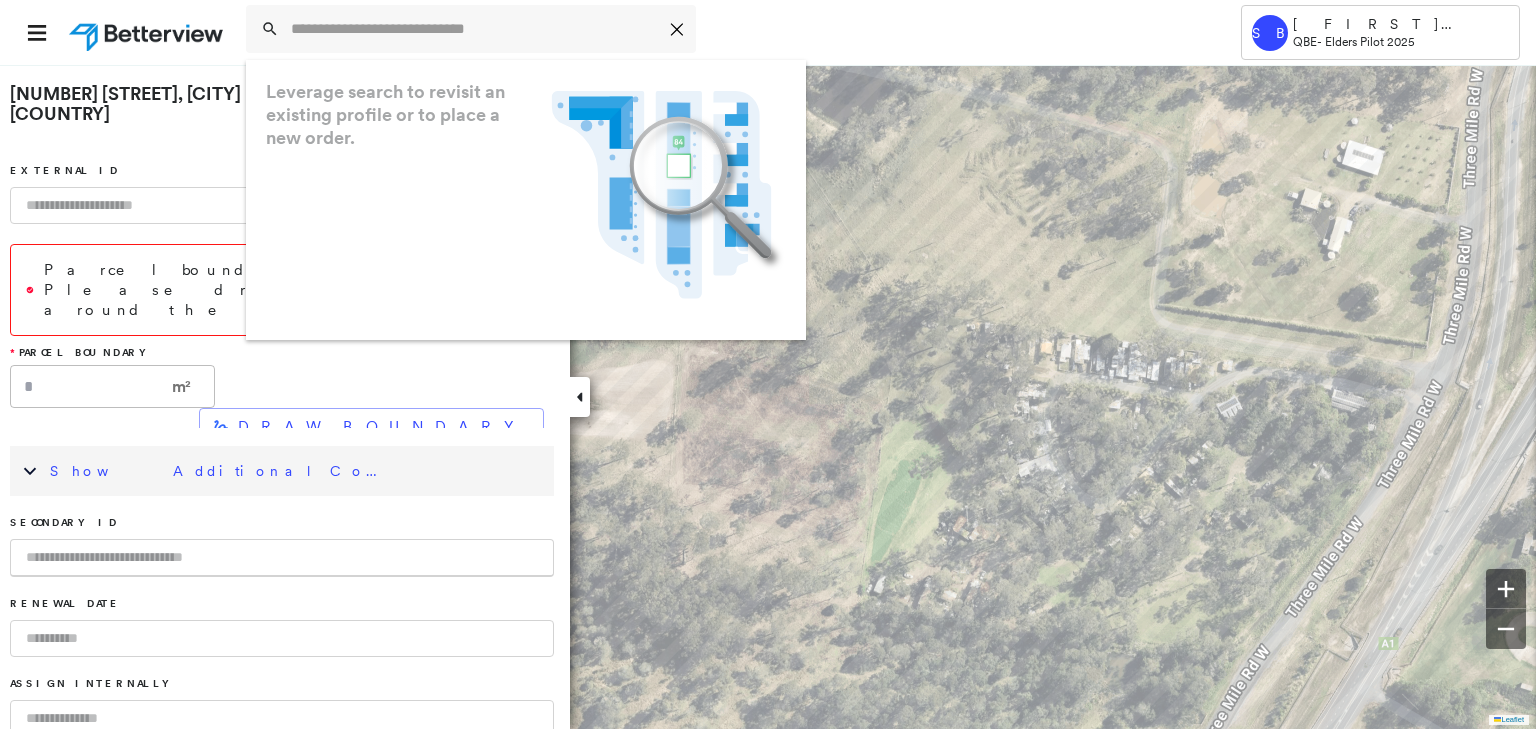 click on "[NUMBER] [STREET], [CITY] [STATE] [POSTAL_CODE], [COUNTRY]" at bounding box center [236, 103] 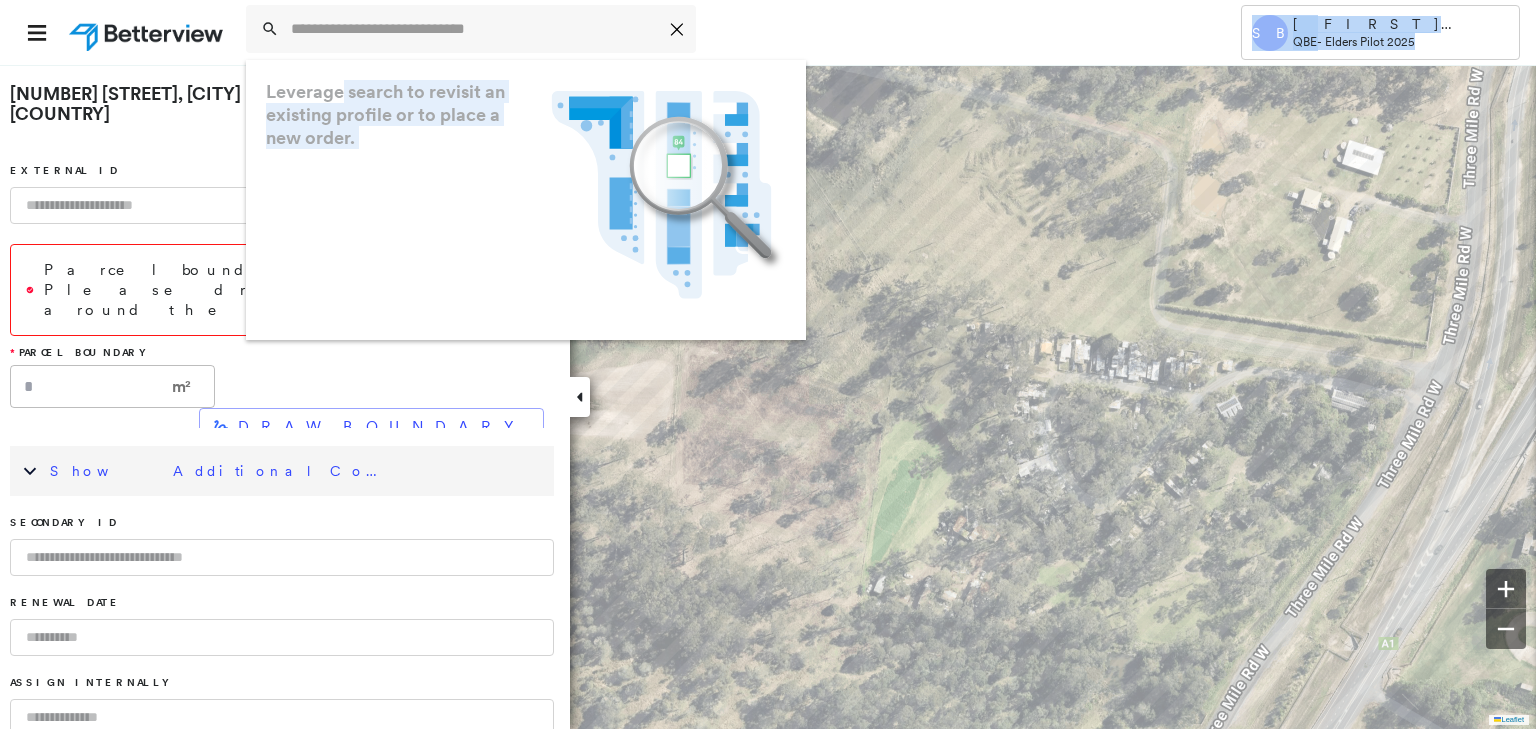 drag, startPoint x: 12, startPoint y: 95, endPoint x: 336, endPoint y: 88, distance: 324.07562 